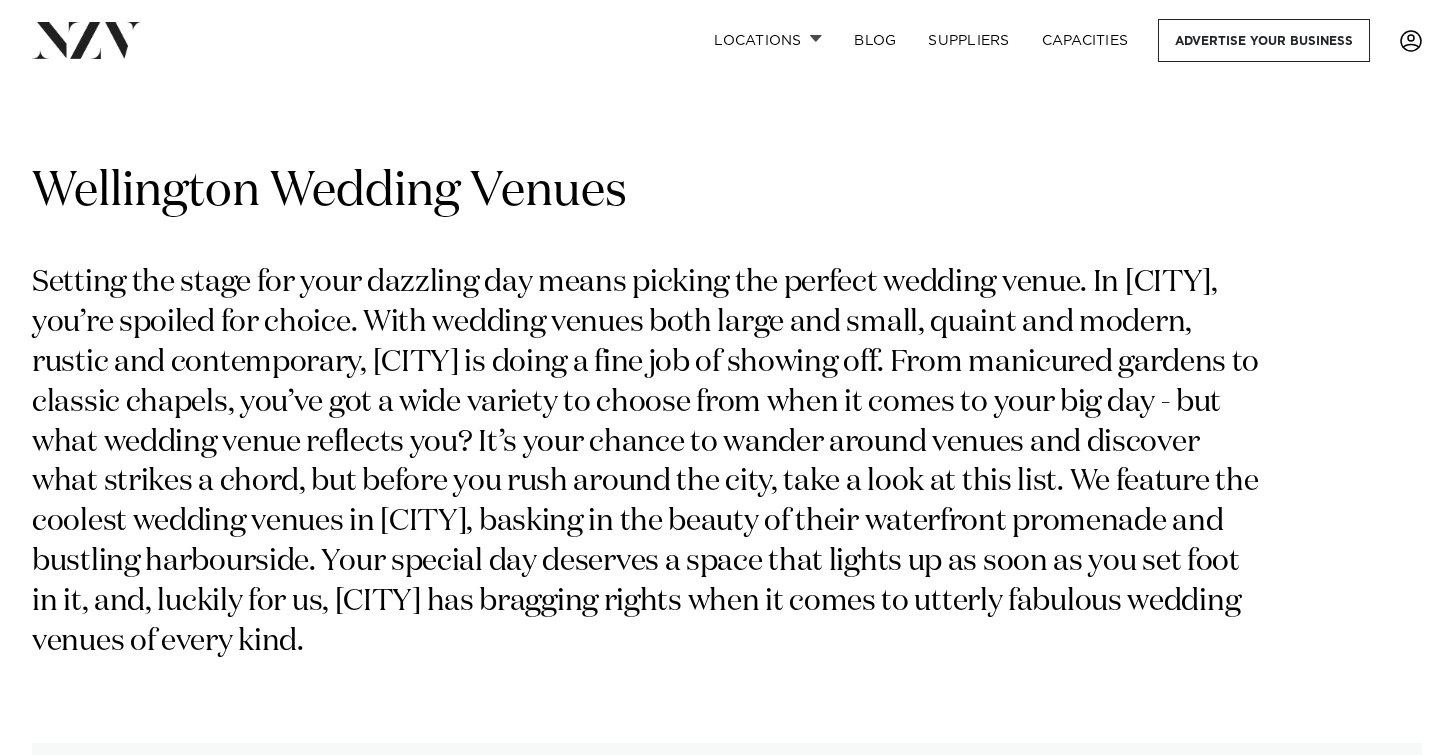 scroll, scrollTop: 0, scrollLeft: 0, axis: both 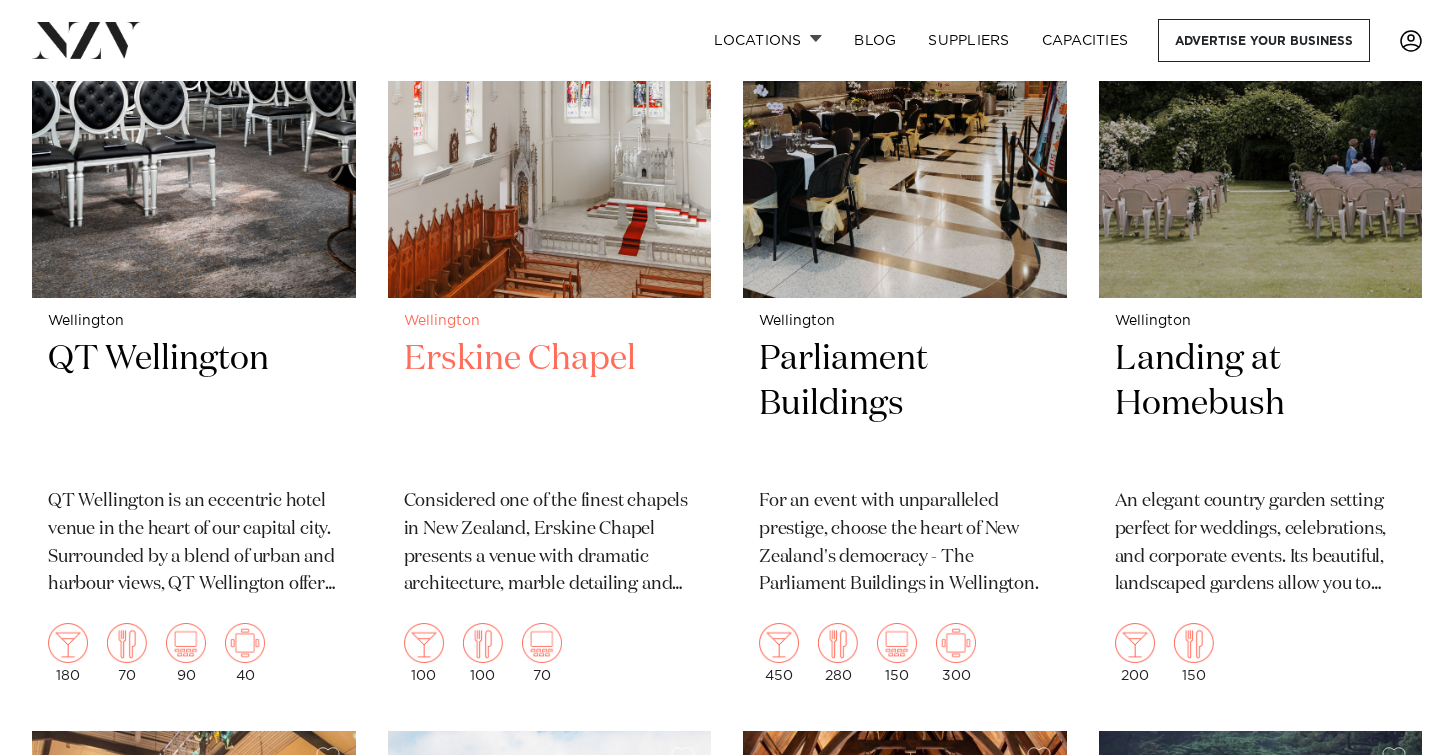 click on "Erskine Chapel" at bounding box center (550, 404) 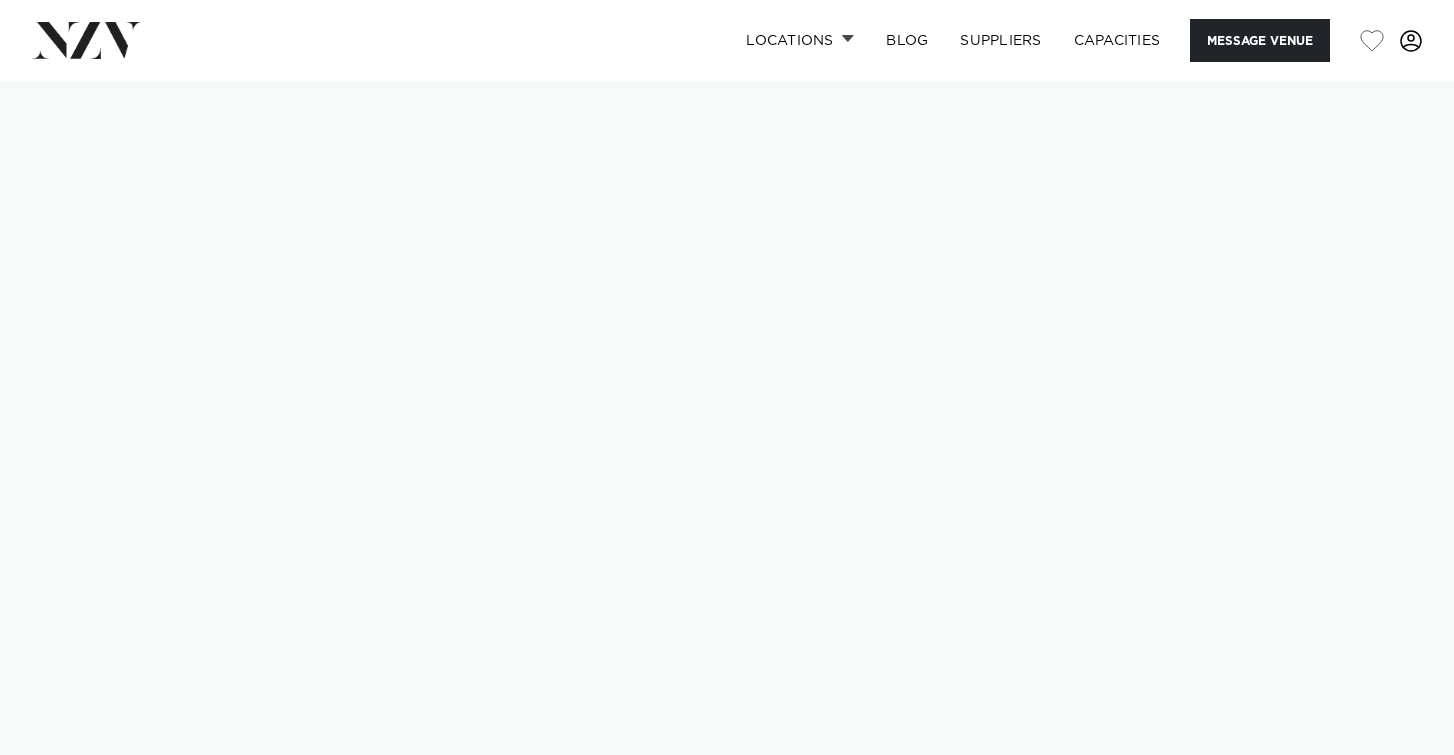 scroll, scrollTop: 0, scrollLeft: 0, axis: both 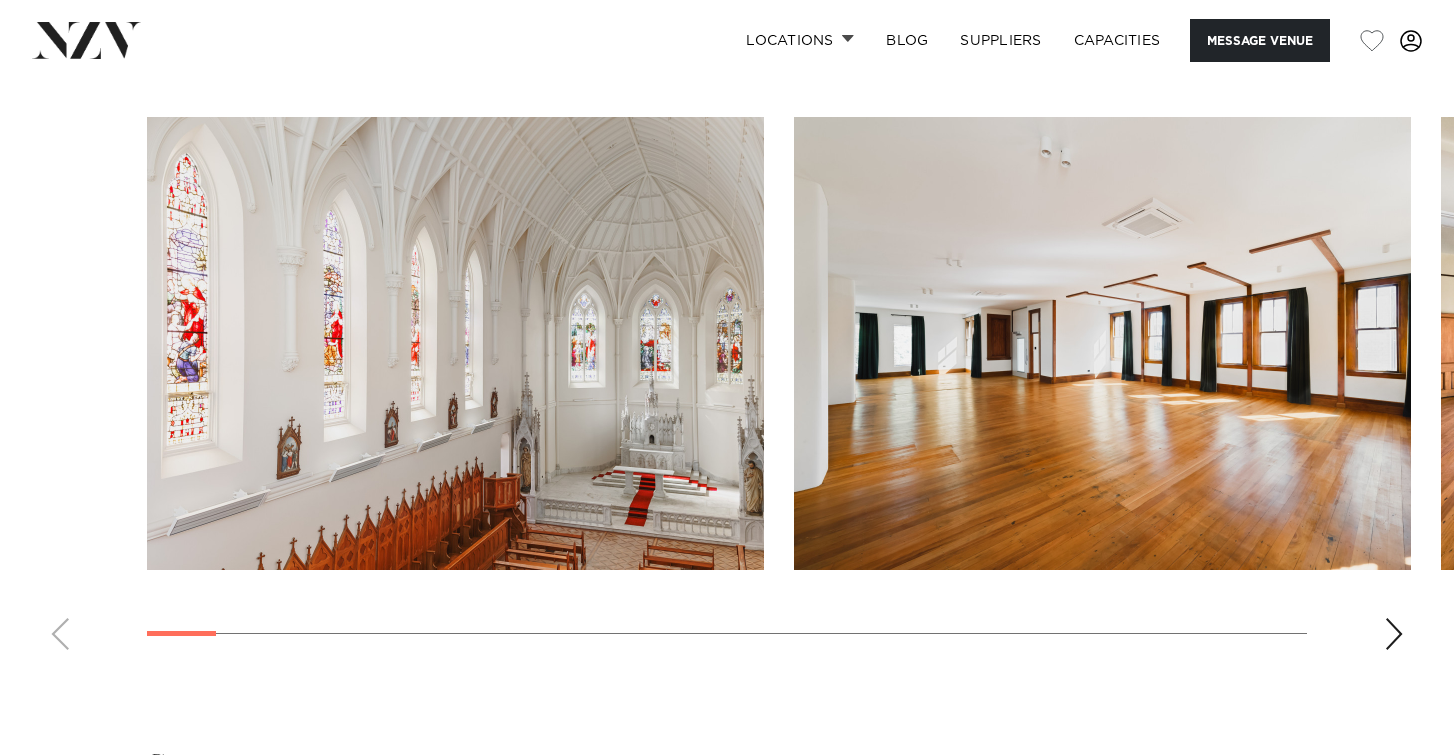 click at bounding box center [727, 391] 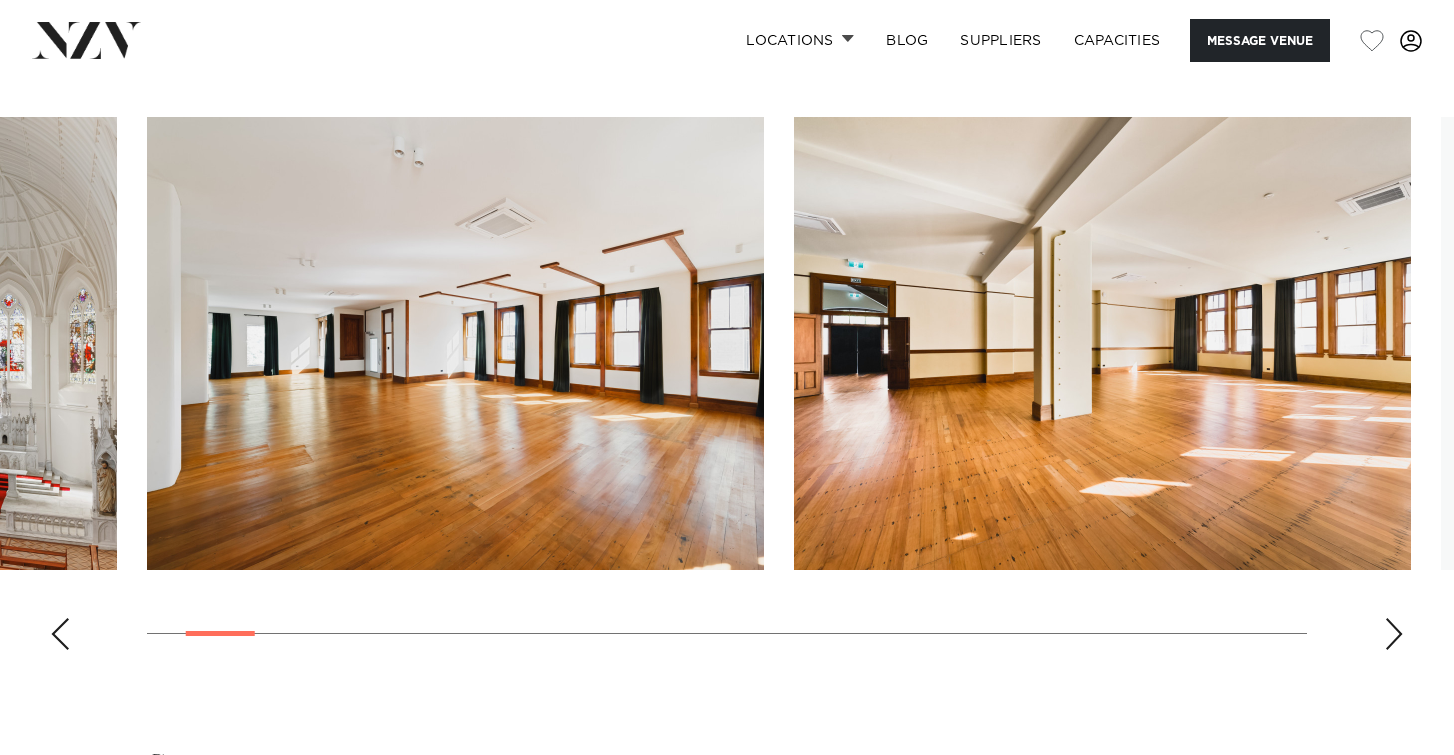 click at bounding box center (1394, 634) 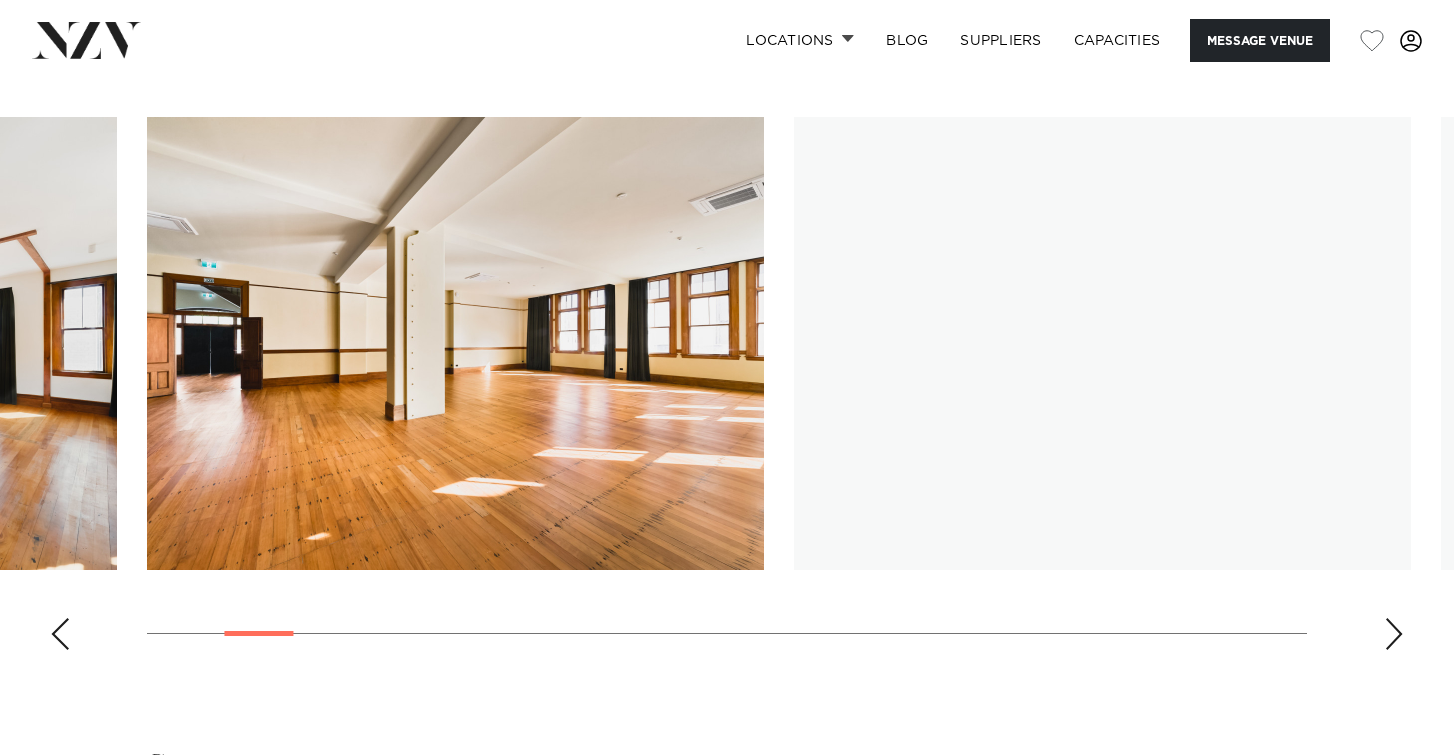 click at bounding box center (1394, 634) 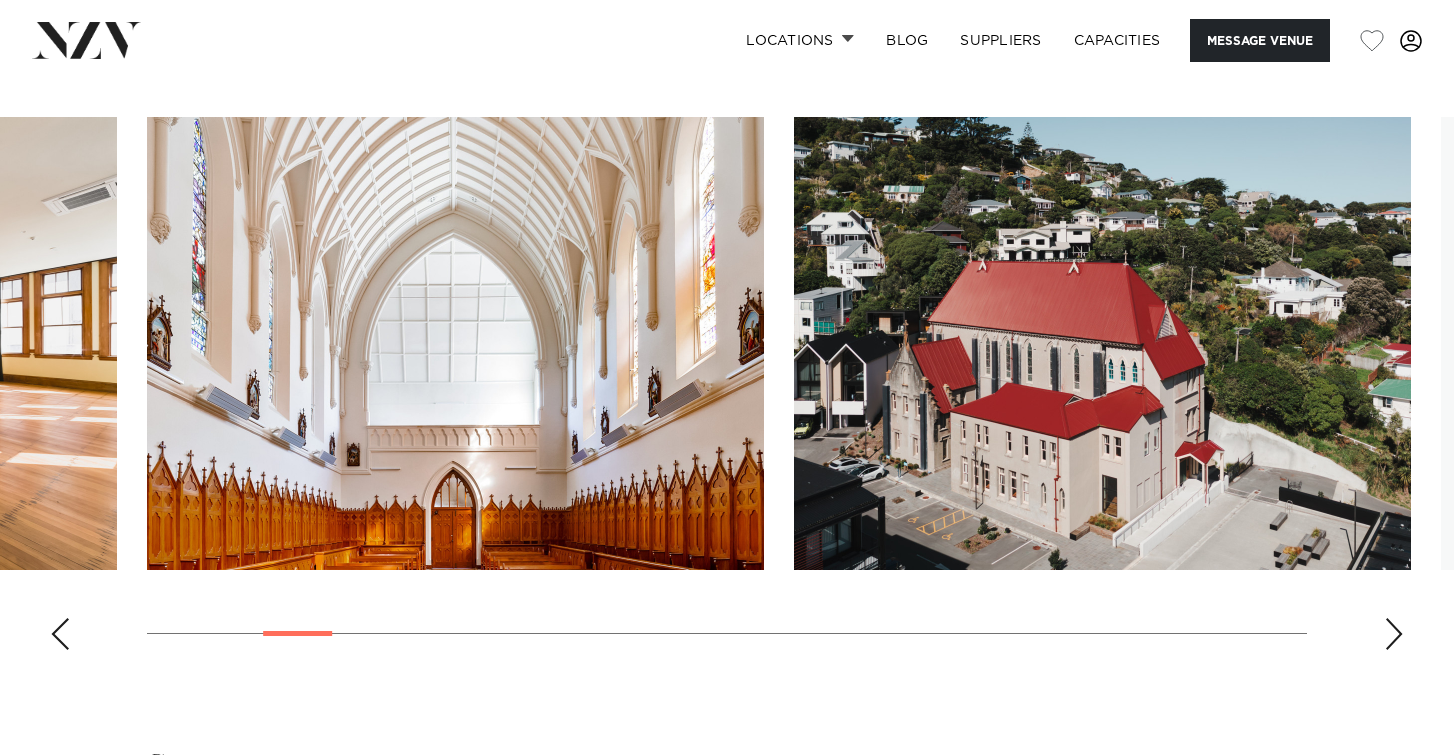 click at bounding box center [1394, 634] 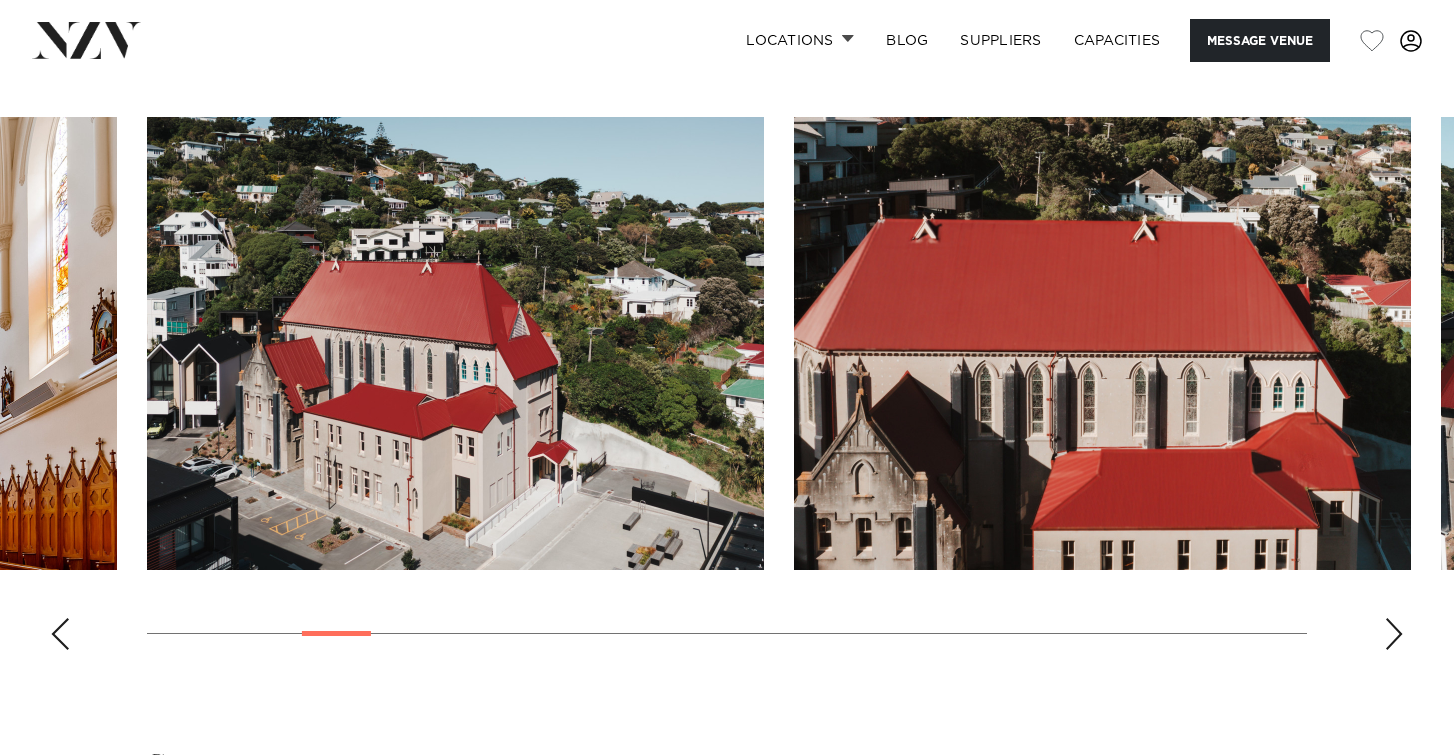 click at bounding box center [1394, 634] 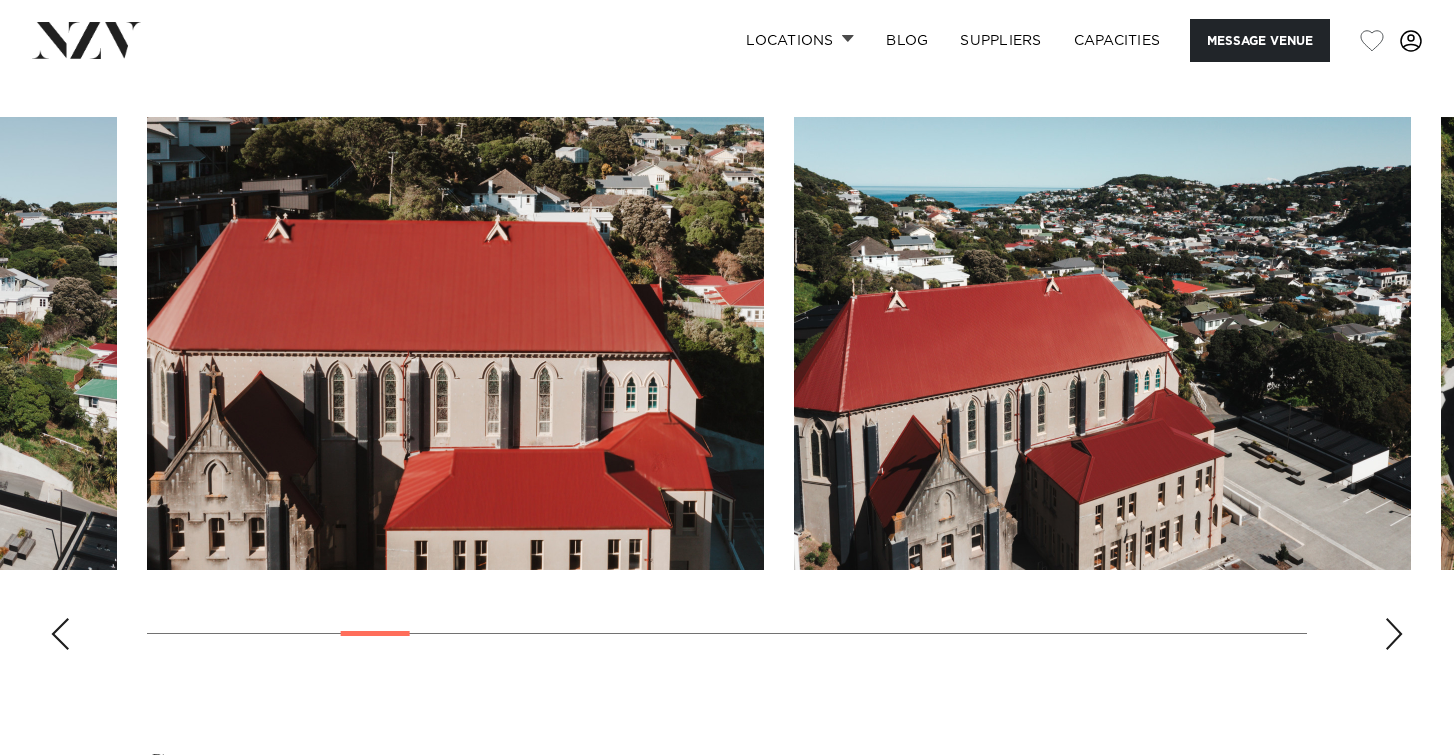 click at bounding box center [1394, 634] 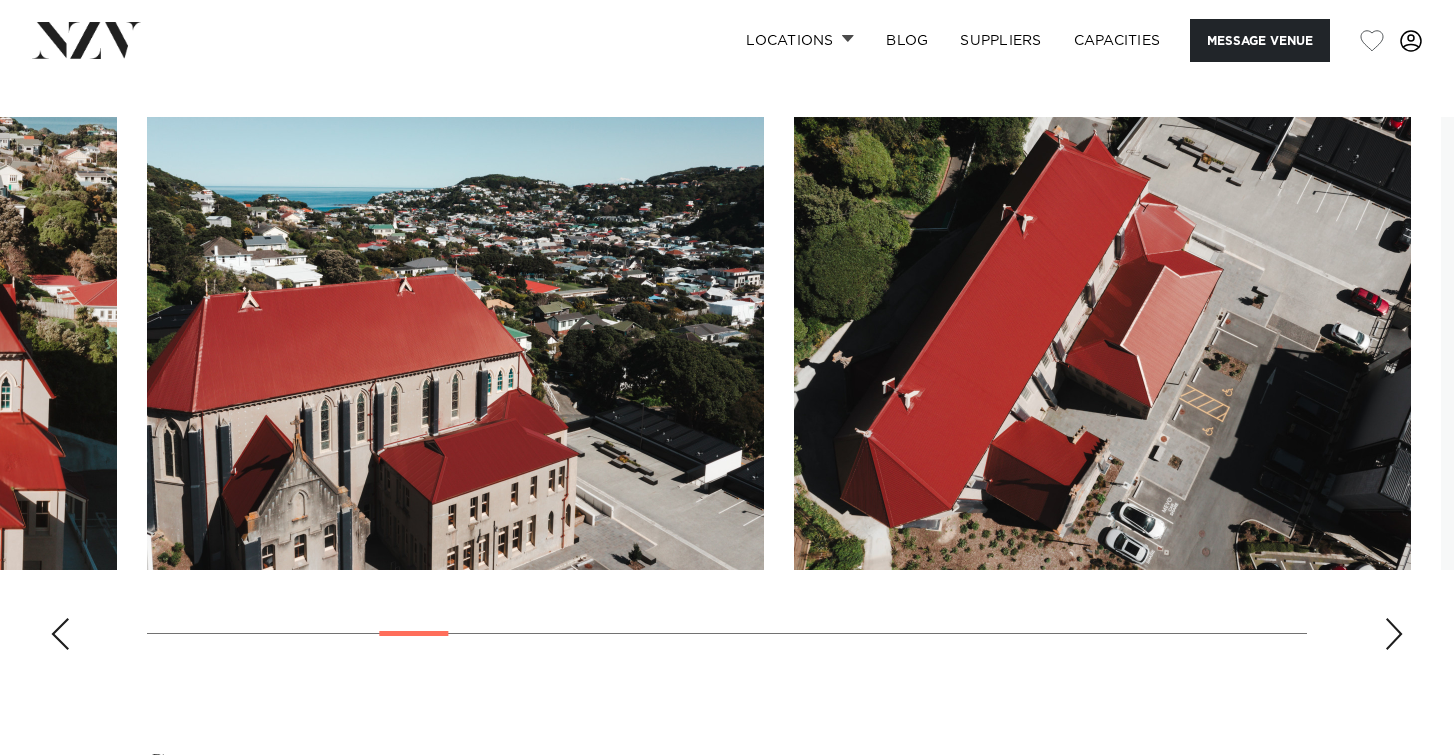 click at bounding box center [1394, 634] 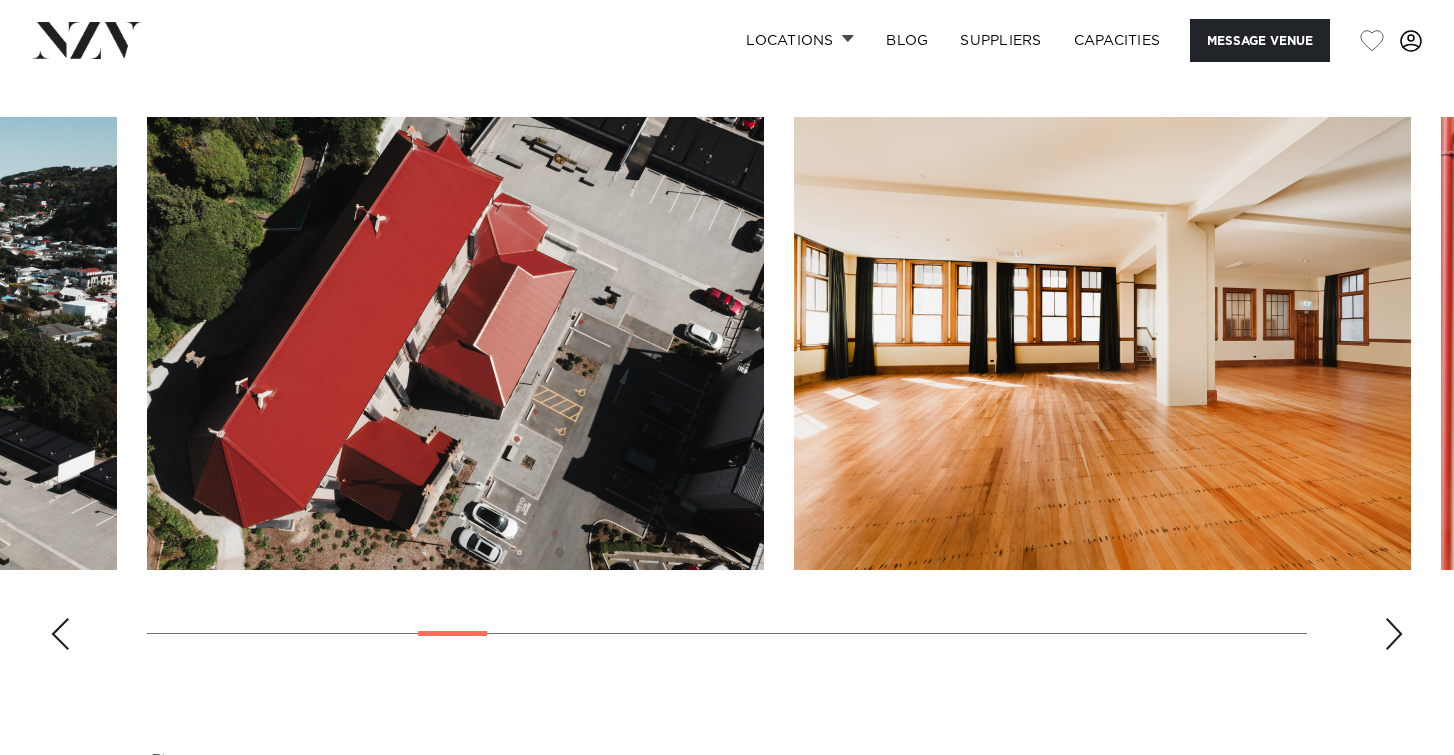 click at bounding box center [1394, 634] 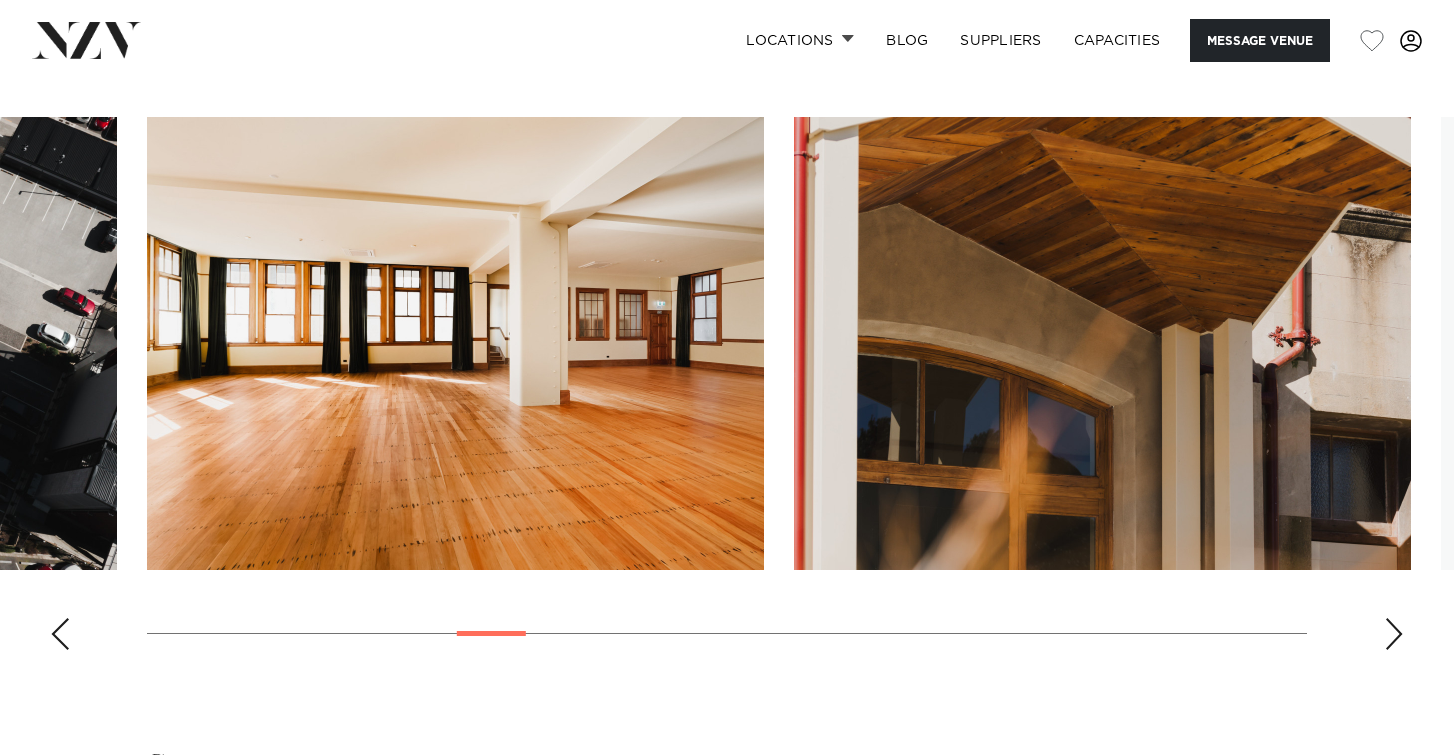 click at bounding box center [1394, 634] 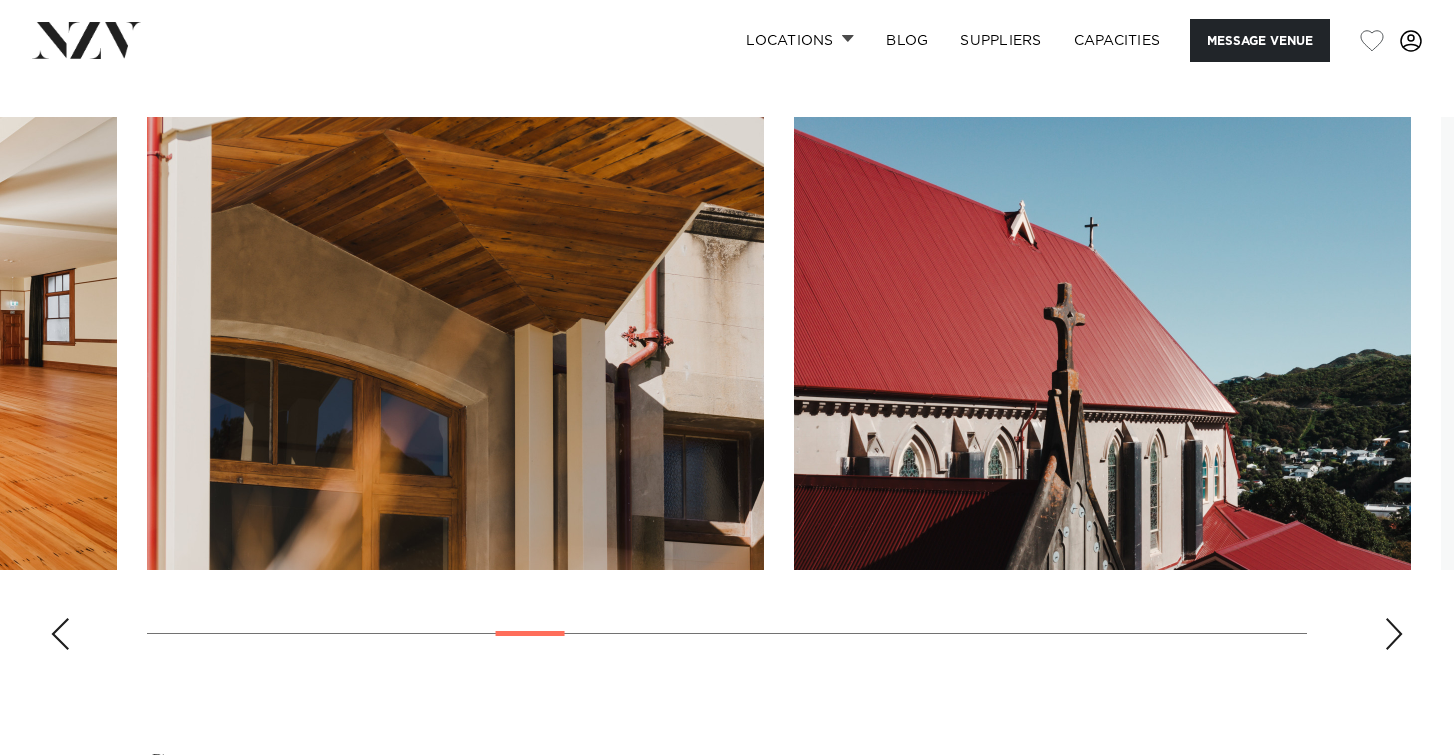 click at bounding box center (1394, 634) 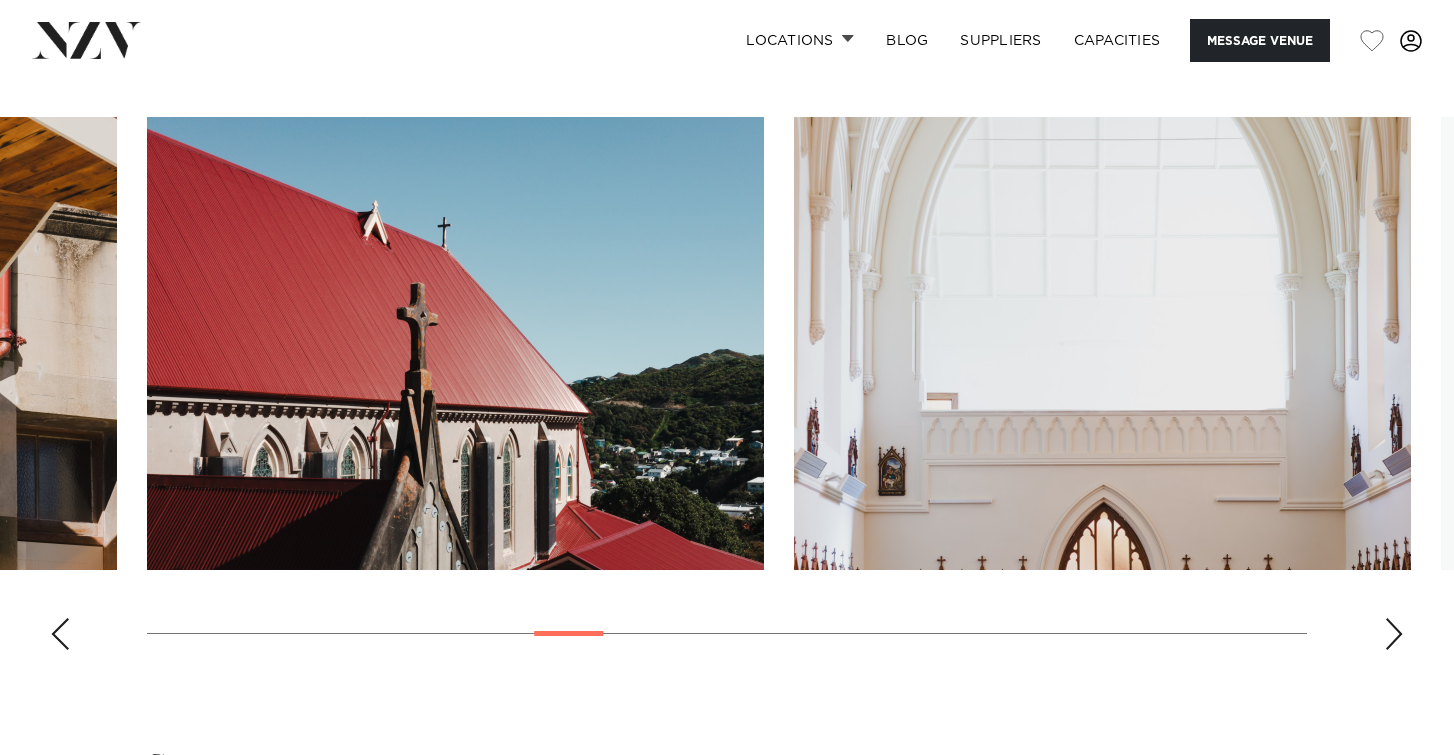 click at bounding box center (1394, 634) 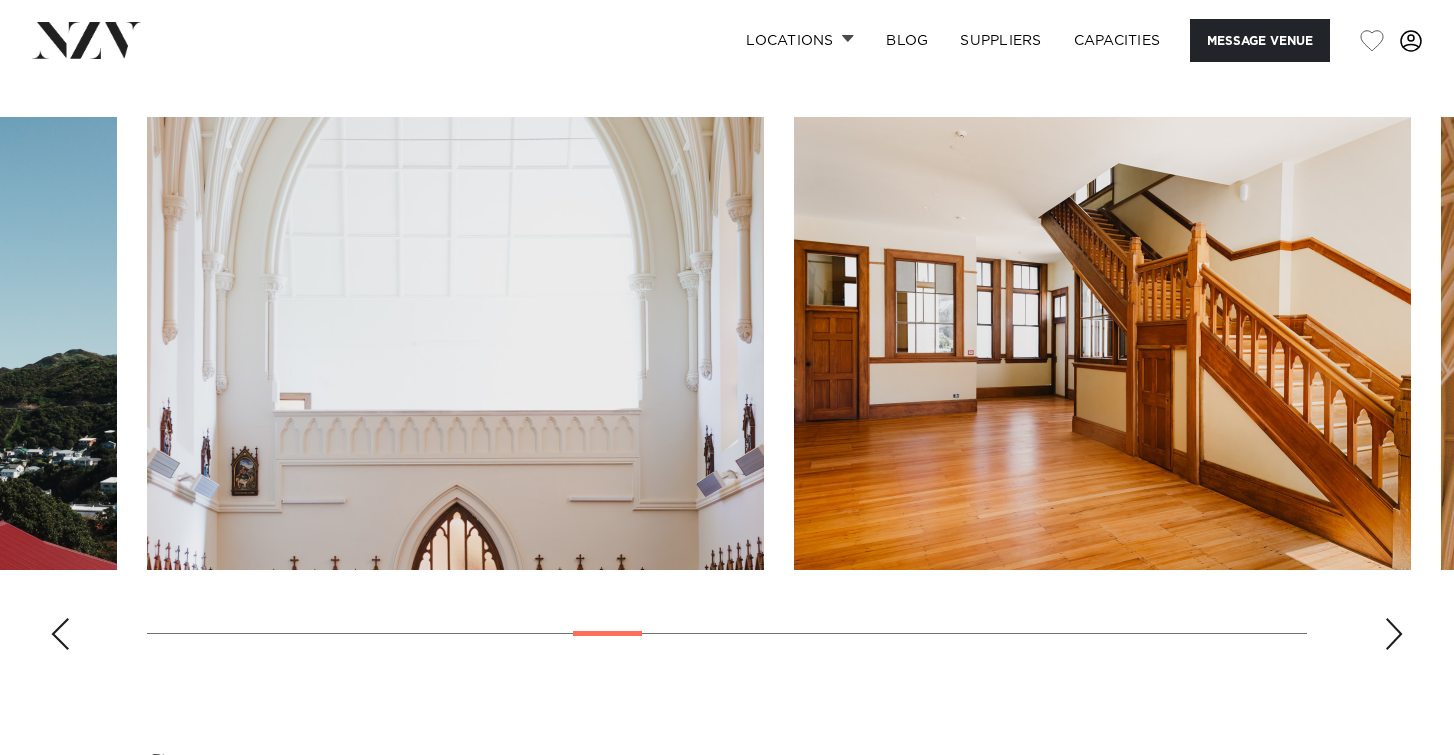 click at bounding box center [1394, 634] 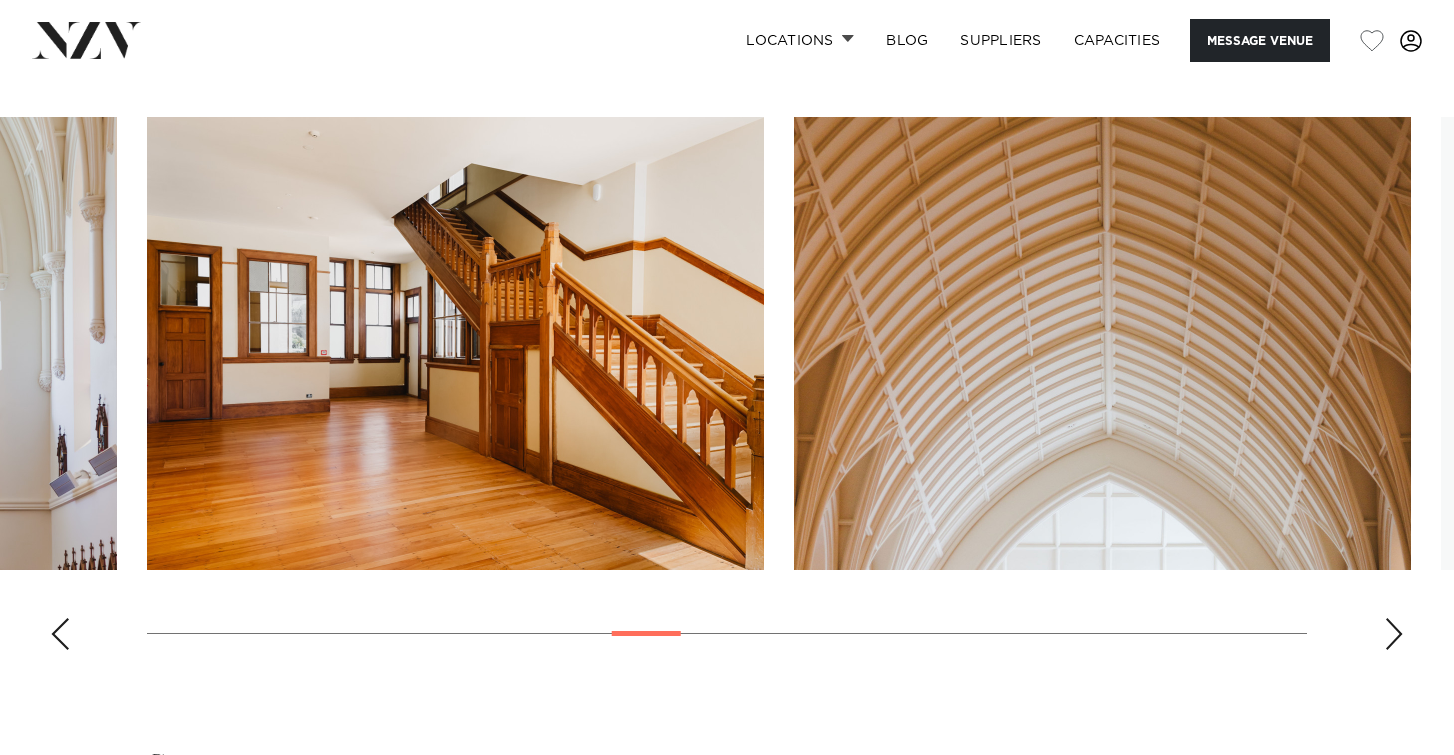 click at bounding box center (1394, 634) 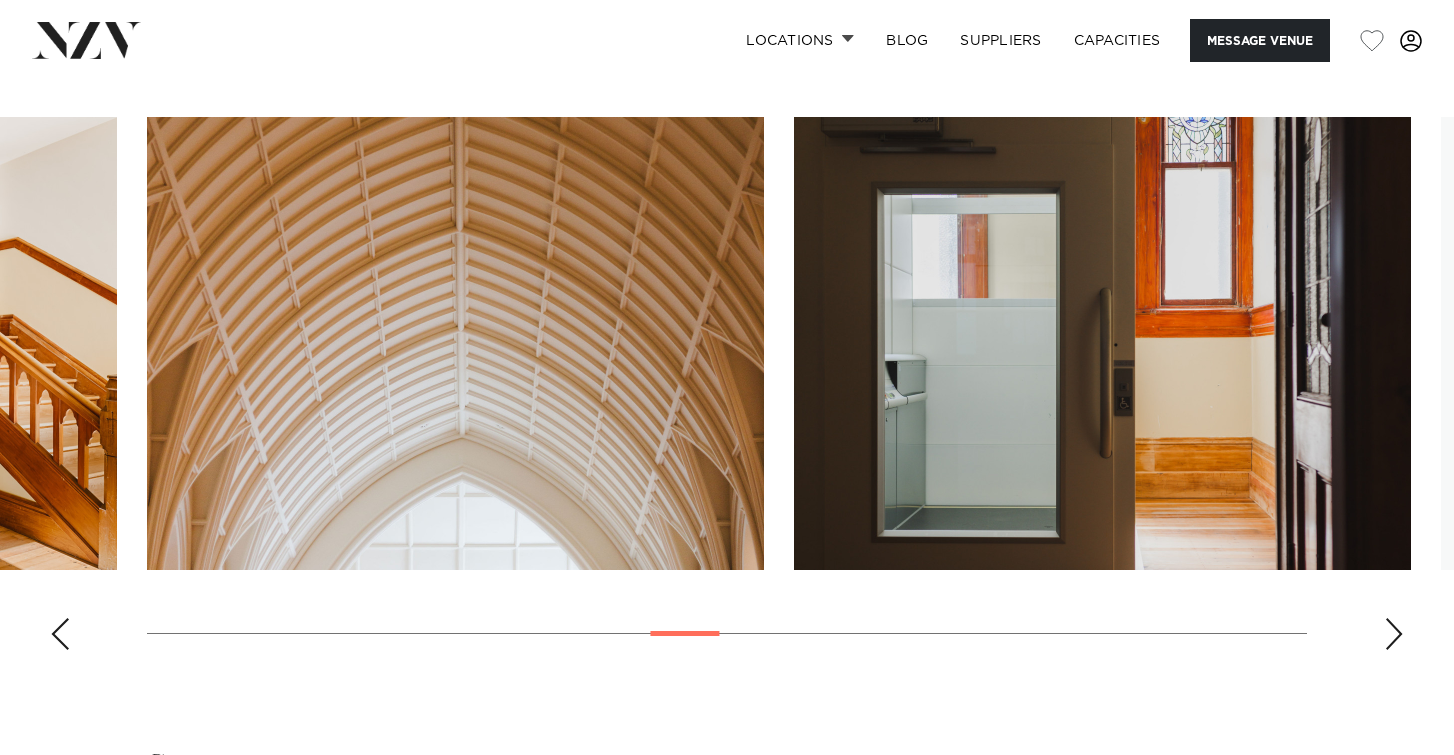 click at bounding box center (1394, 634) 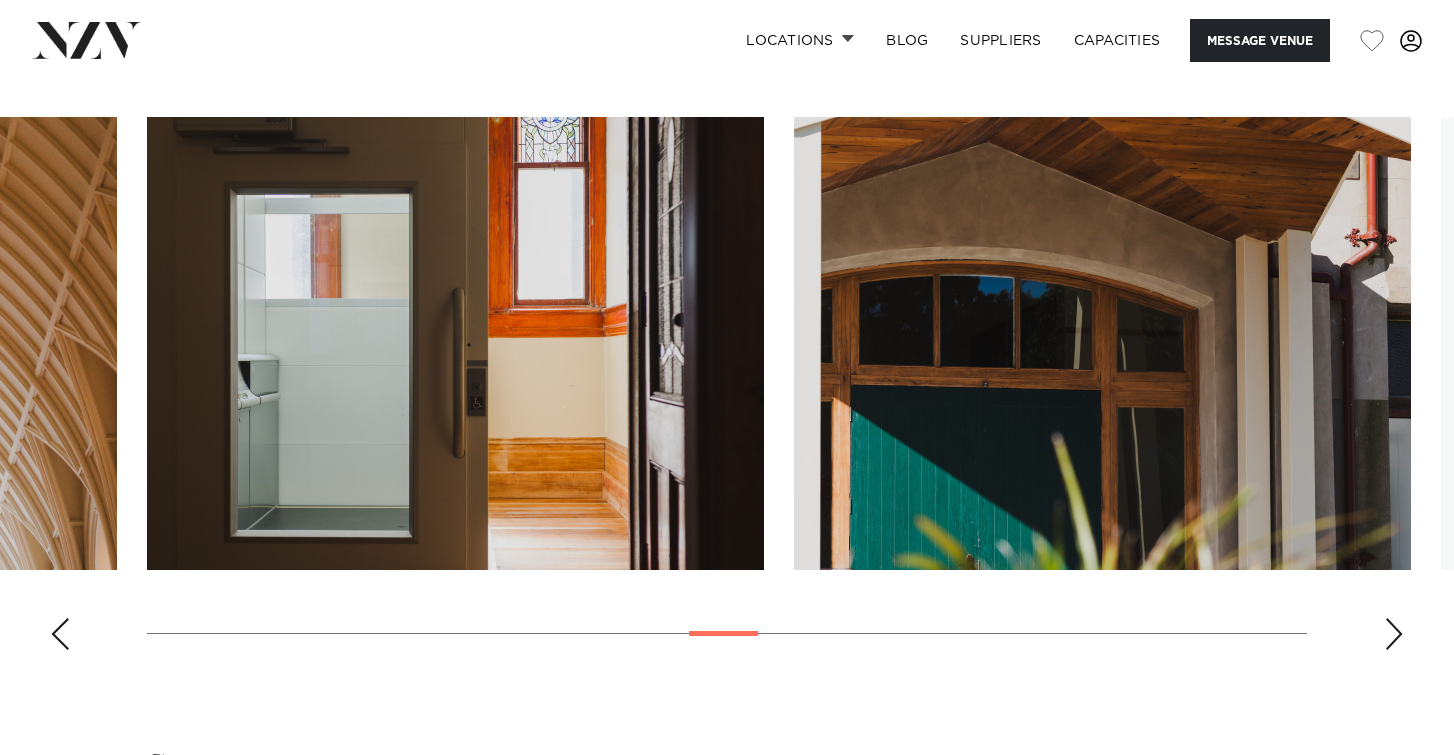 click at bounding box center (1394, 634) 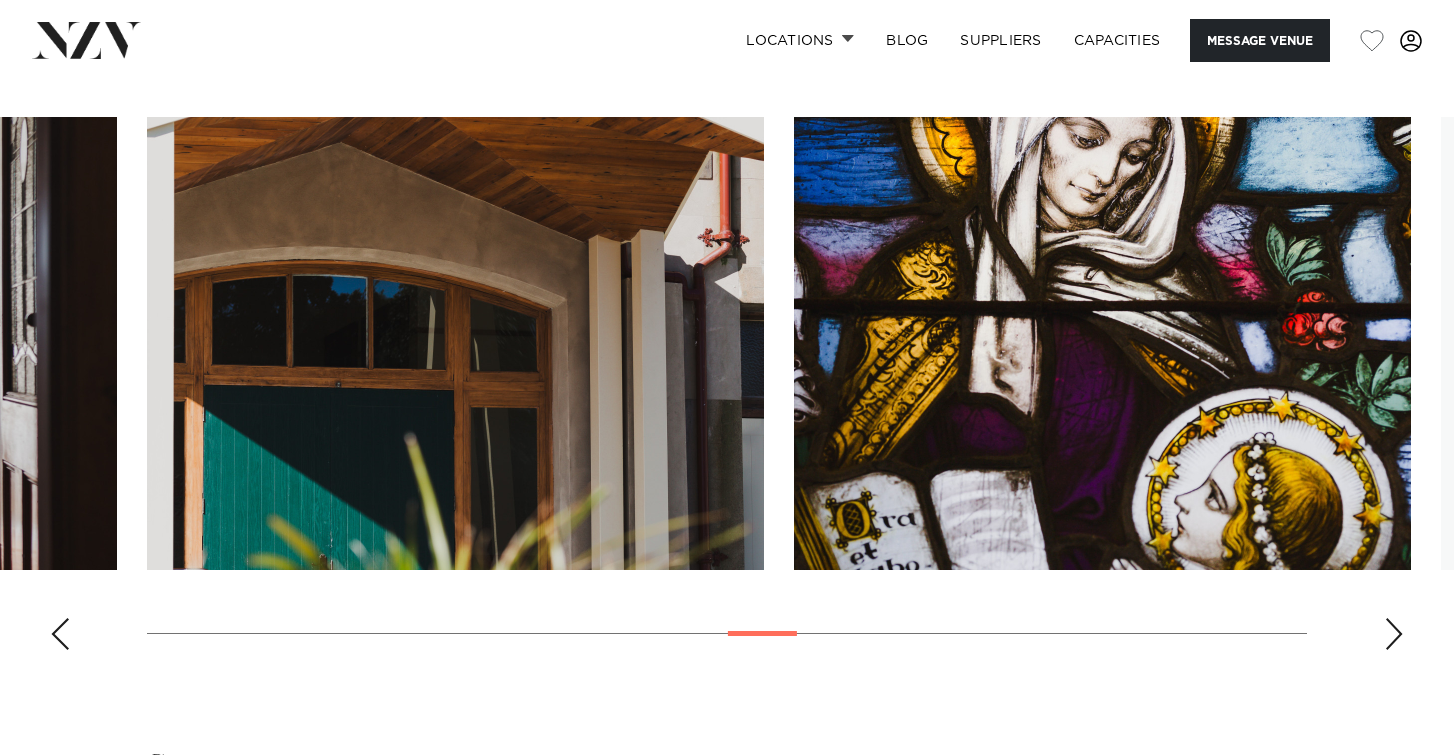 click at bounding box center [1394, 634] 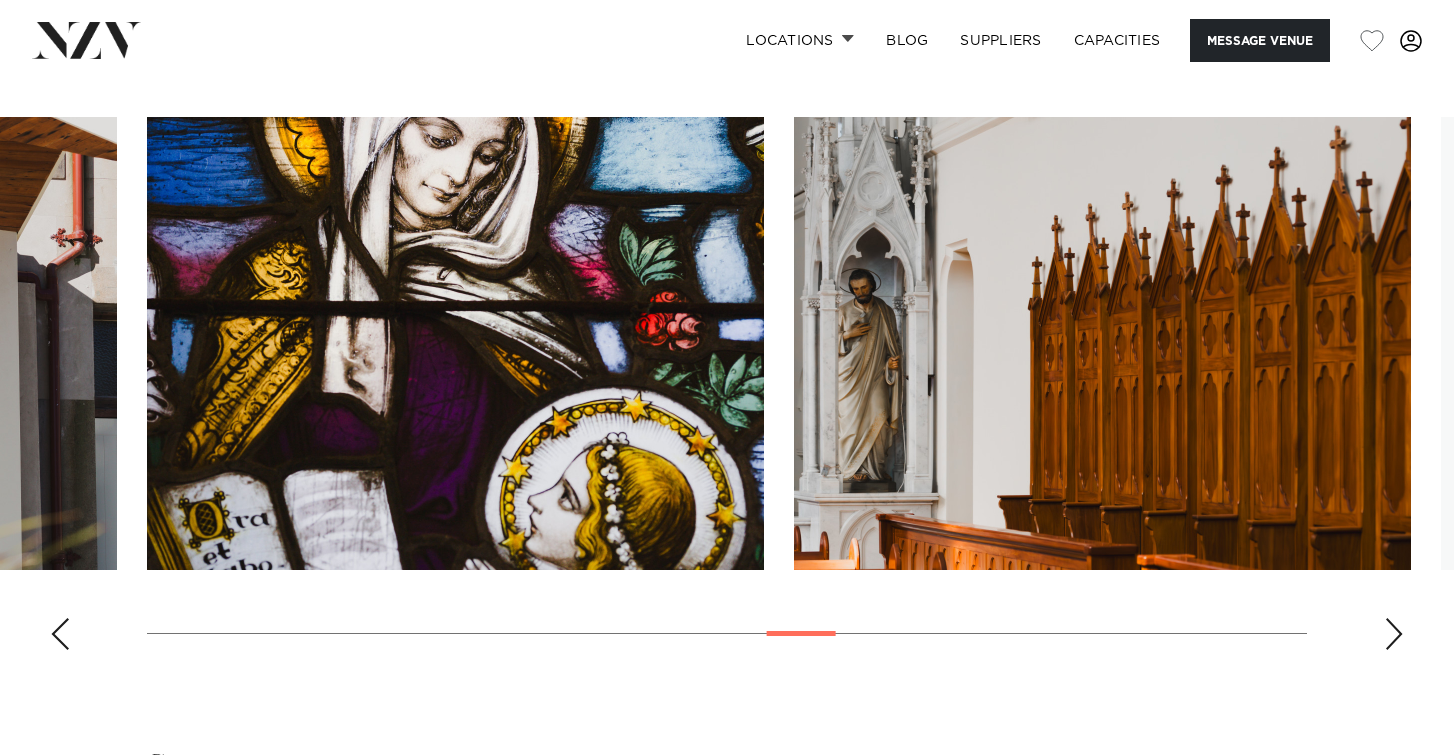 click at bounding box center [1394, 634] 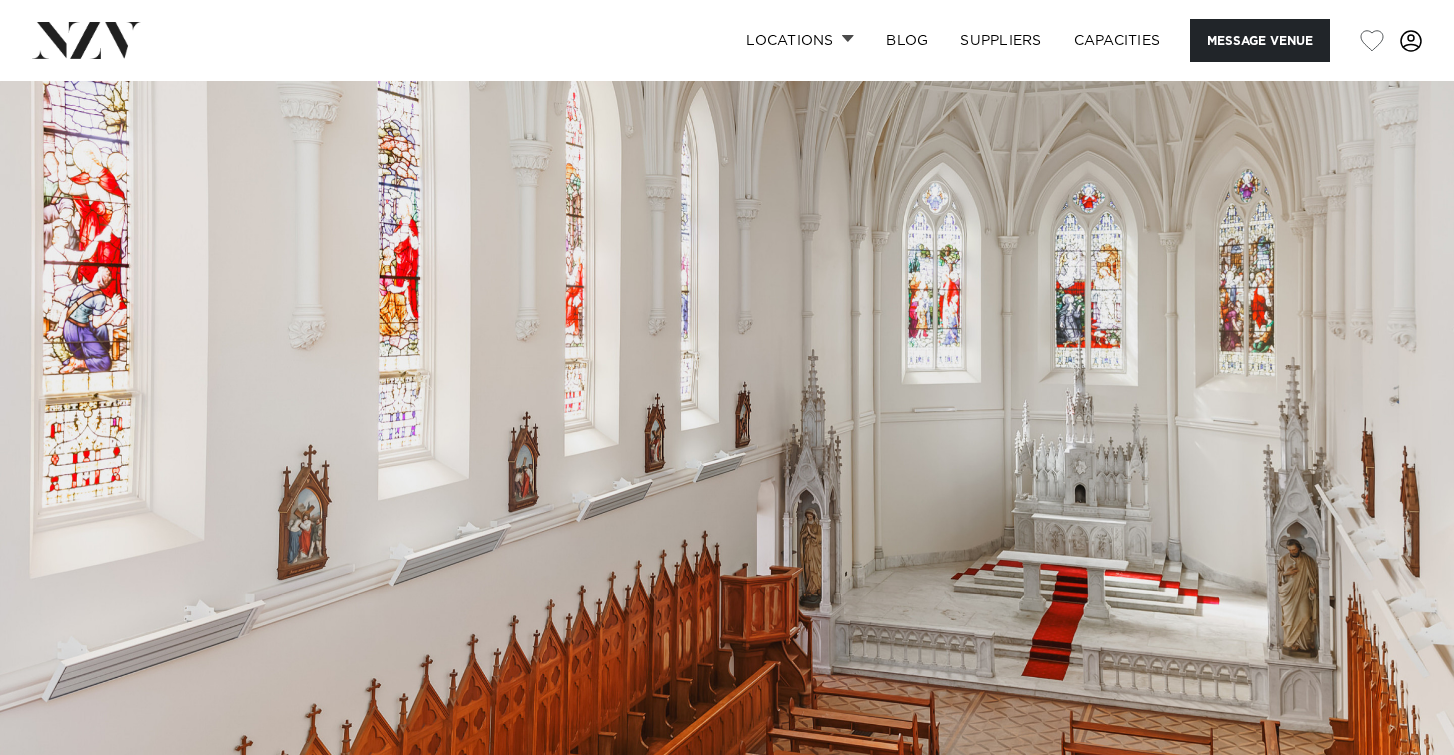 scroll, scrollTop: 493, scrollLeft: 0, axis: vertical 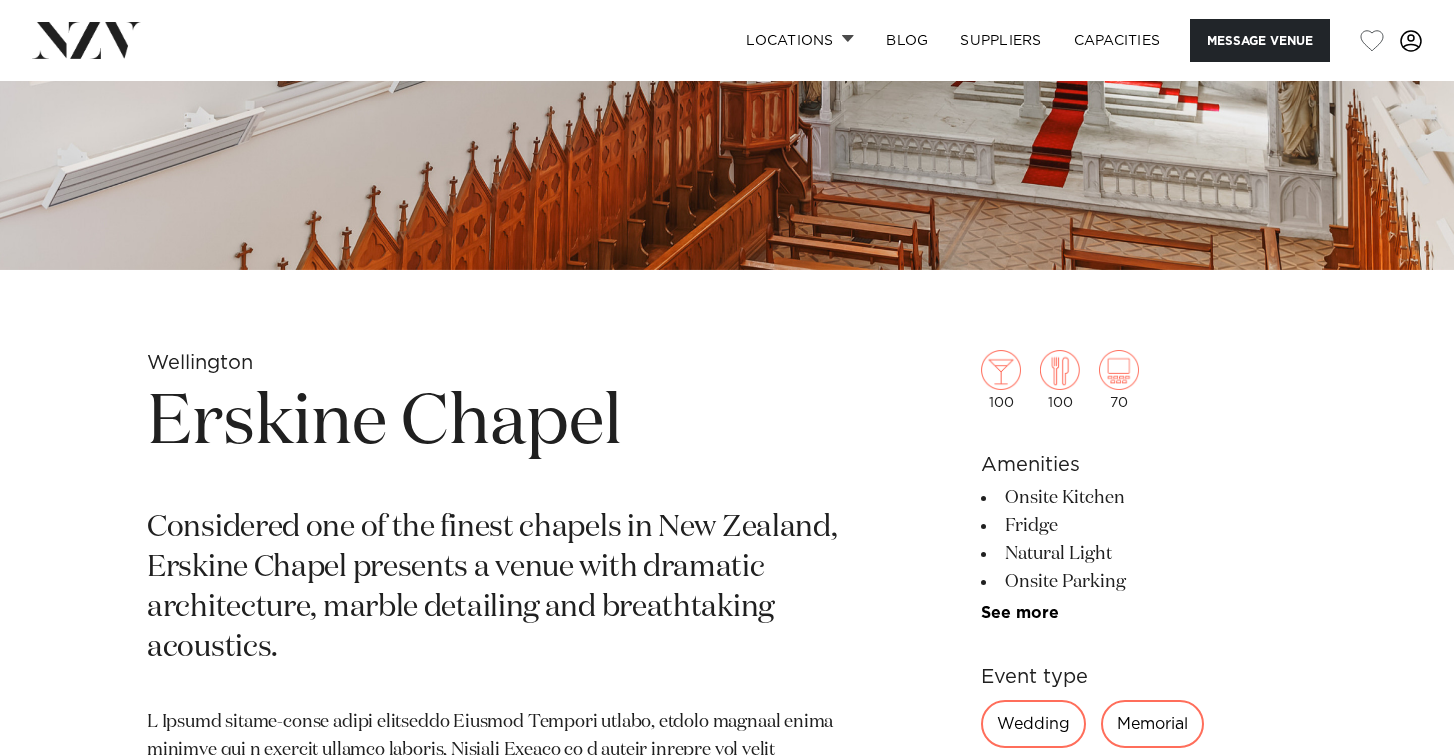 click on "Erskine Chapel" at bounding box center [493, 424] 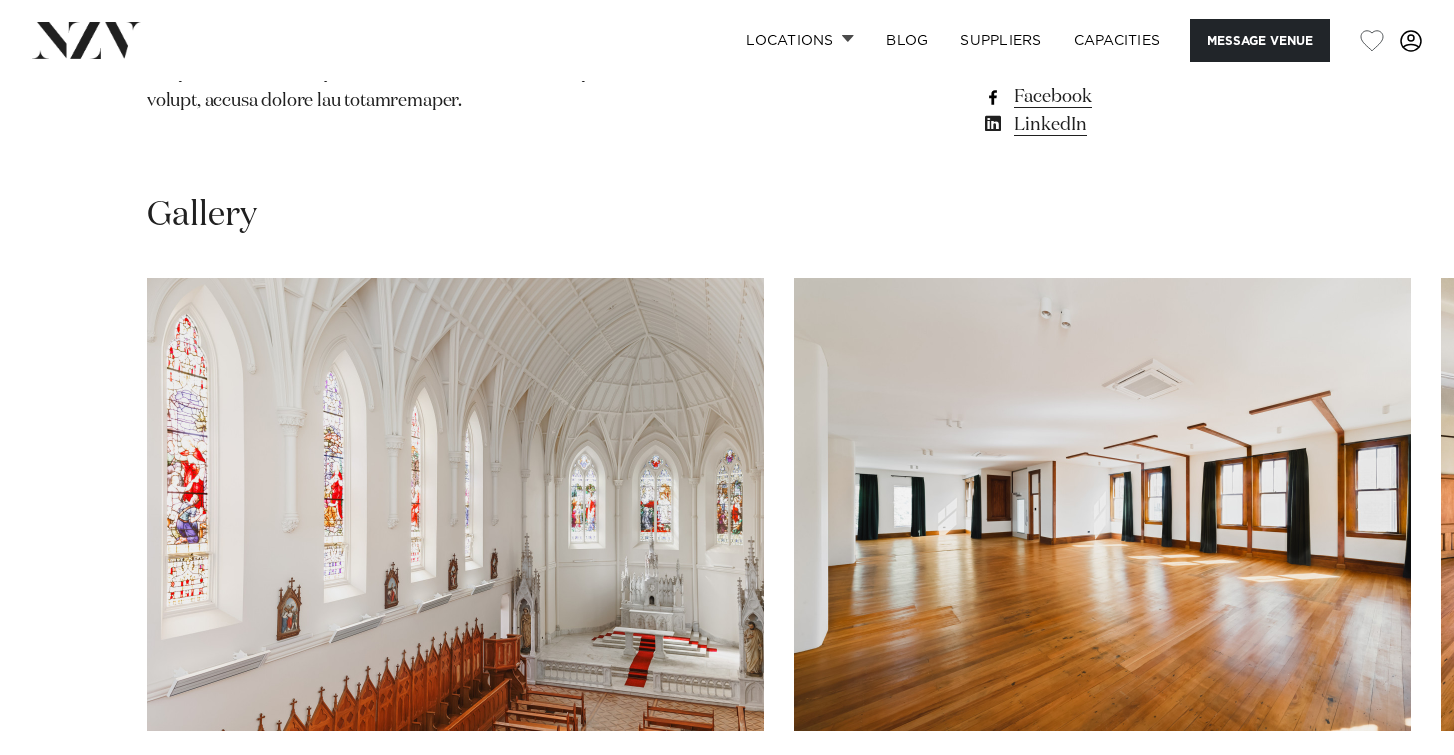 scroll, scrollTop: 1839, scrollLeft: 0, axis: vertical 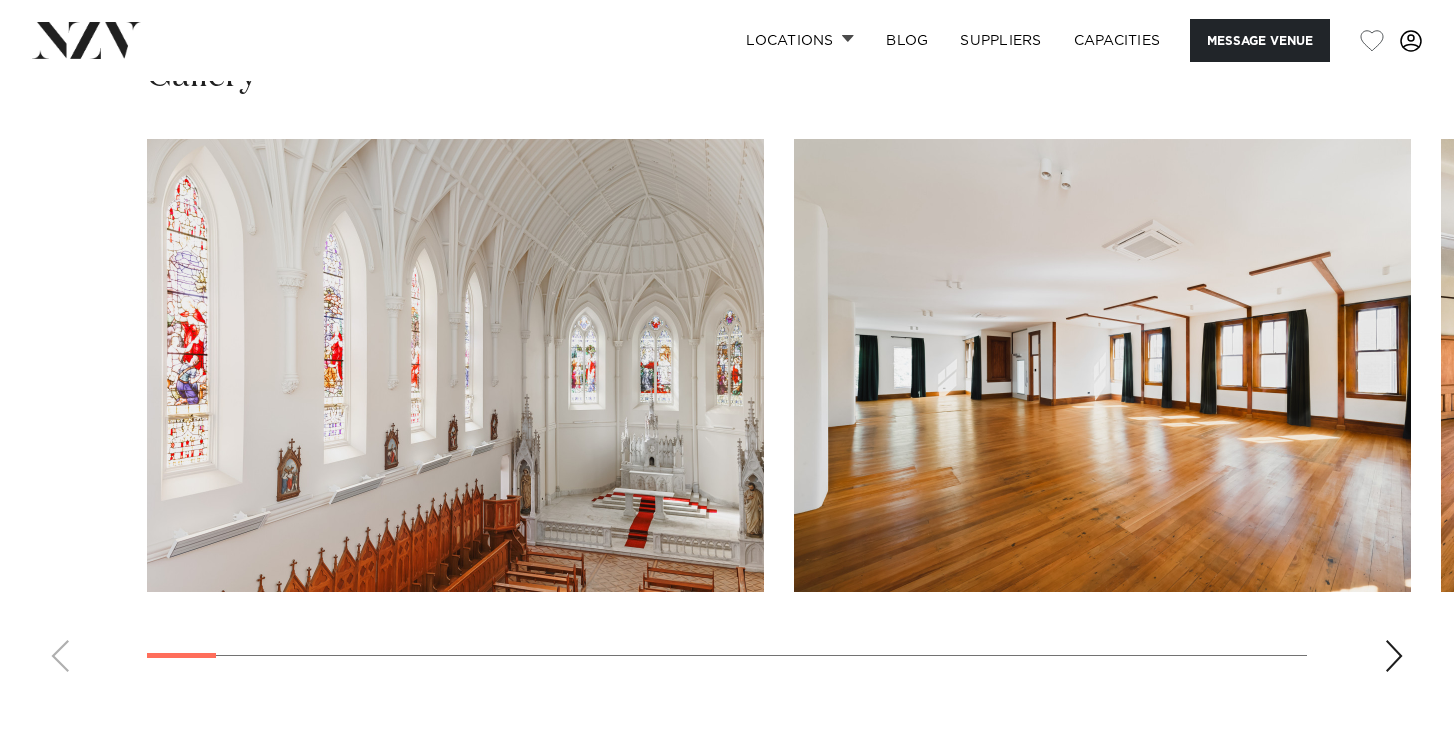 click at bounding box center [1394, 656] 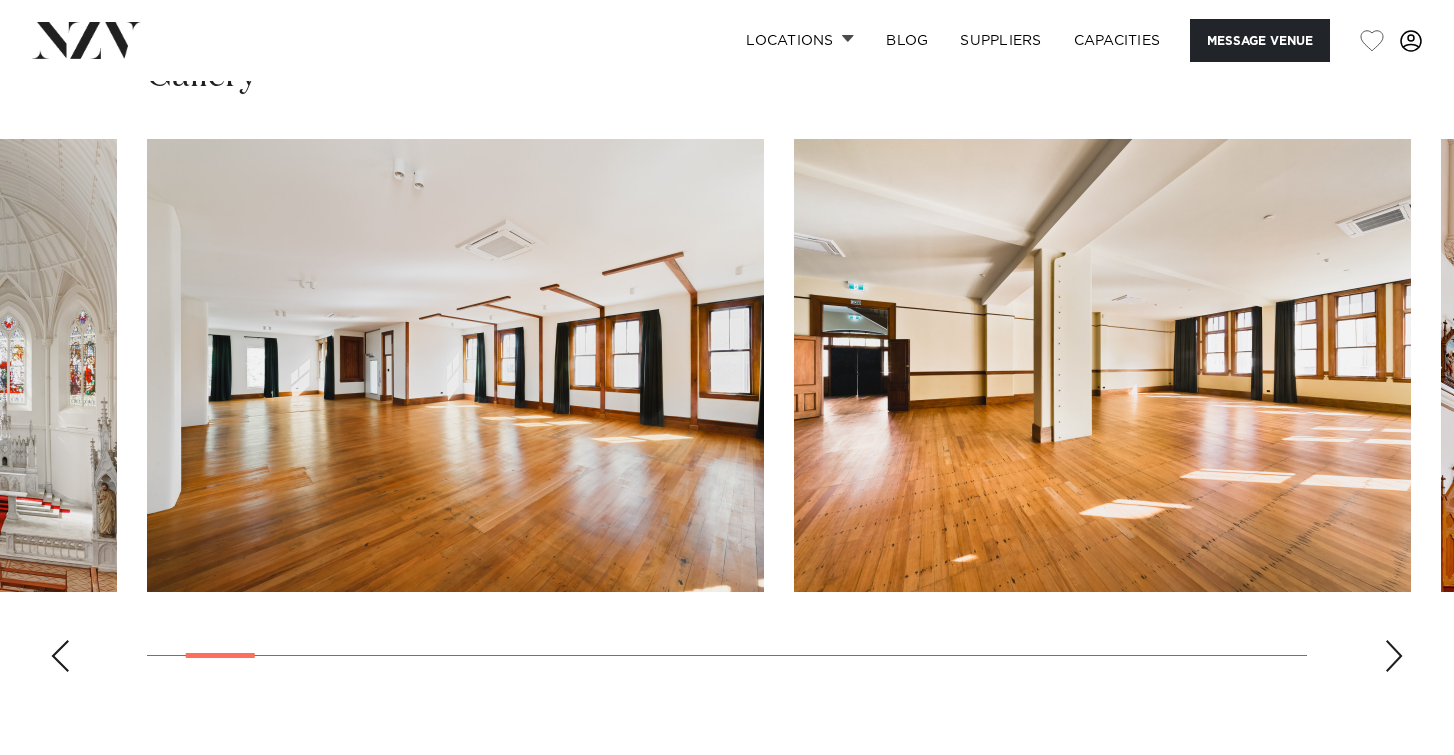 click at bounding box center [1394, 656] 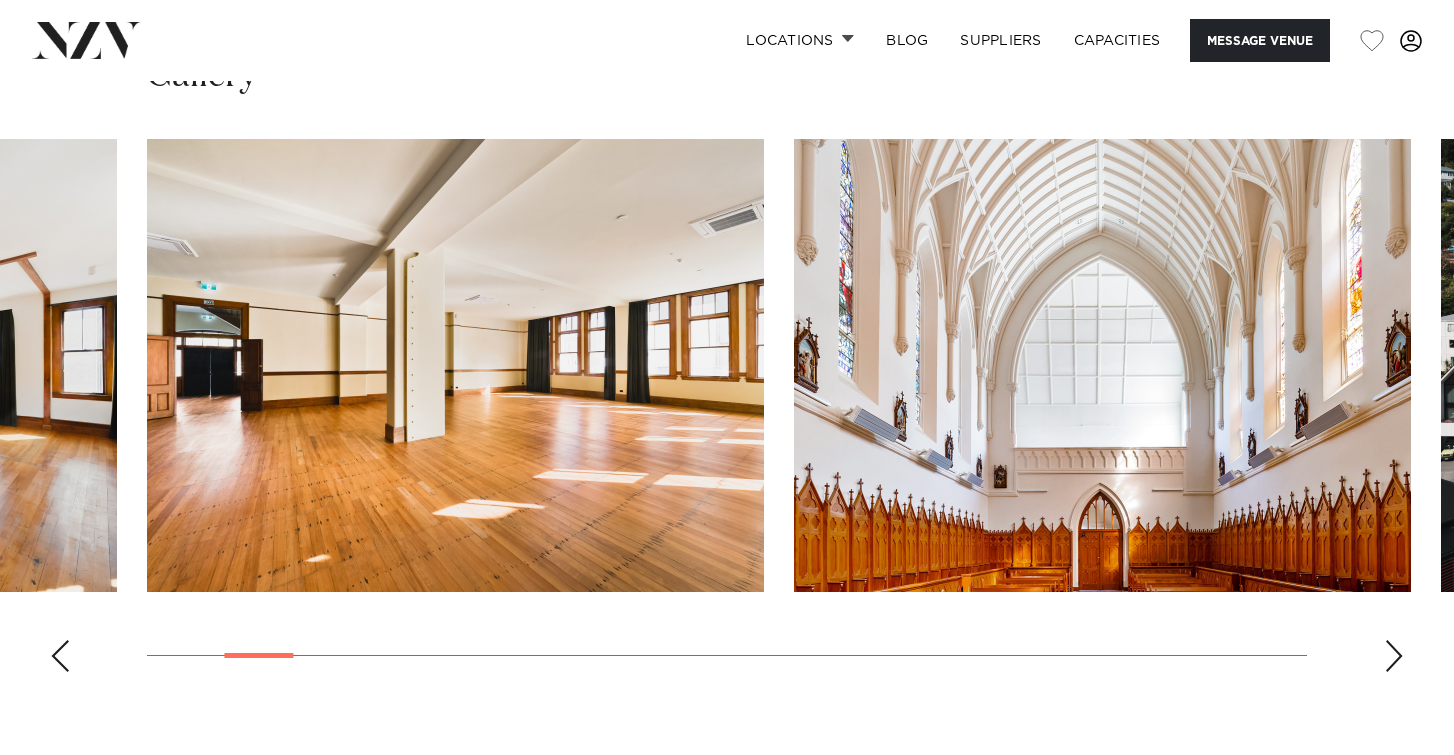 click at bounding box center [1394, 656] 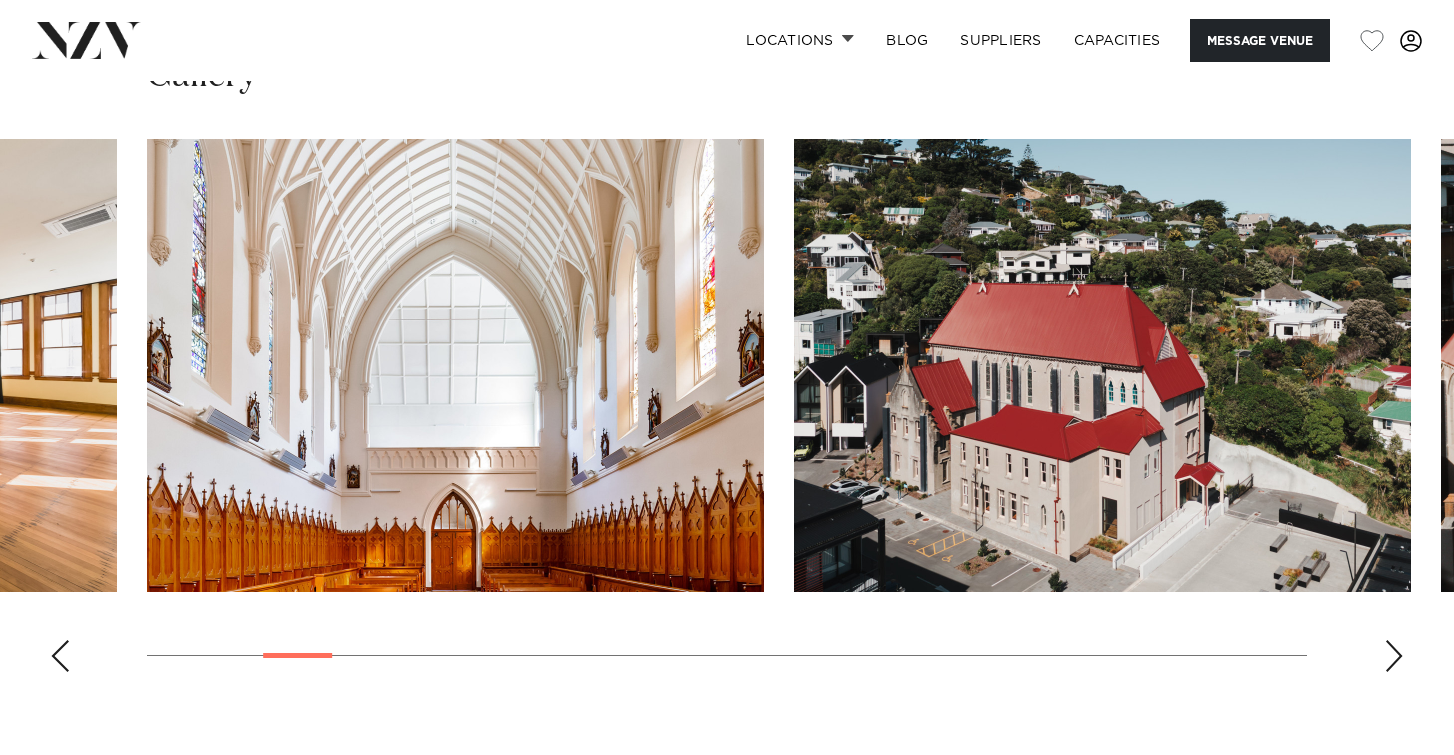 click at bounding box center [1394, 656] 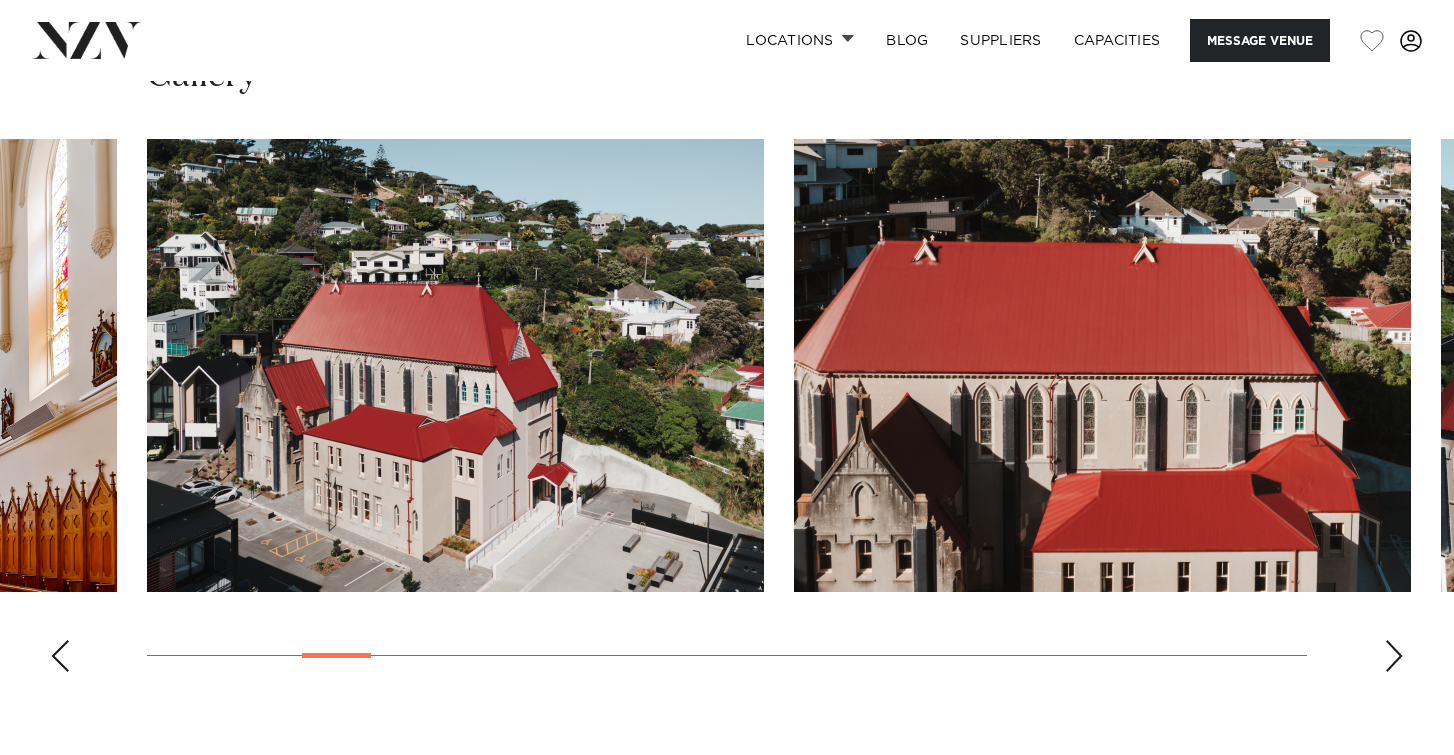 click at bounding box center [1394, 656] 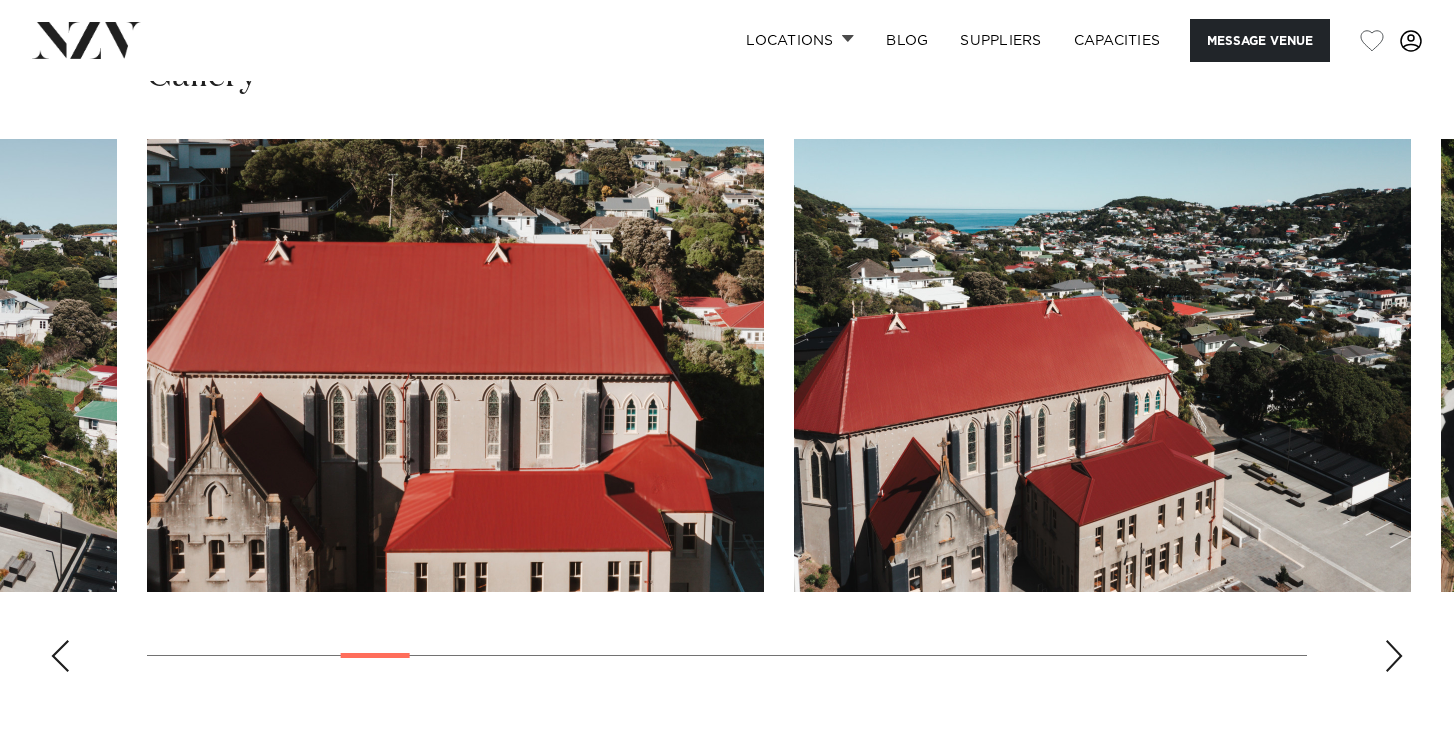 click at bounding box center [1394, 656] 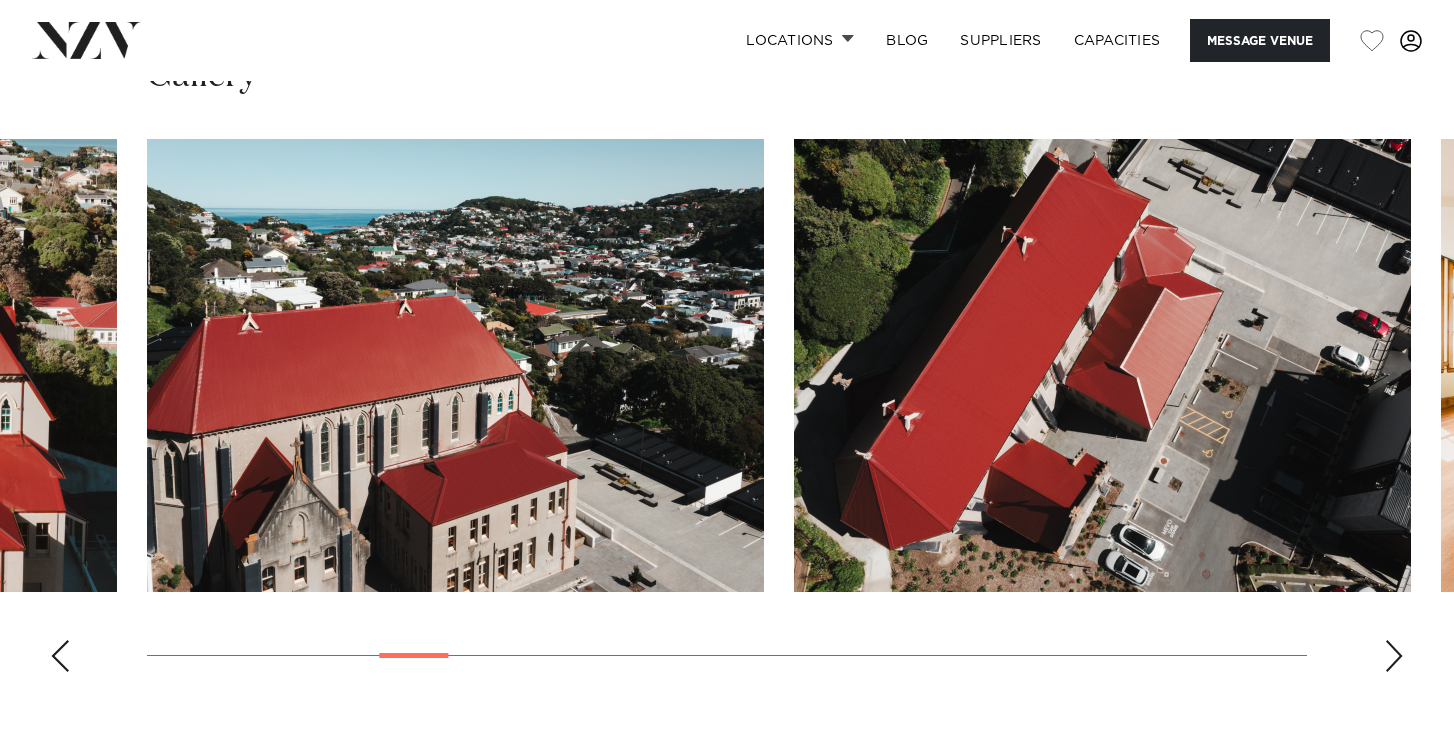 click at bounding box center [1394, 656] 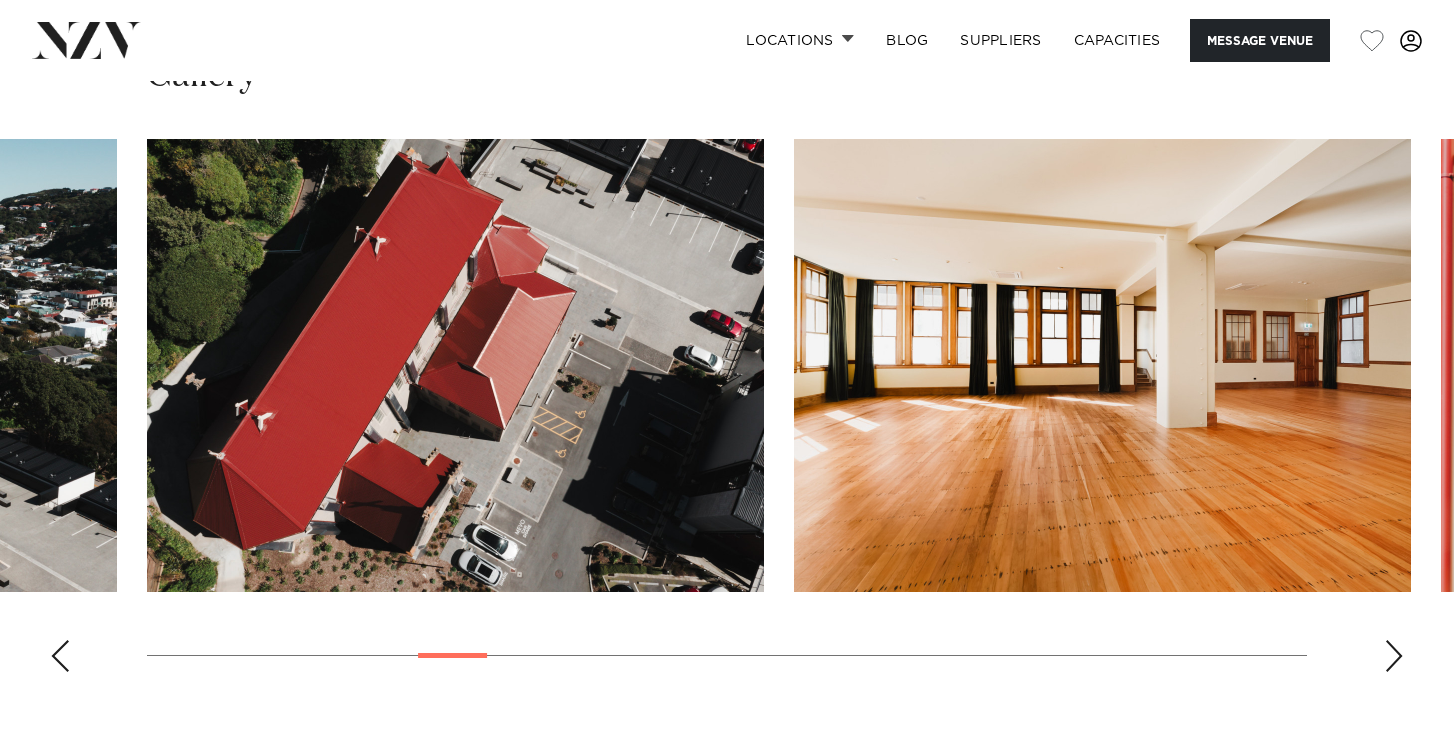 click at bounding box center [1394, 656] 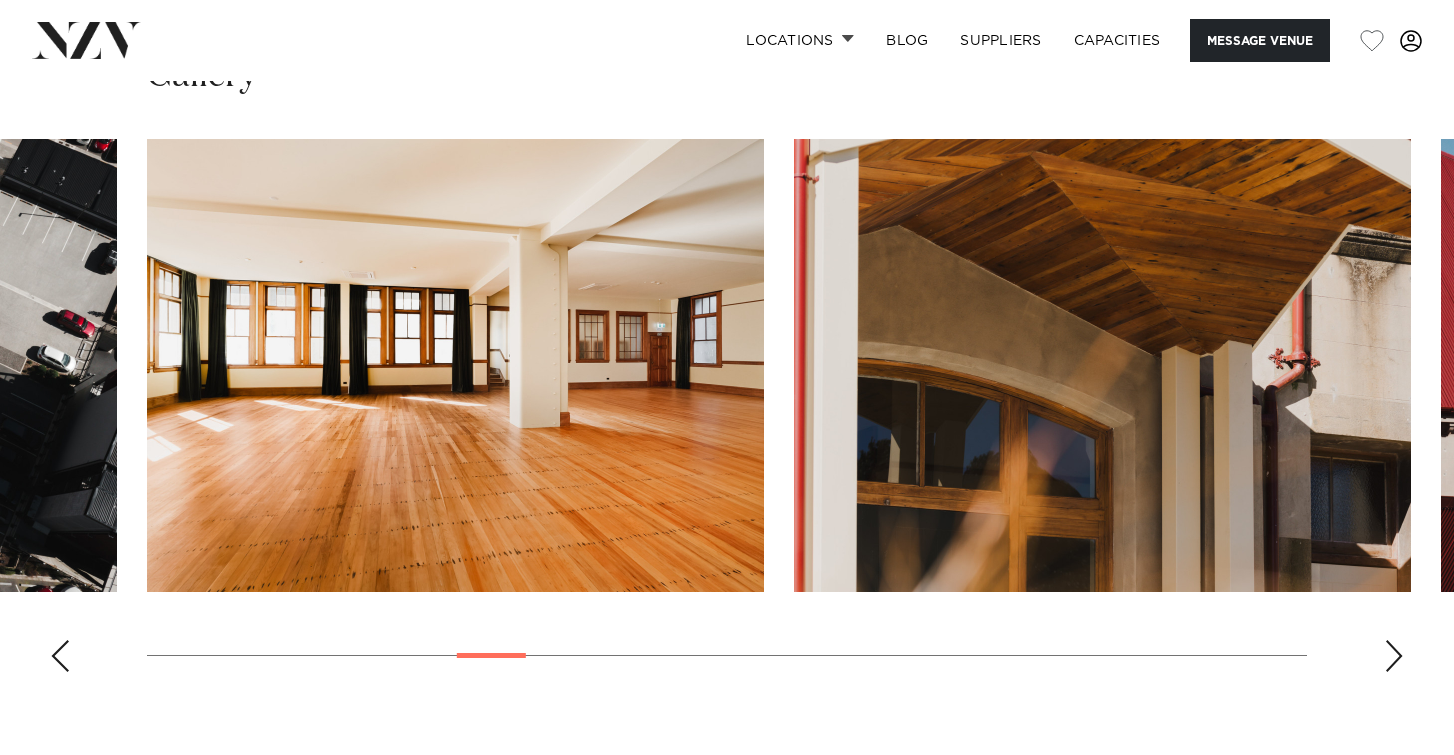 click at bounding box center (1394, 656) 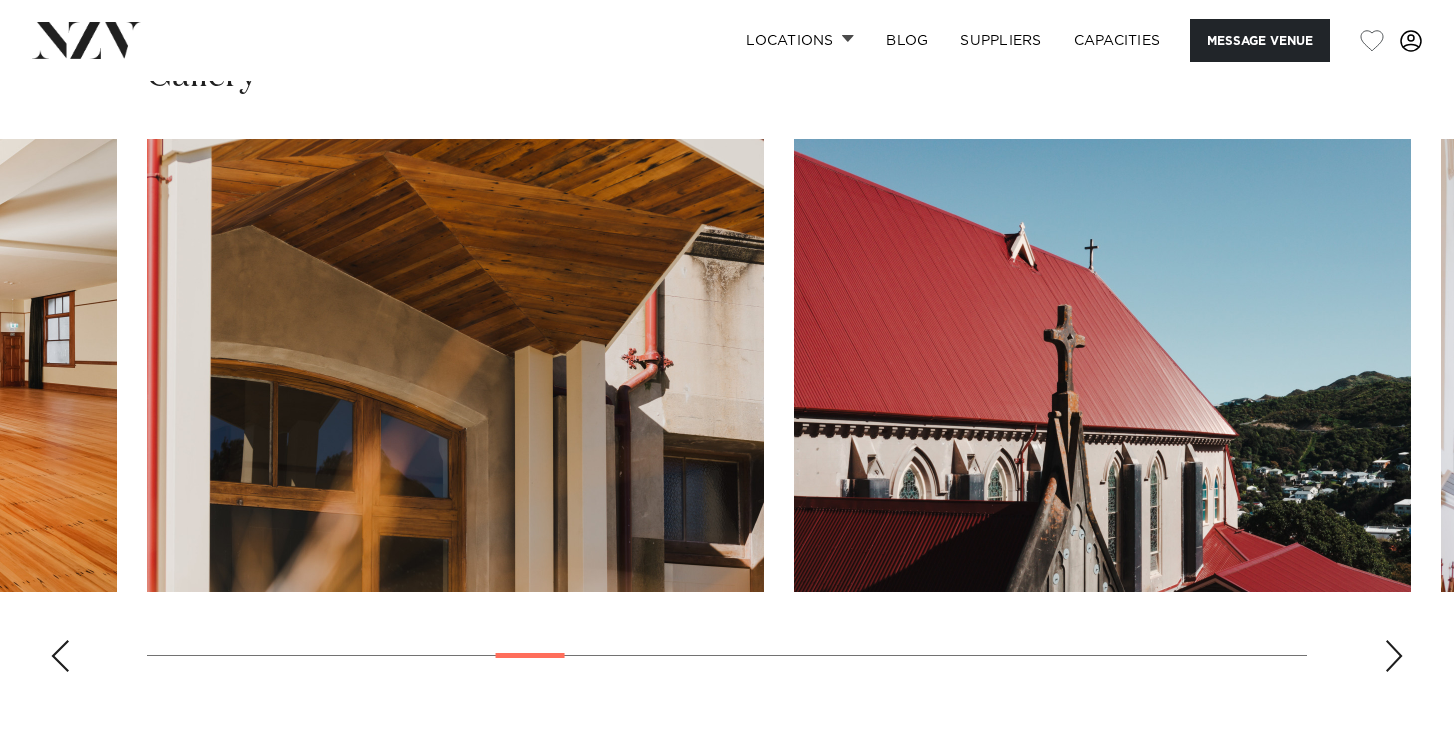 click at bounding box center (1394, 656) 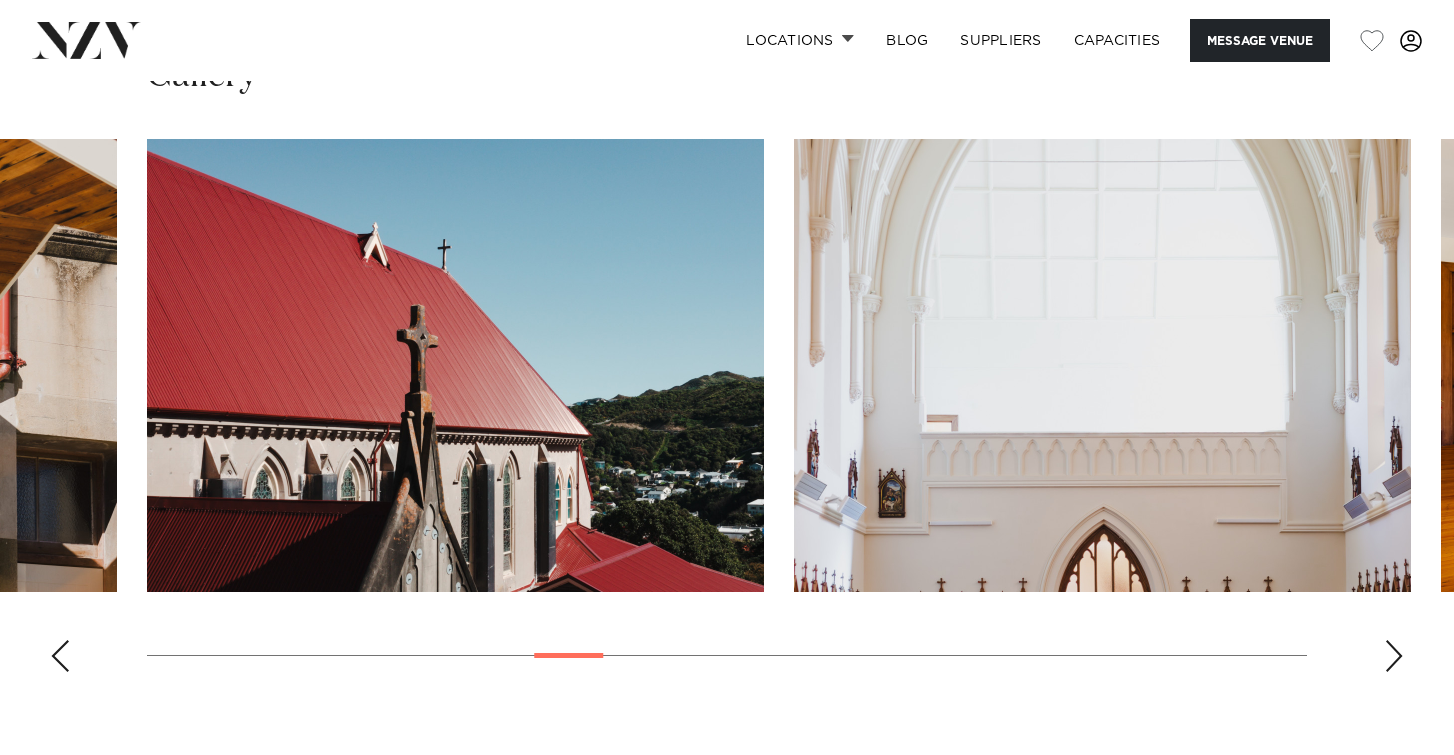 click at bounding box center (1394, 656) 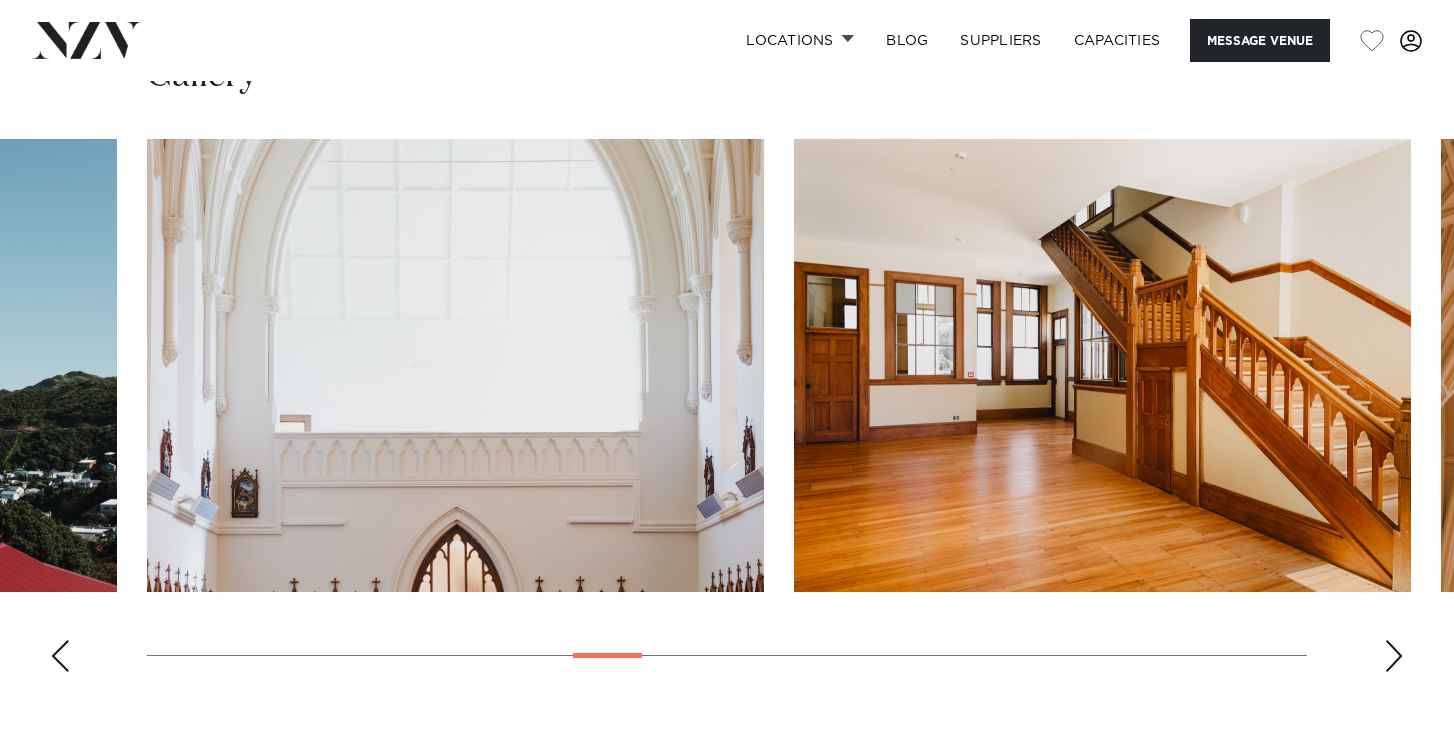 click at bounding box center [1394, 656] 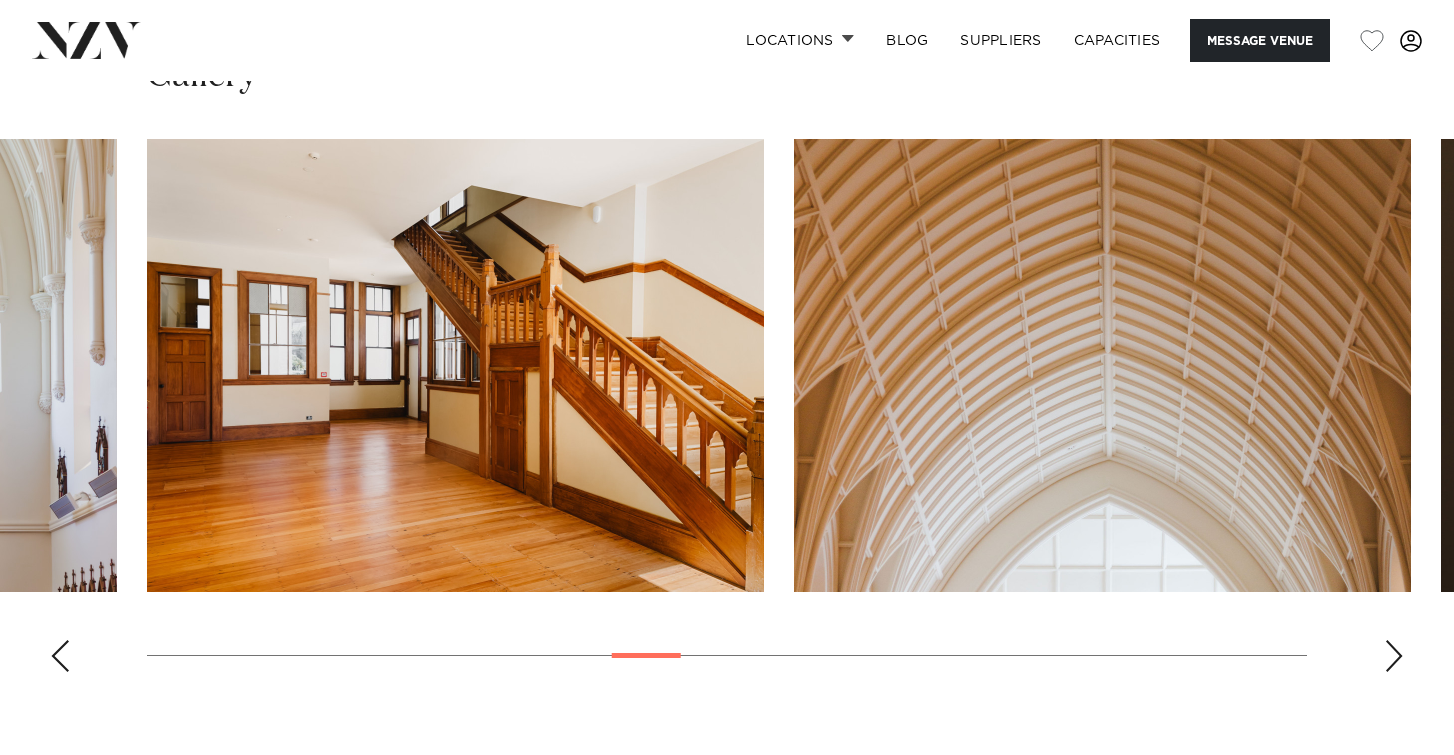 click at bounding box center [1394, 656] 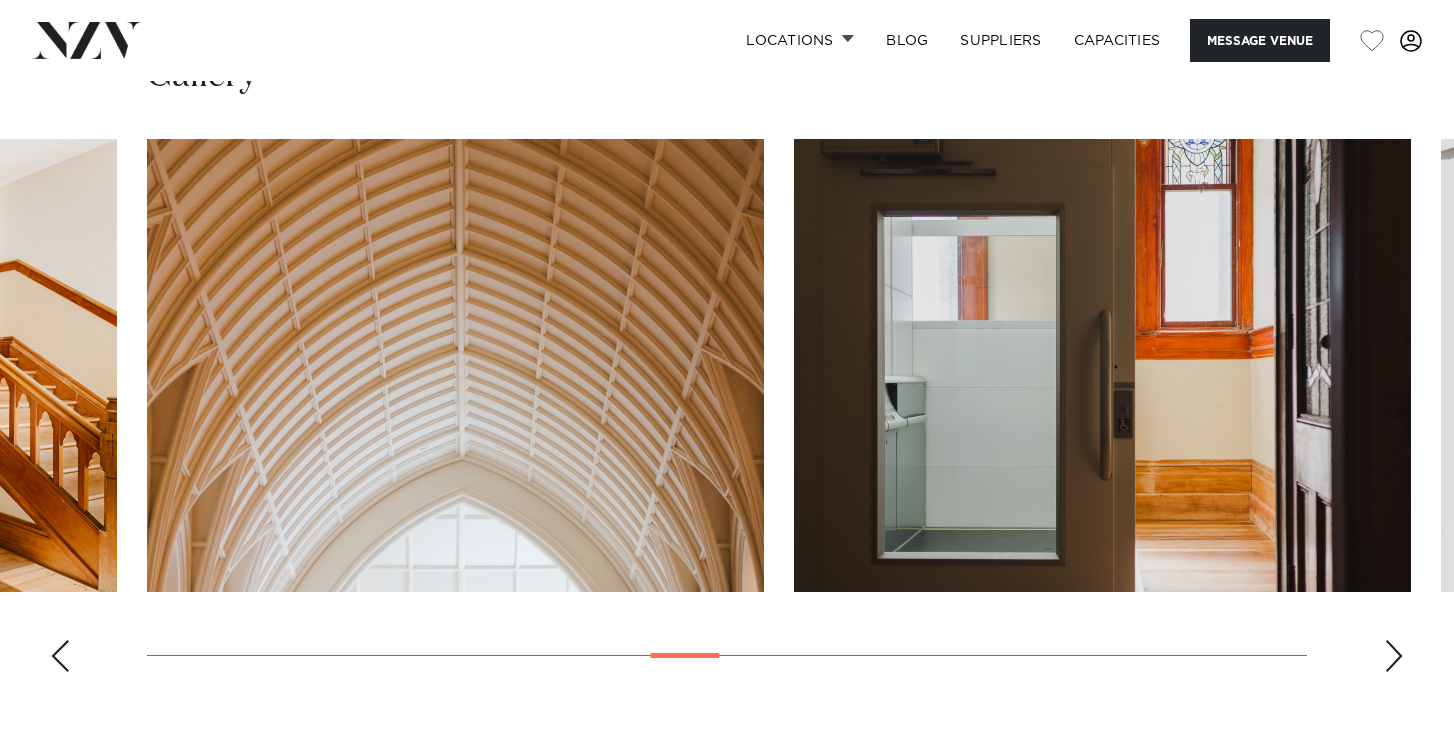 click at bounding box center [1394, 656] 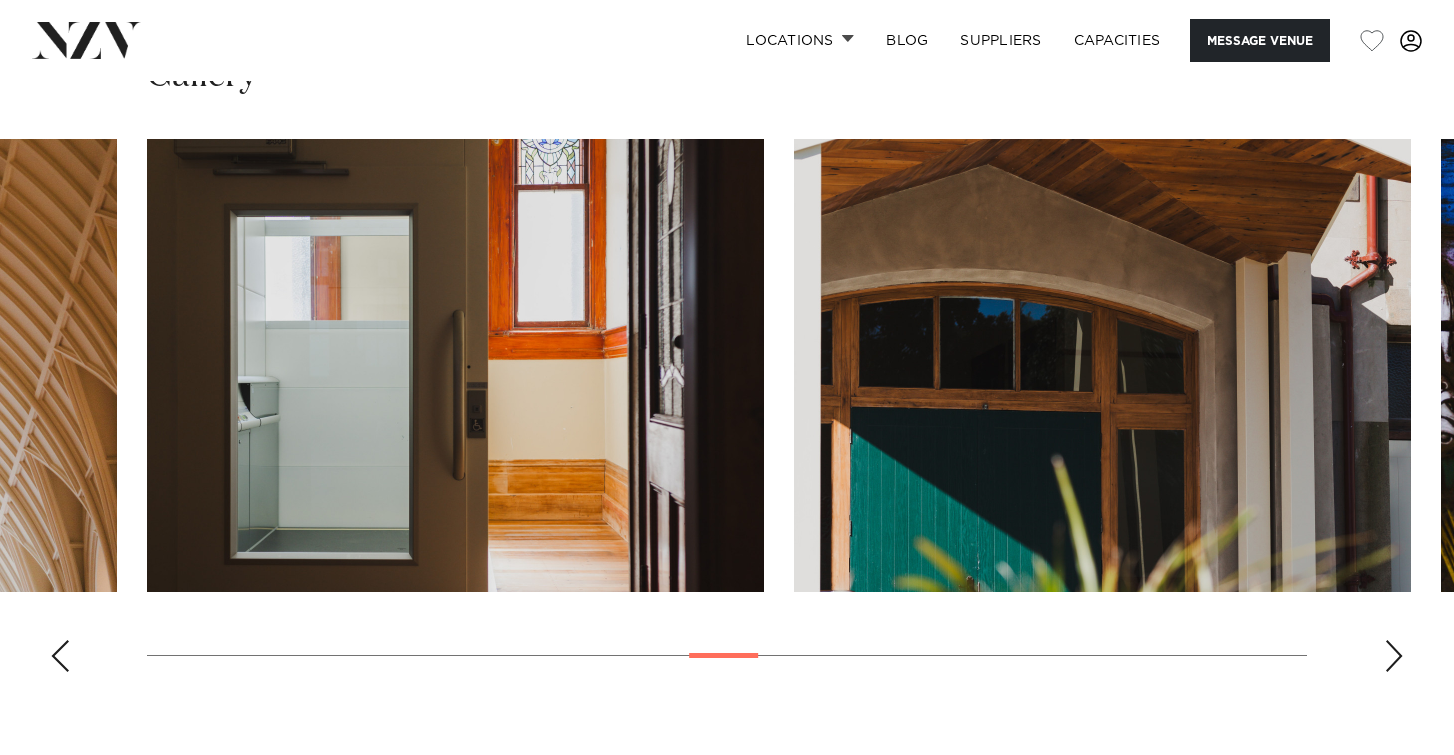 click at bounding box center [1394, 656] 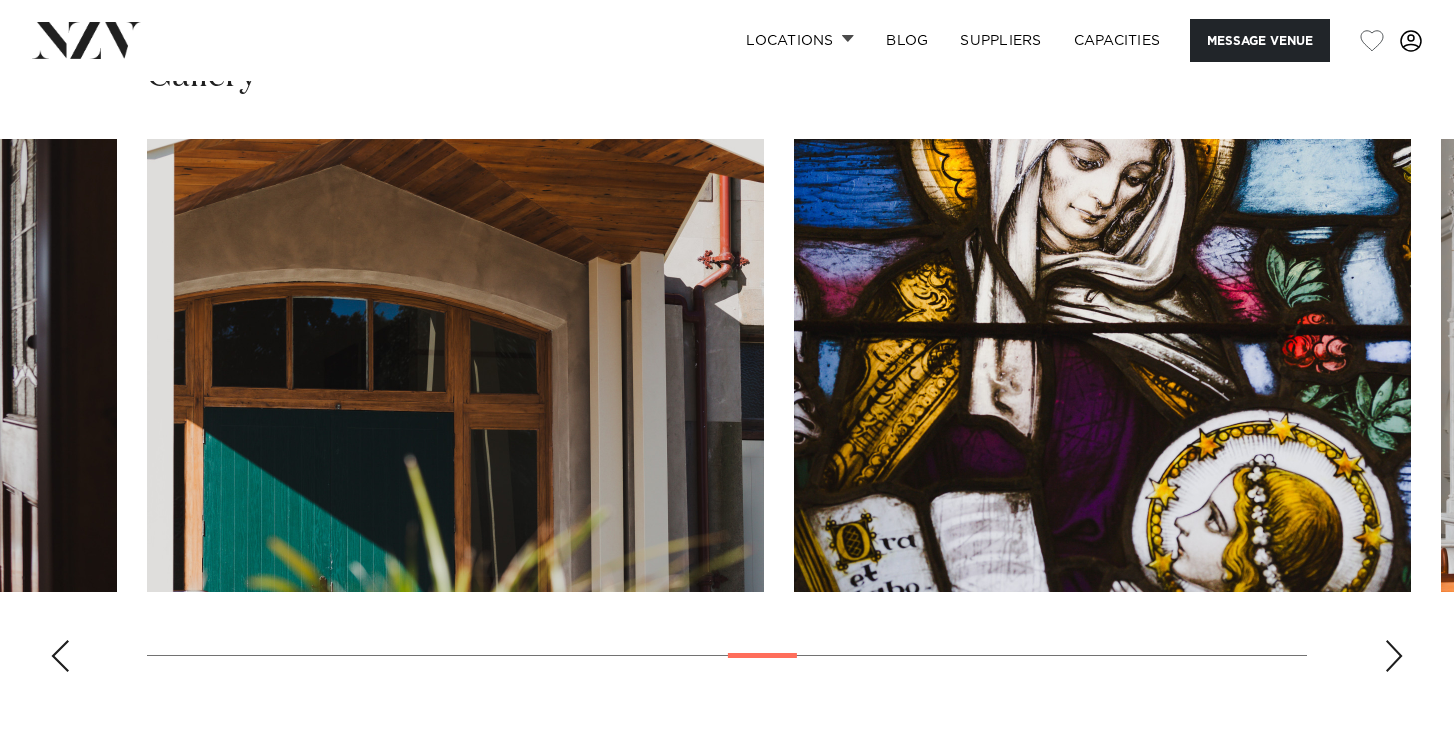 click at bounding box center [1394, 656] 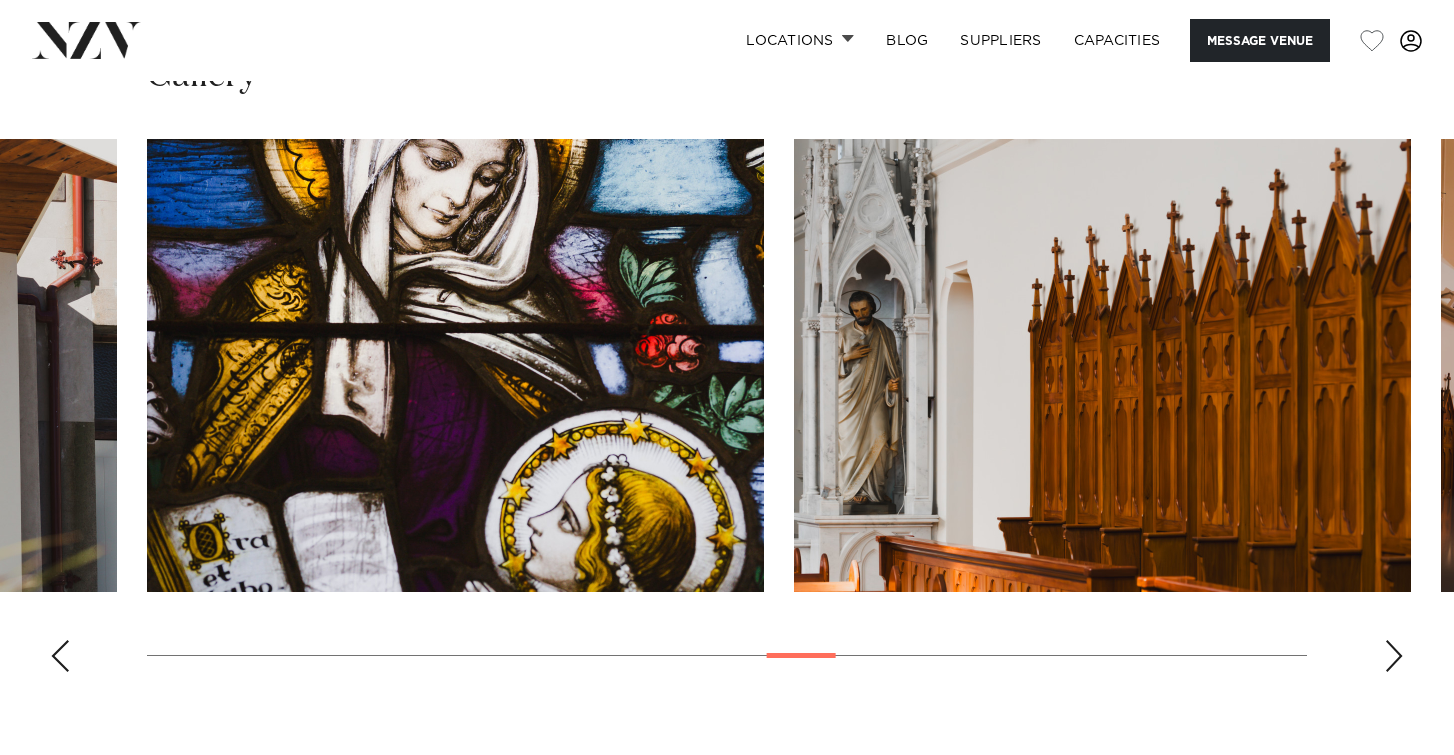 click at bounding box center [1394, 656] 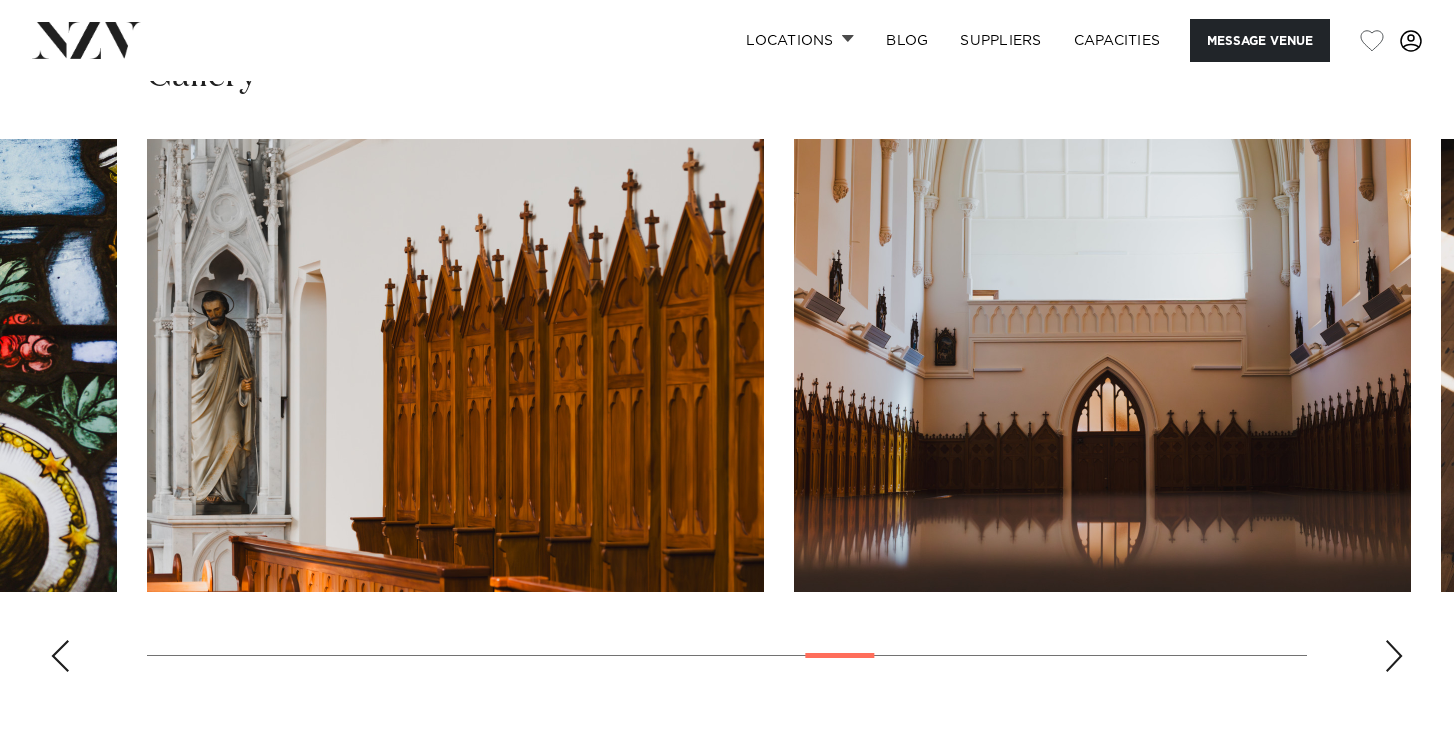 click at bounding box center (1394, 656) 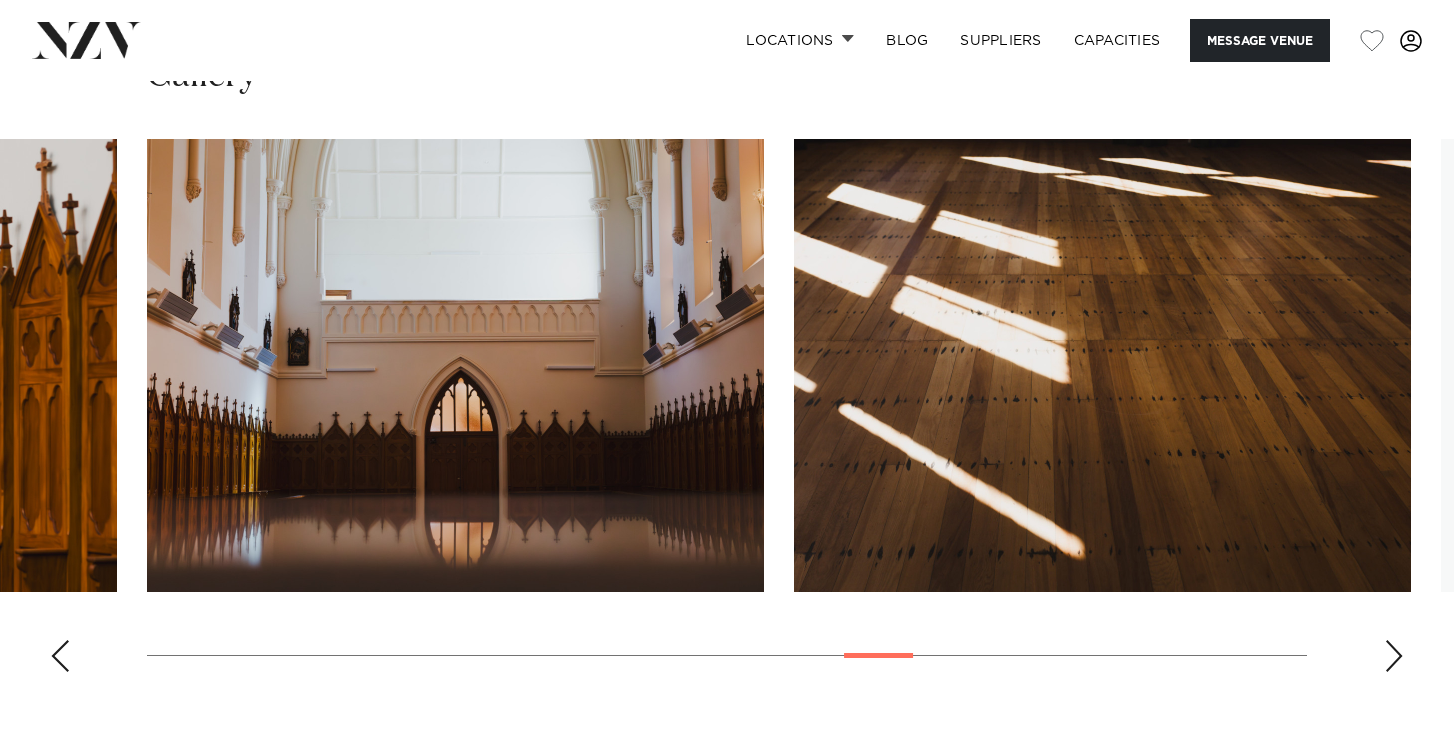 click at bounding box center [1394, 656] 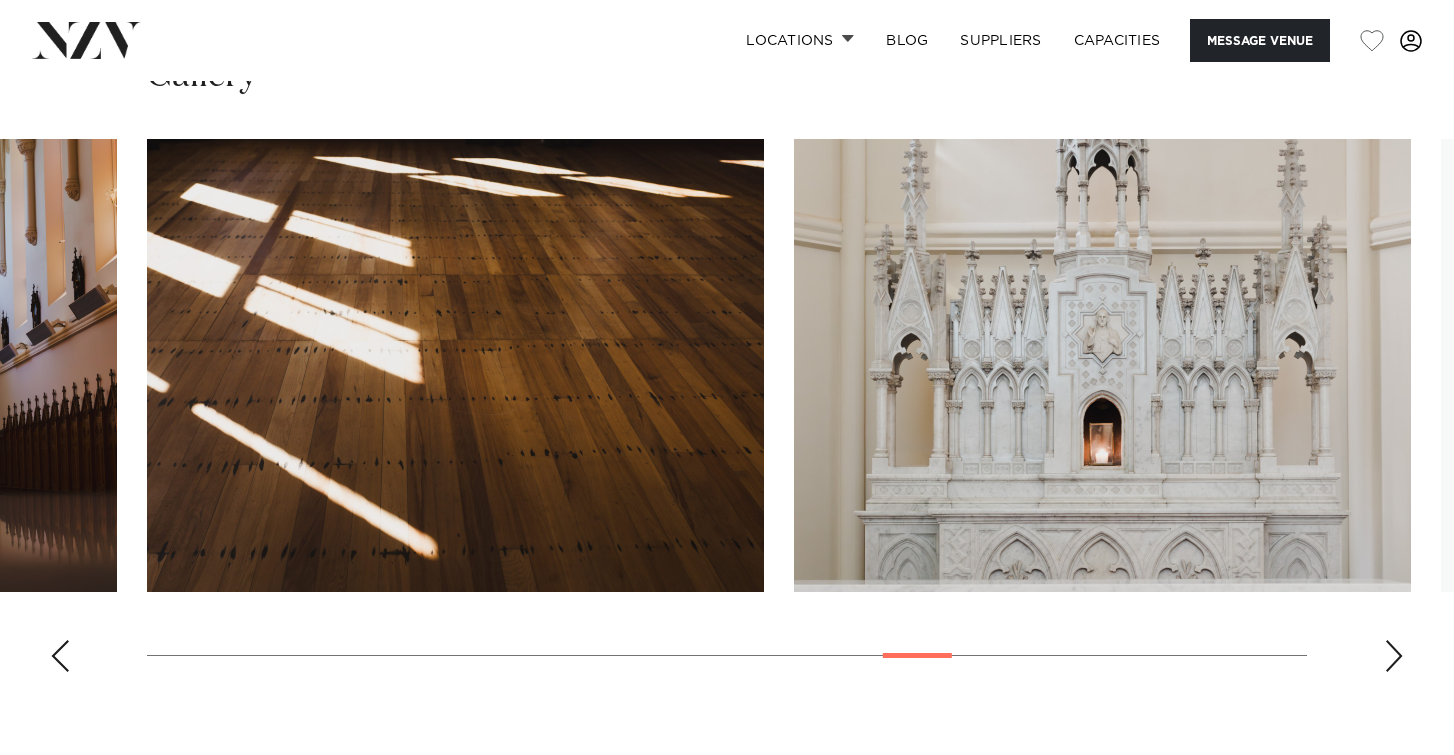 click at bounding box center [1394, 656] 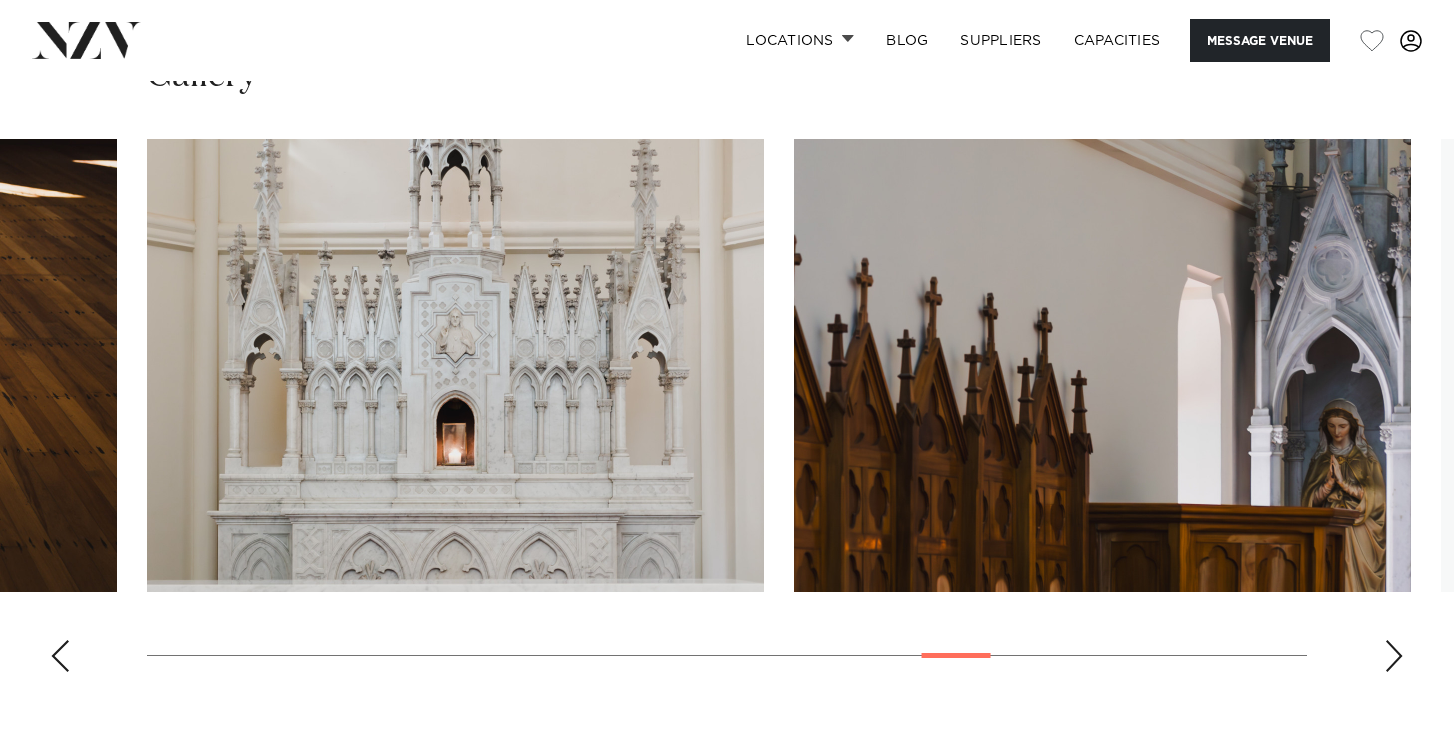 click at bounding box center (1394, 656) 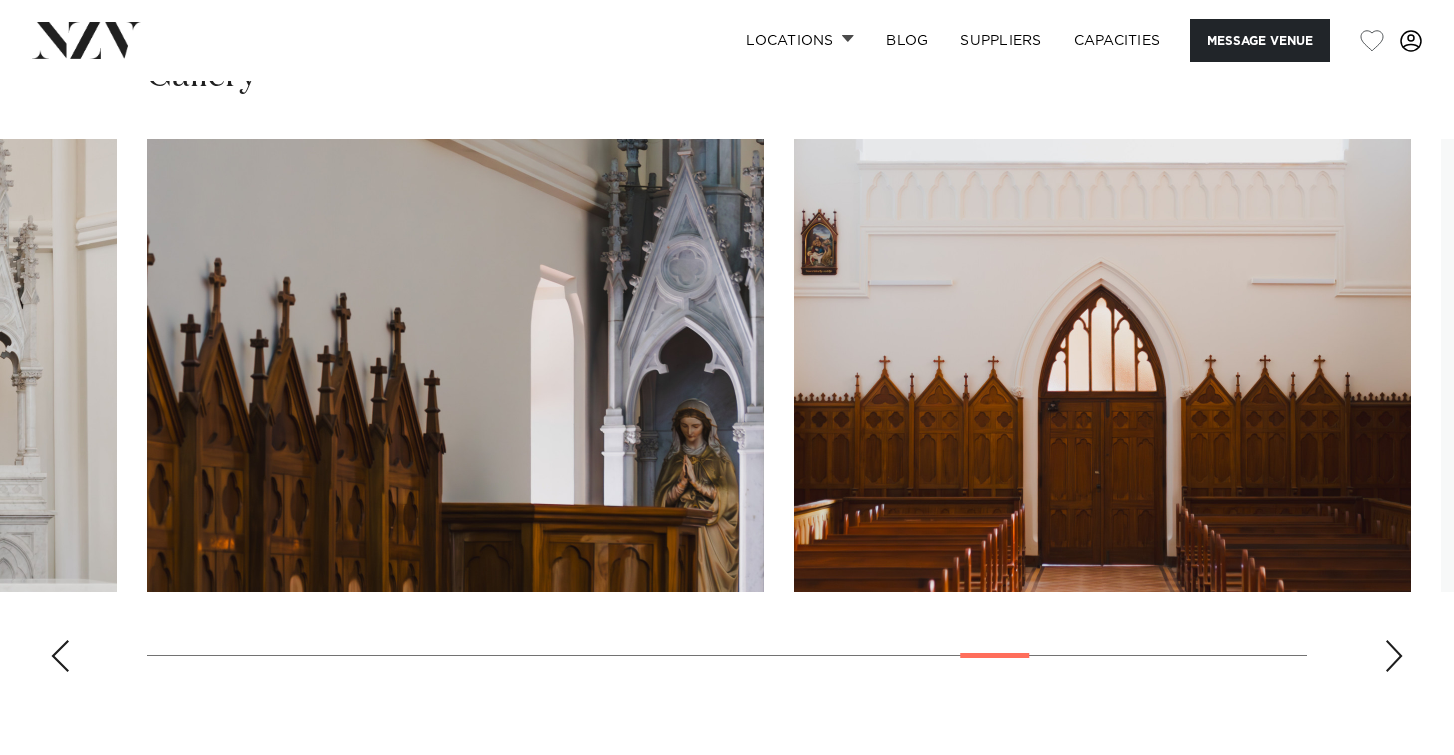 click at bounding box center [1394, 656] 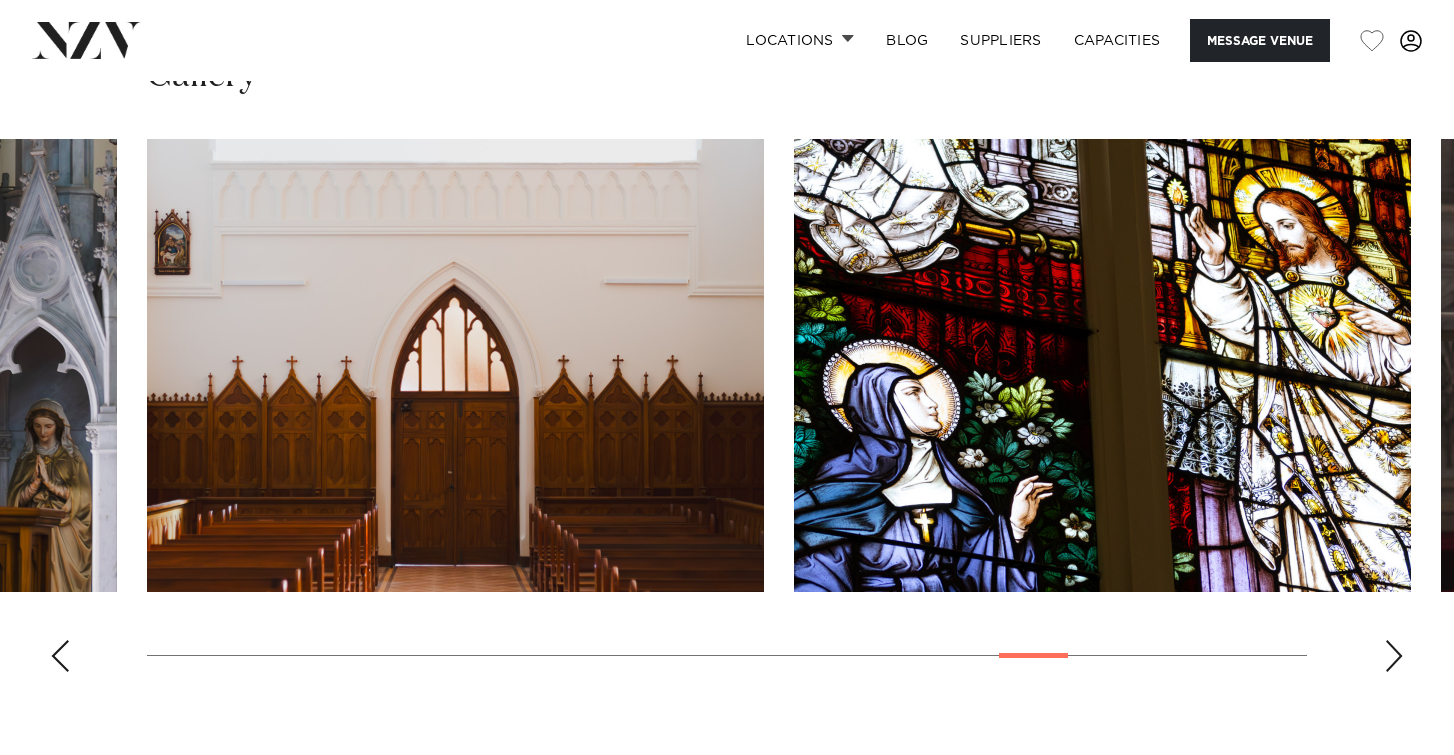 click at bounding box center (1394, 656) 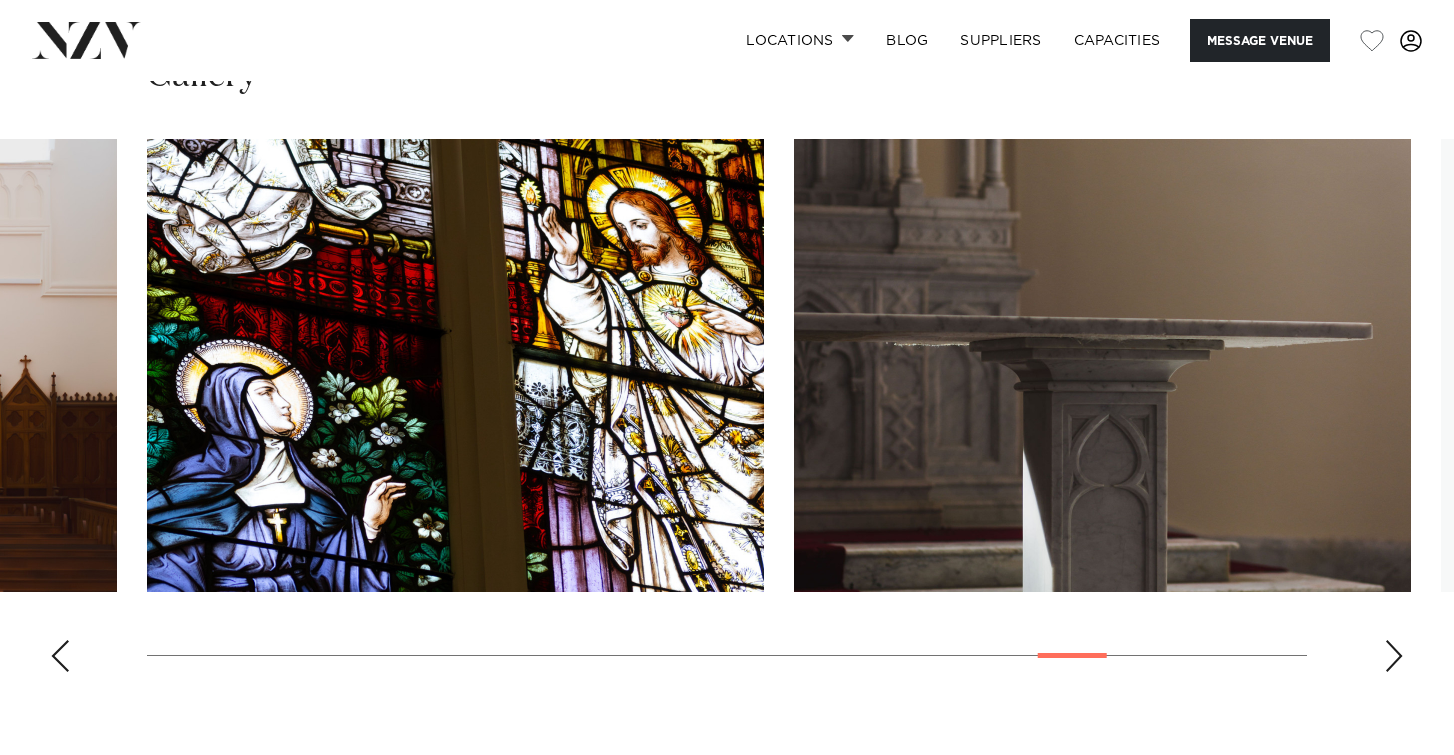 click at bounding box center (1394, 656) 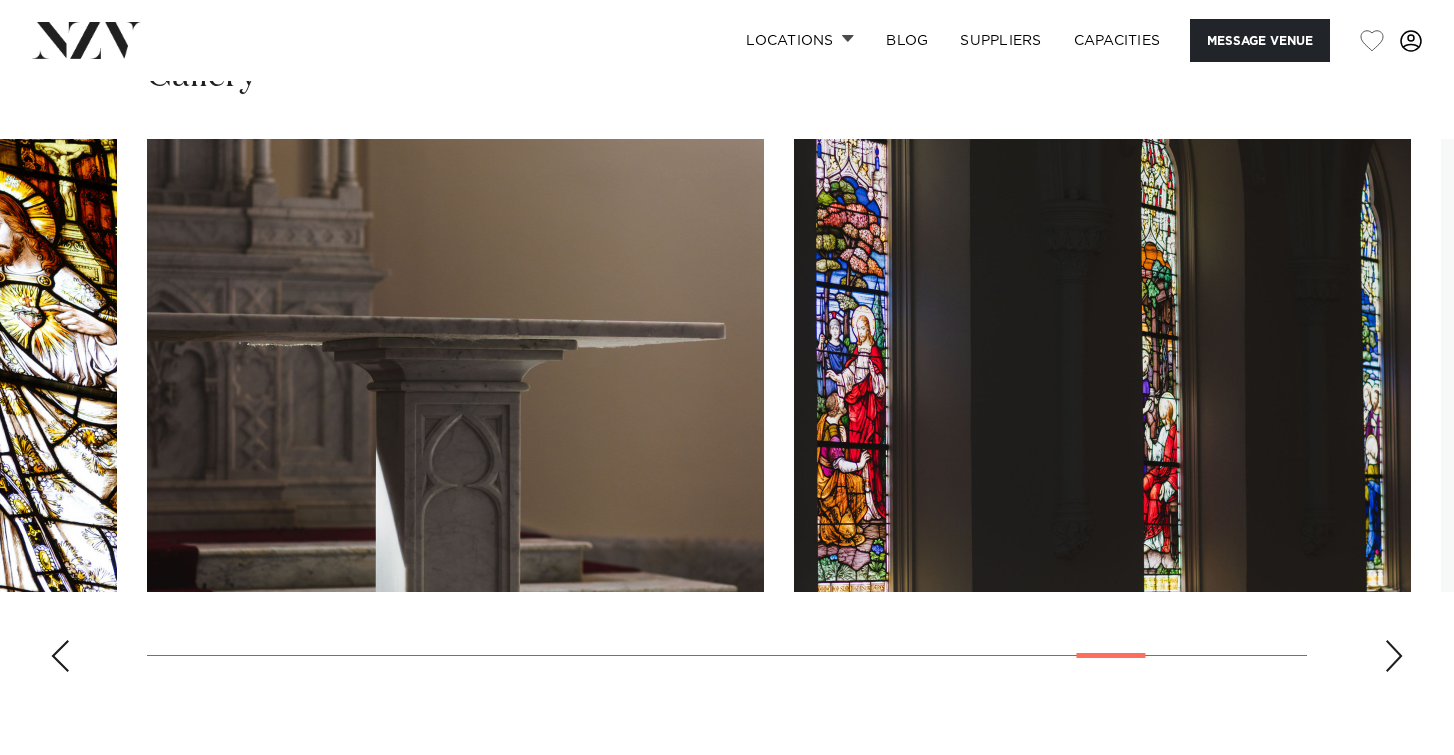 click at bounding box center [1394, 656] 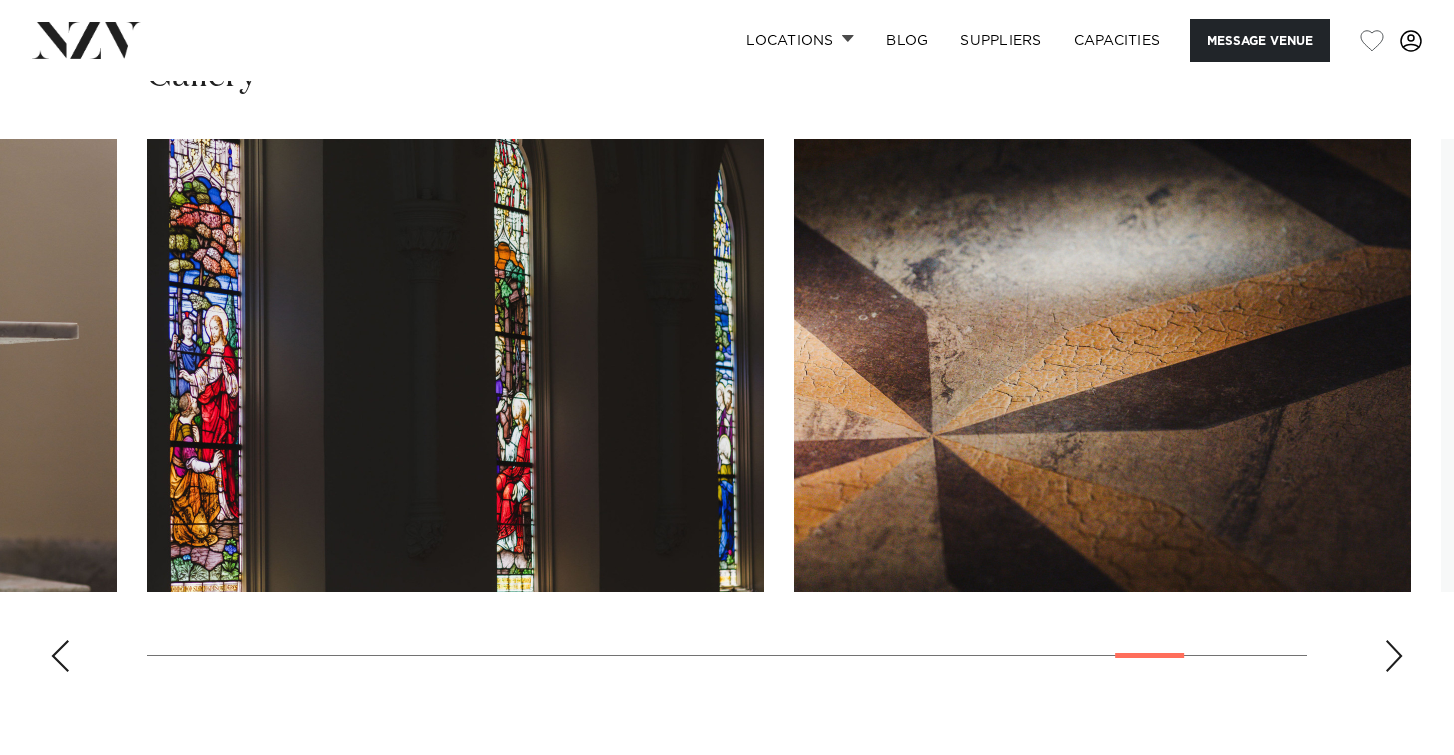 click at bounding box center (1394, 656) 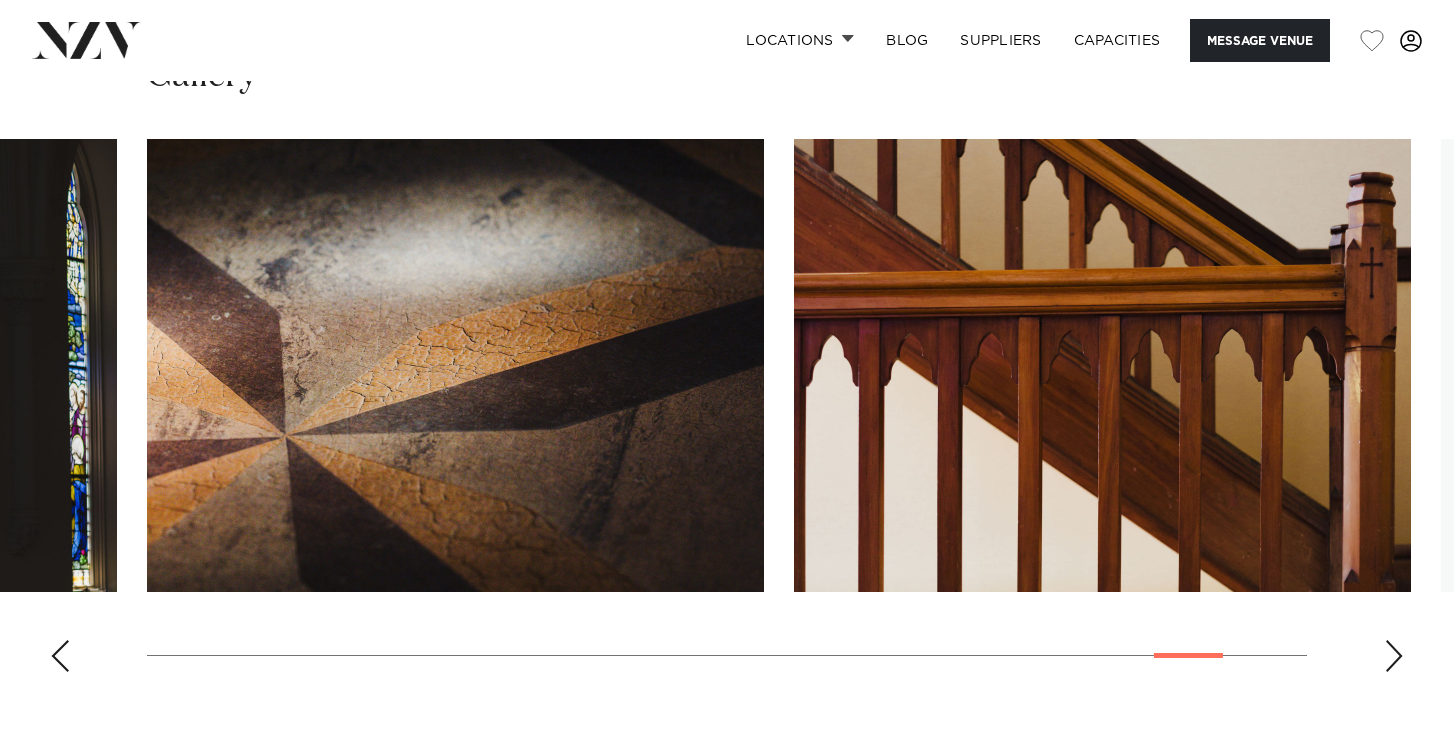 click at bounding box center [1394, 656] 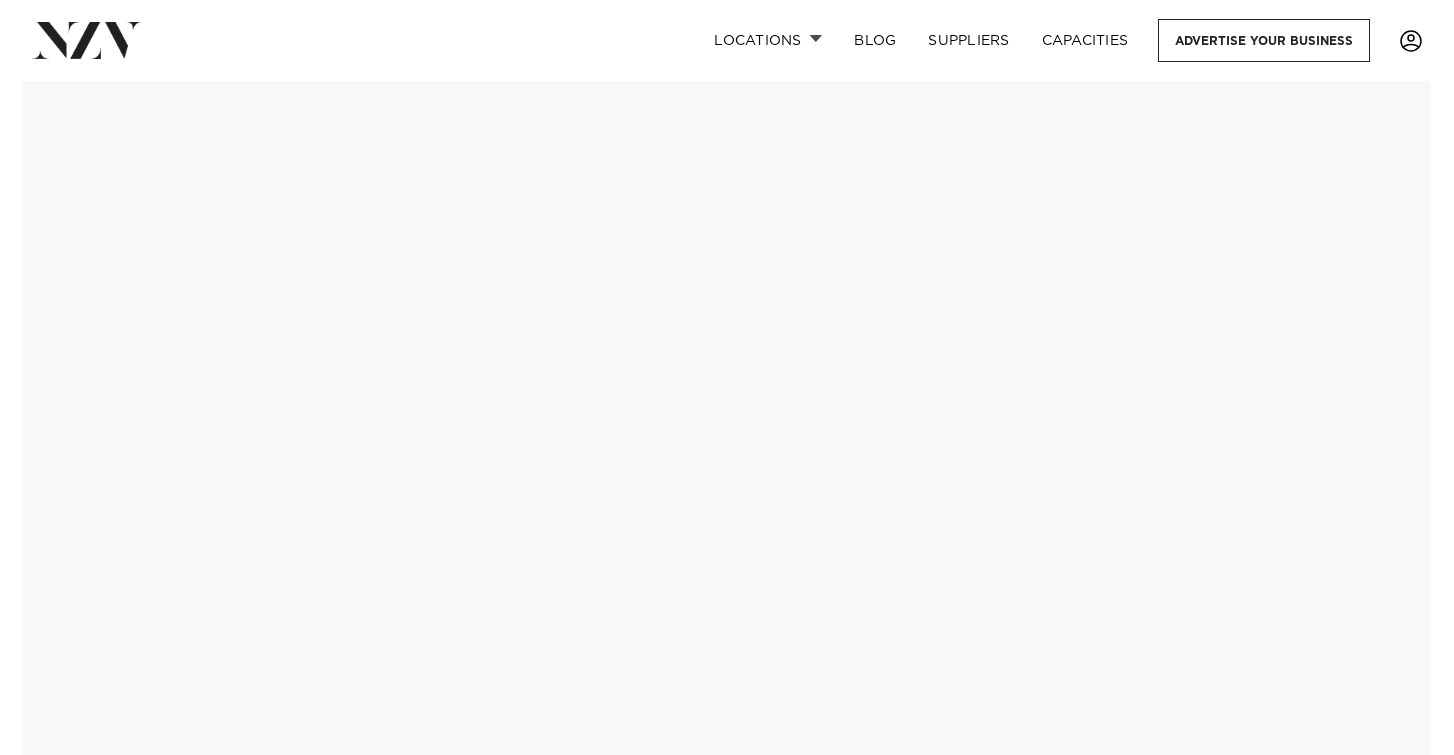 scroll, scrollTop: 0, scrollLeft: 0, axis: both 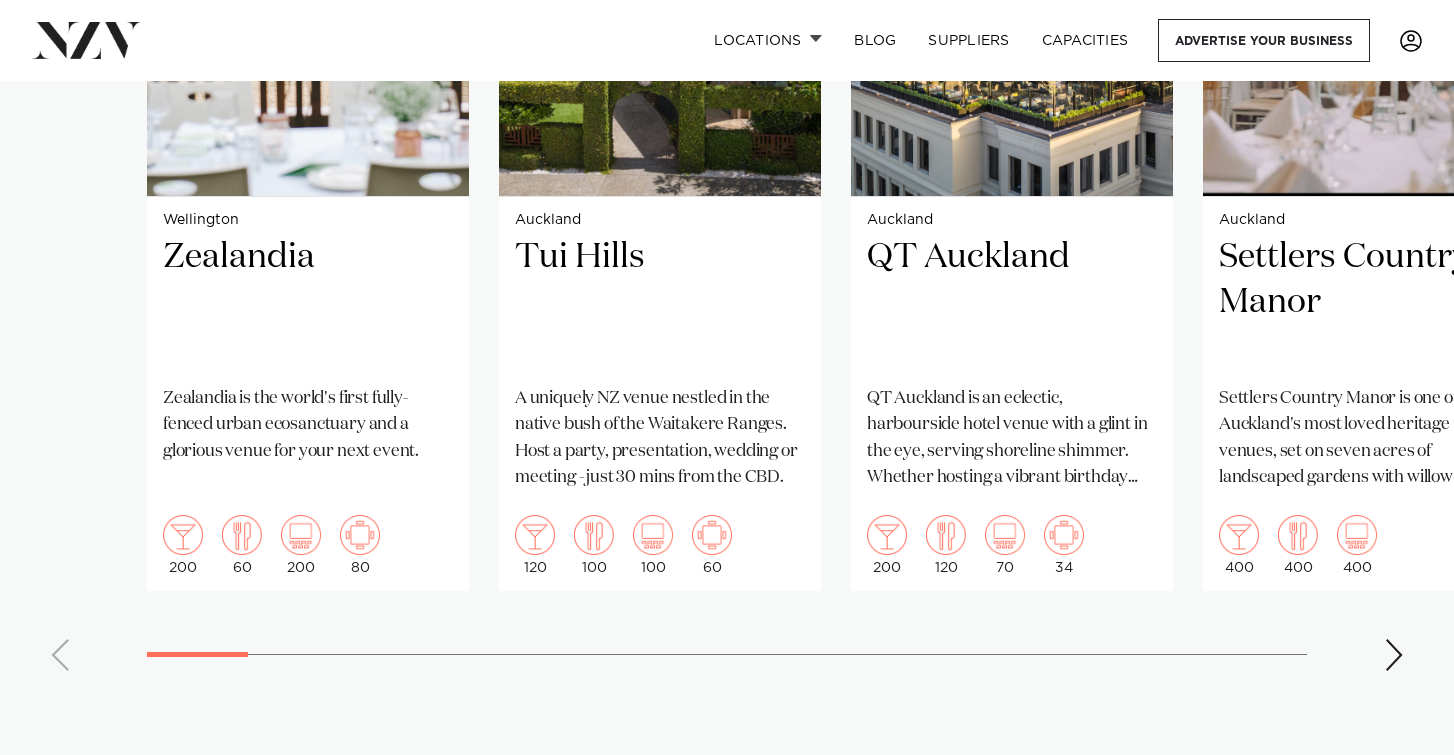 click on "Wellington
Zealandia
Zealandia is the world's first fully-fenced urban ecosanctuary and a glorious venue for your next event.
200
60
200
80
Auckland
Tui Hills" at bounding box center (727, 225) 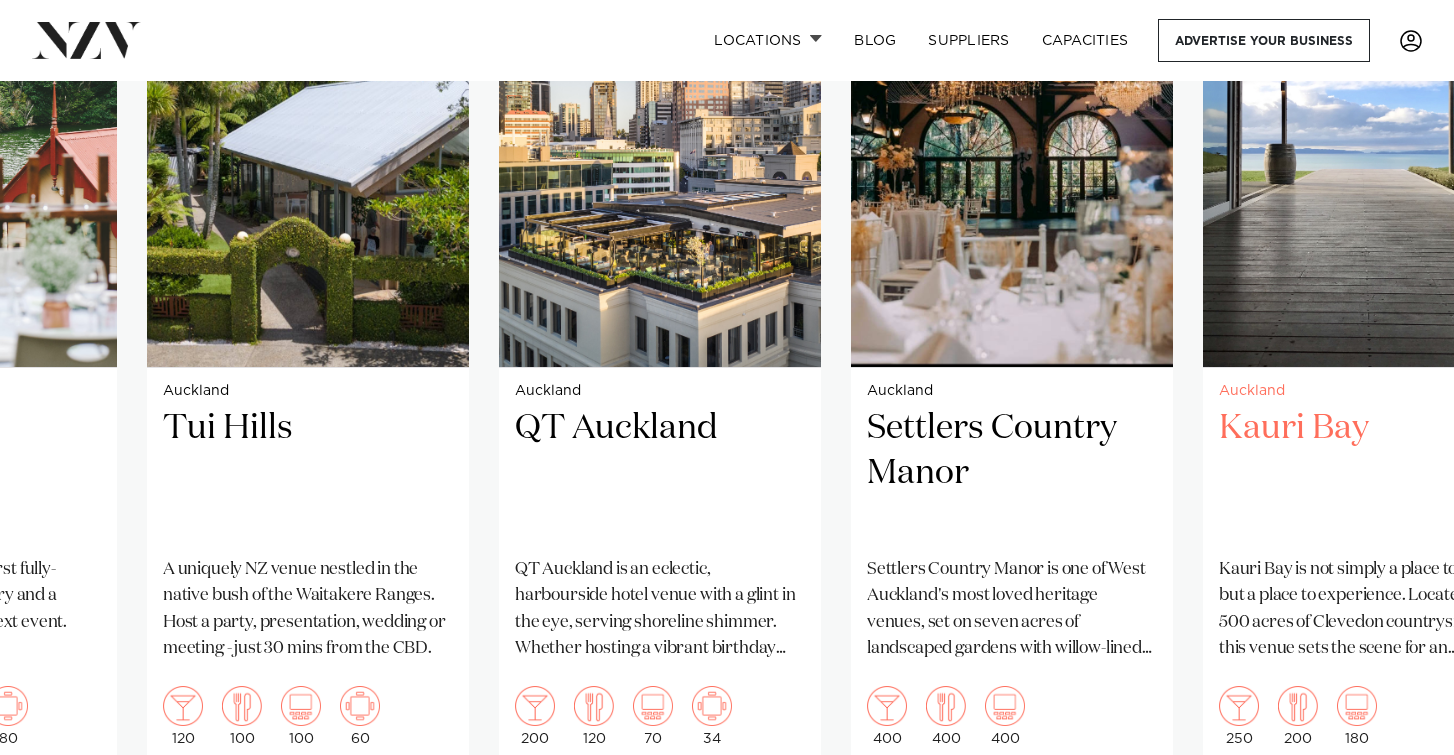 scroll, scrollTop: 1704, scrollLeft: 0, axis: vertical 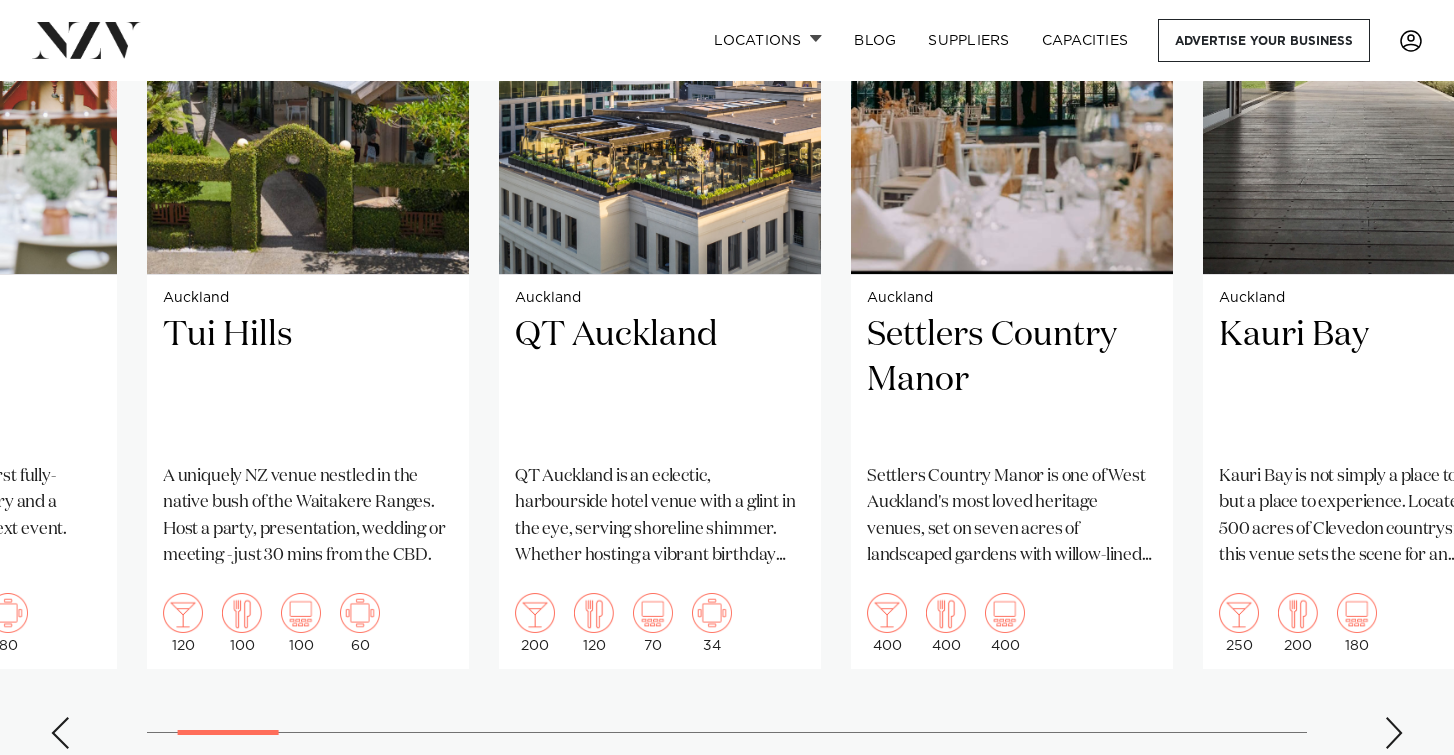 click at bounding box center [1394, 733] 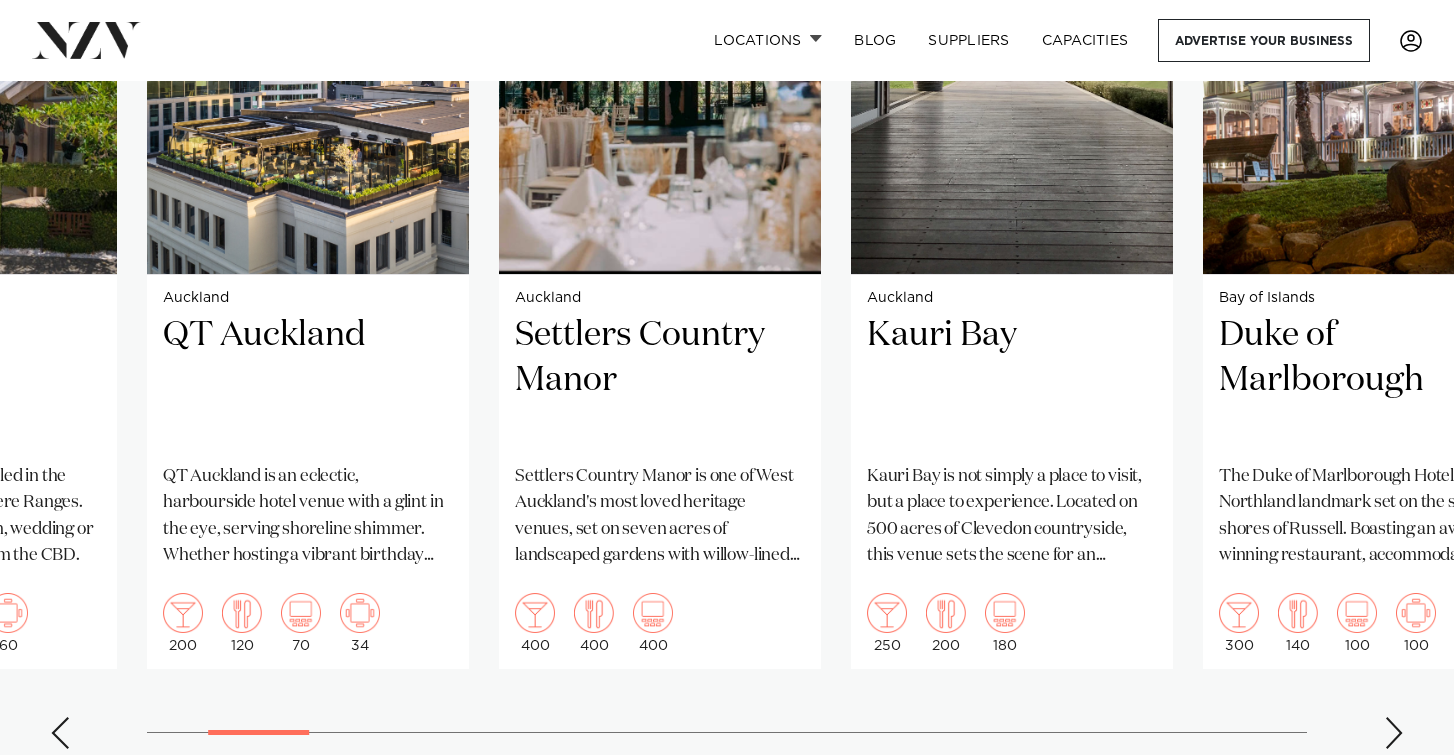 click at bounding box center (1394, 733) 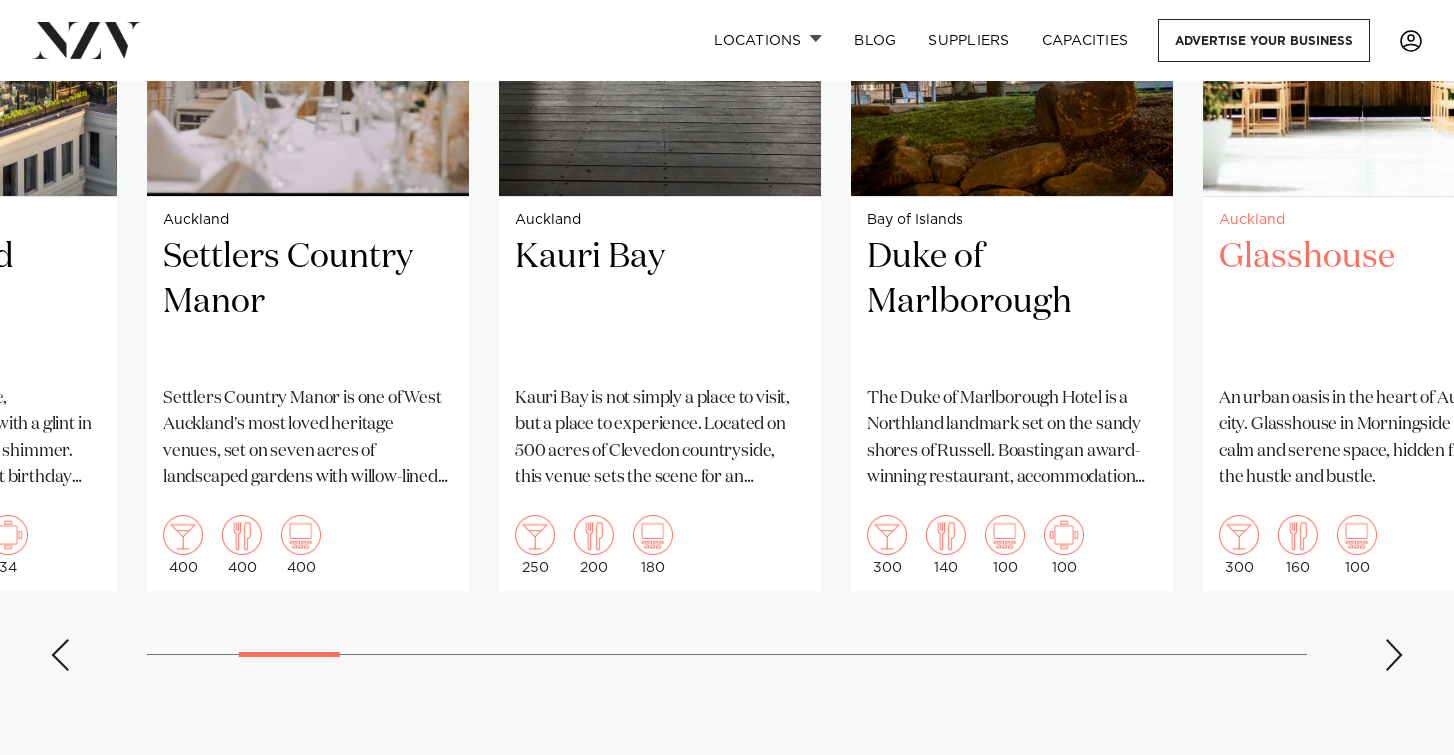 scroll, scrollTop: 1785, scrollLeft: 0, axis: vertical 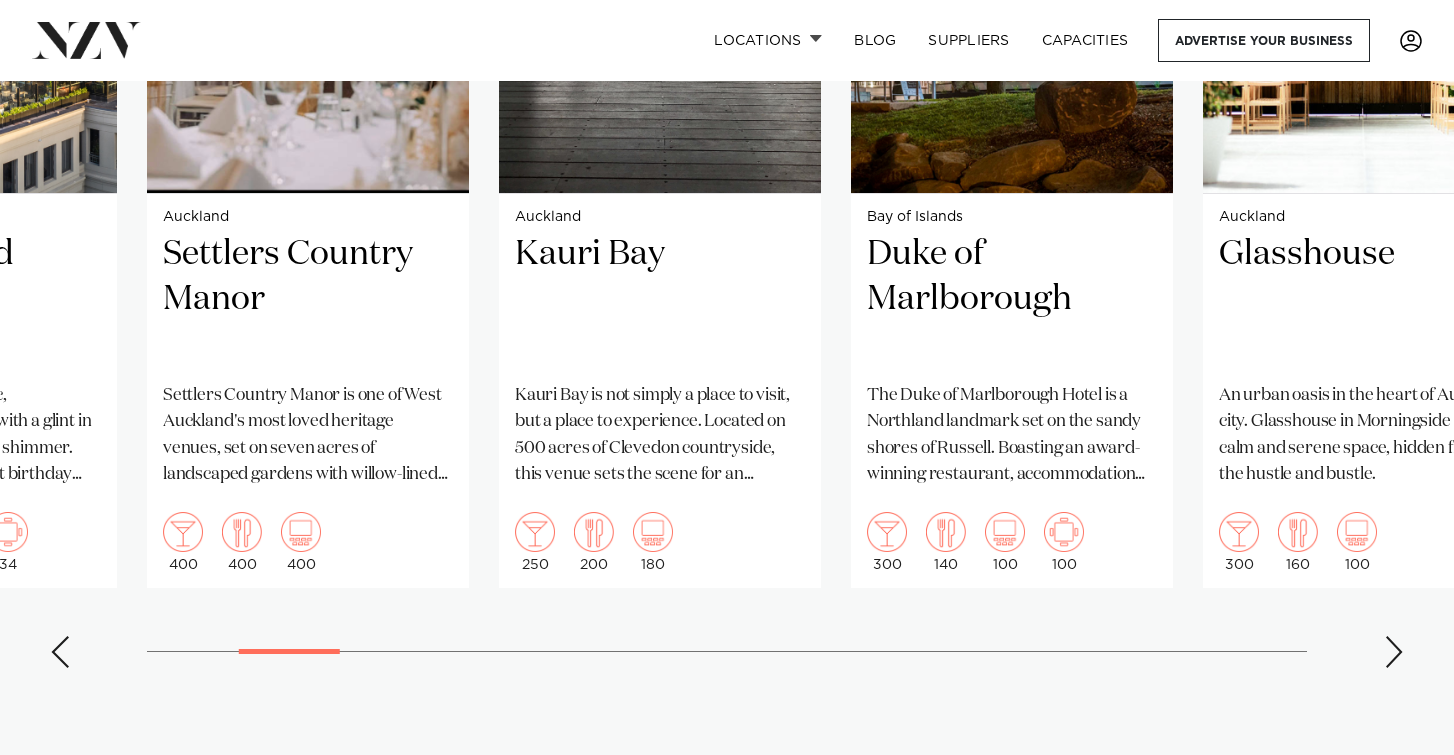 click at bounding box center (1394, 652) 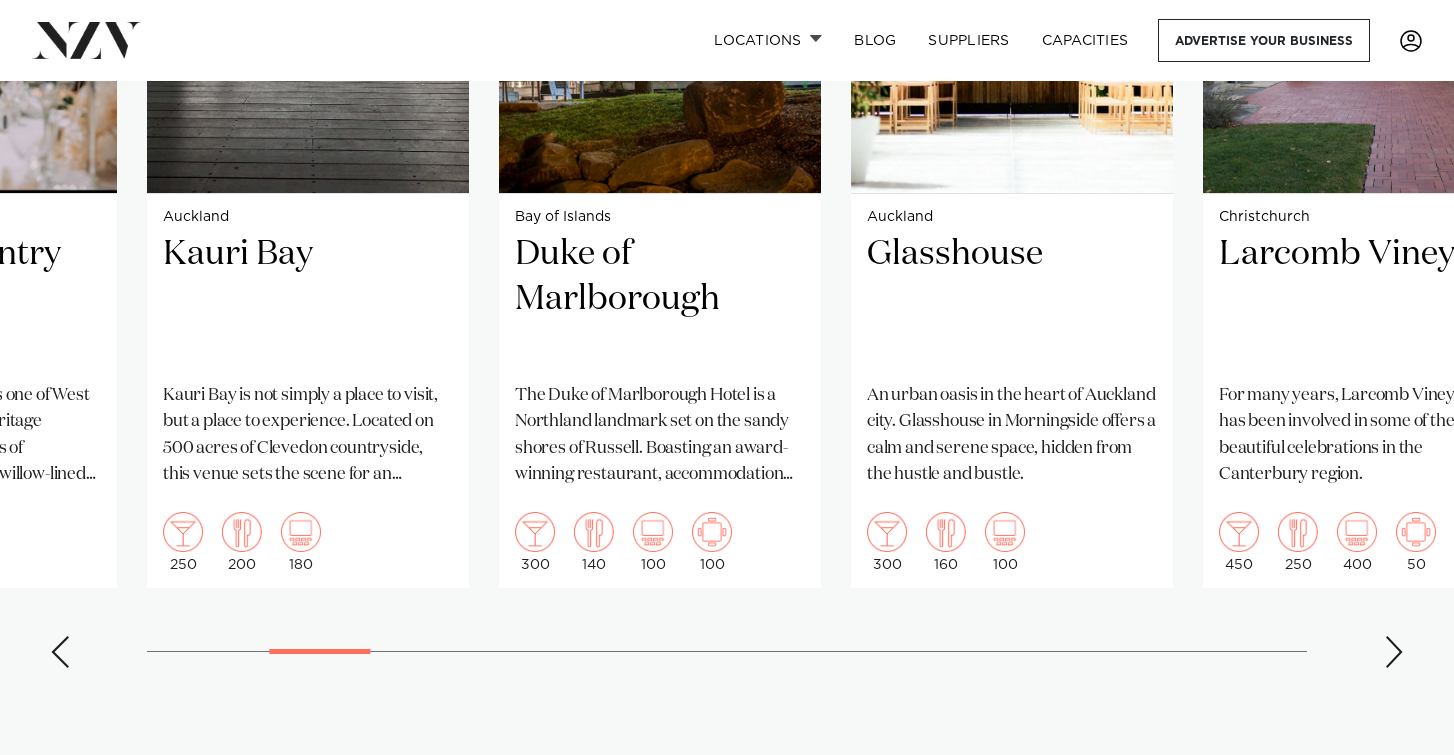click at bounding box center (1394, 652) 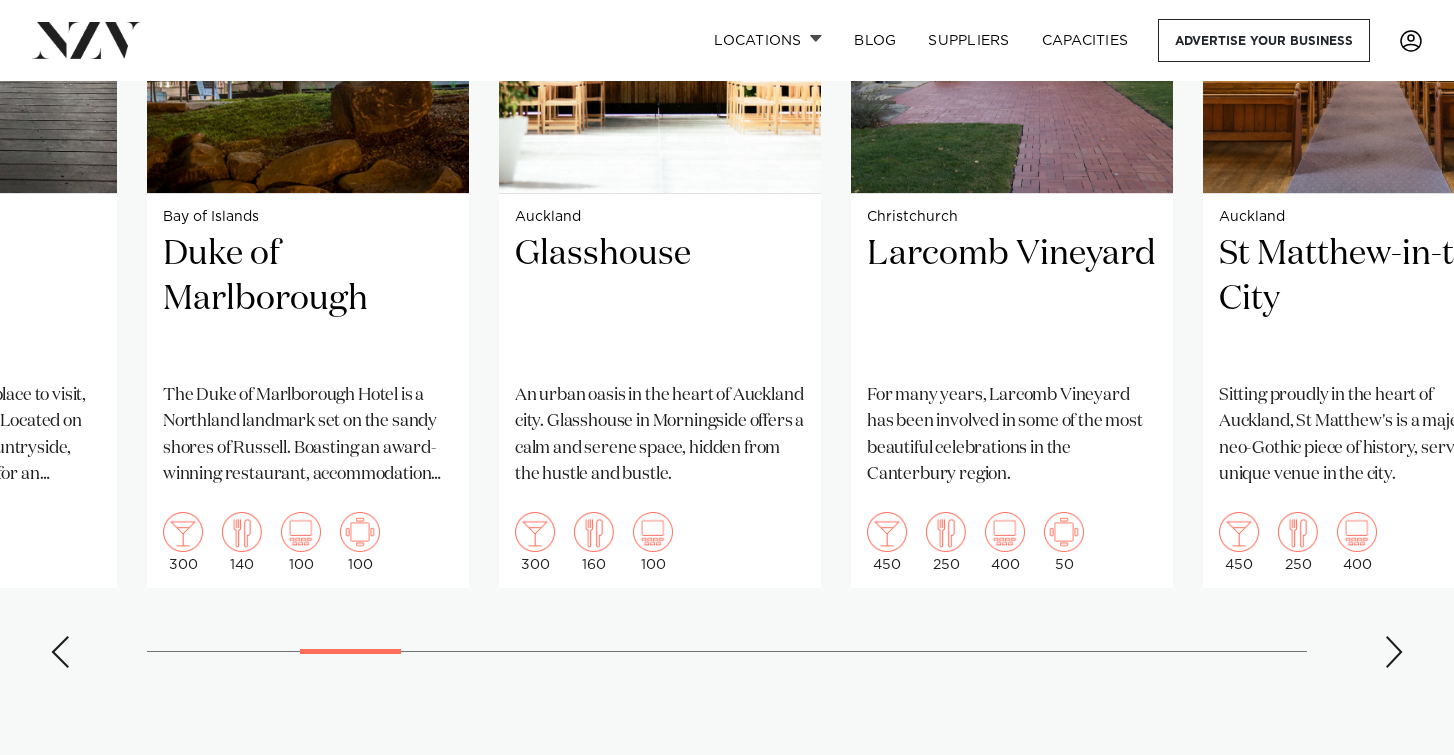 click at bounding box center [1394, 652] 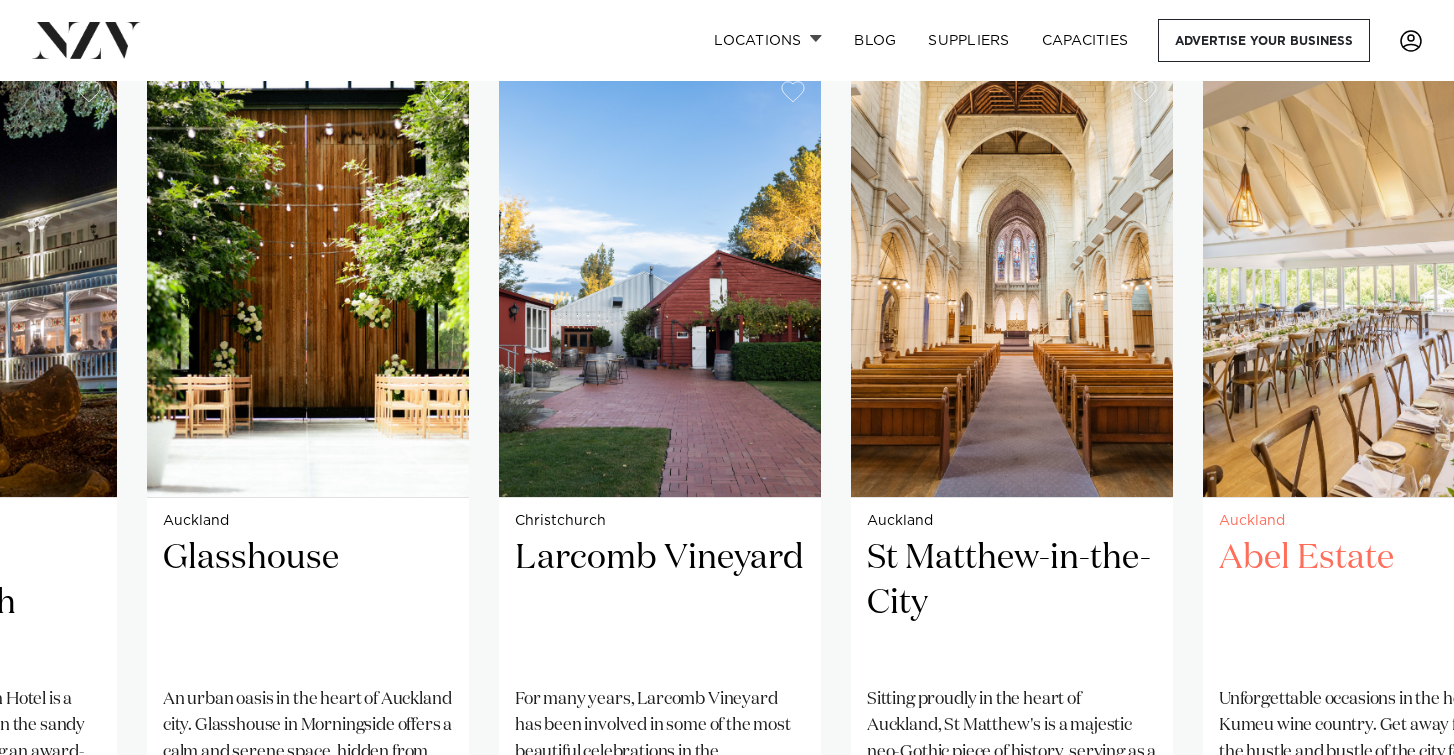 scroll, scrollTop: 1479, scrollLeft: 0, axis: vertical 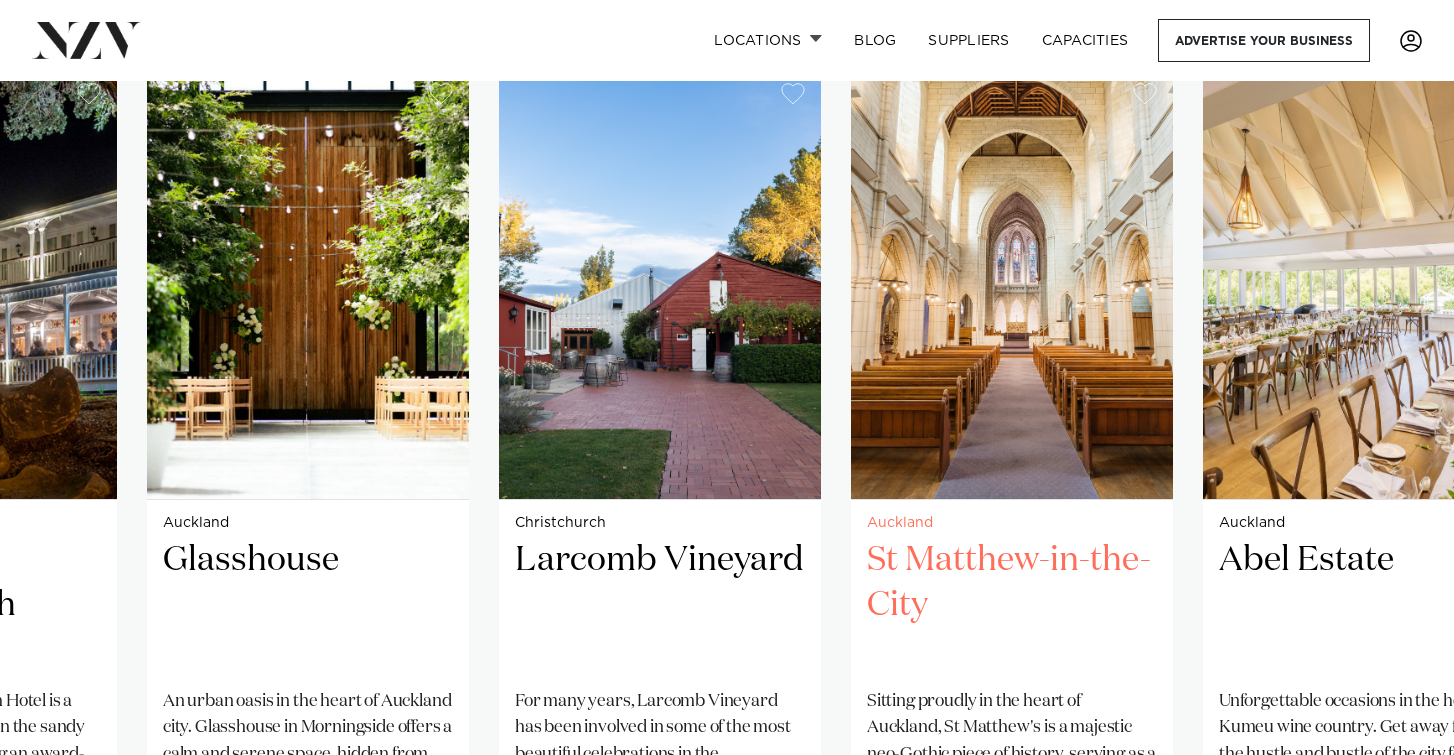 click on "St Matthew-in-the-City" at bounding box center (1012, 605) 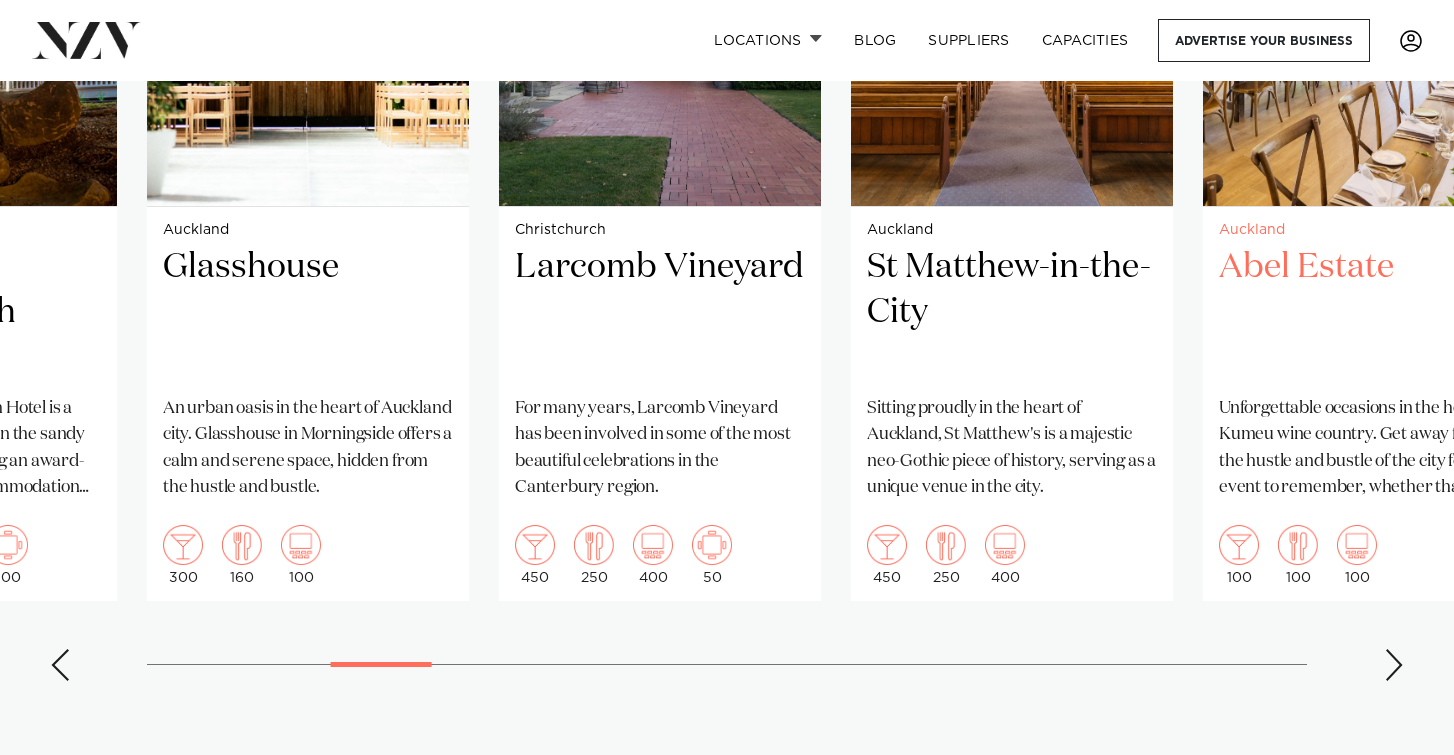 scroll, scrollTop: 1782, scrollLeft: 0, axis: vertical 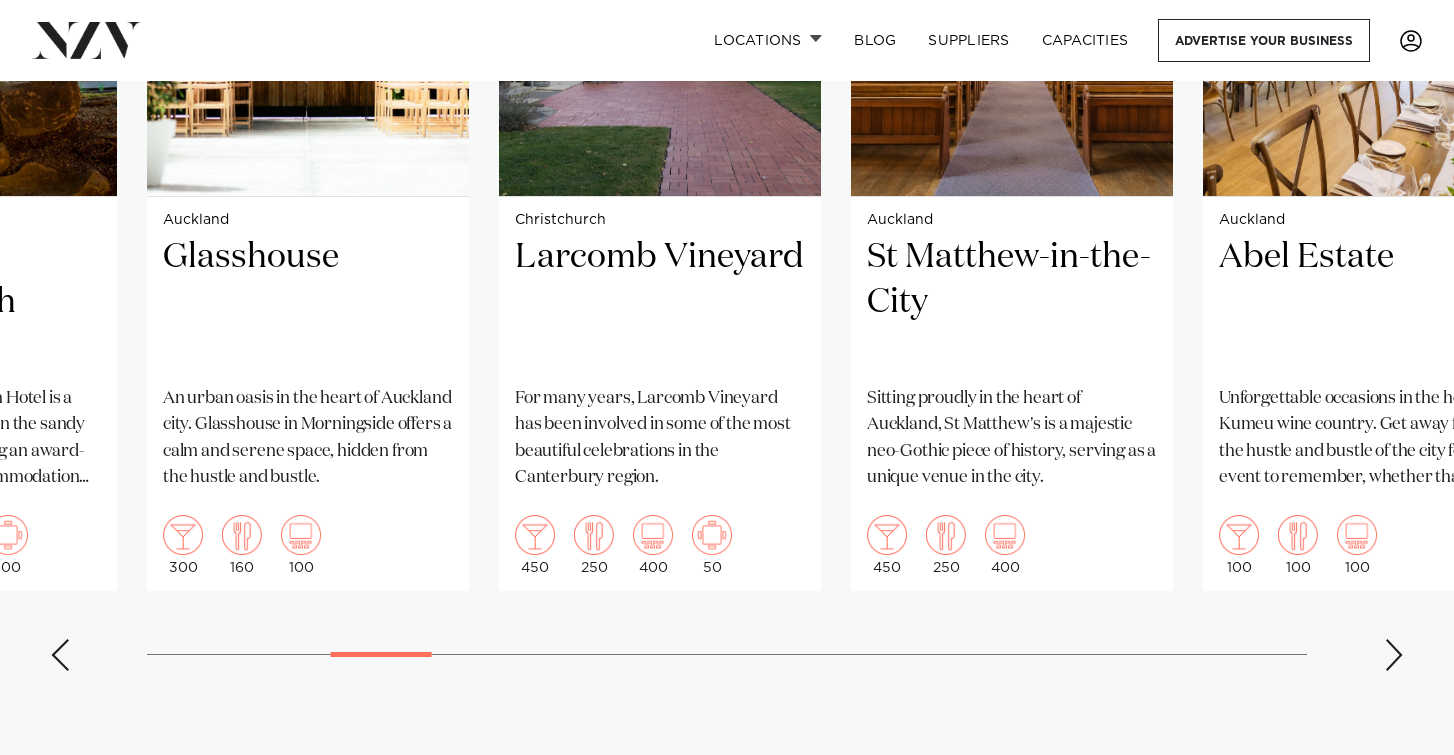 click on "Wellington
Zealandia
Zealandia is the world's first fully-fenced urban ecosanctuary and a glorious venue for your next event.
200
60
200
80
Auckland
Tui Hills" at bounding box center (727, 225) 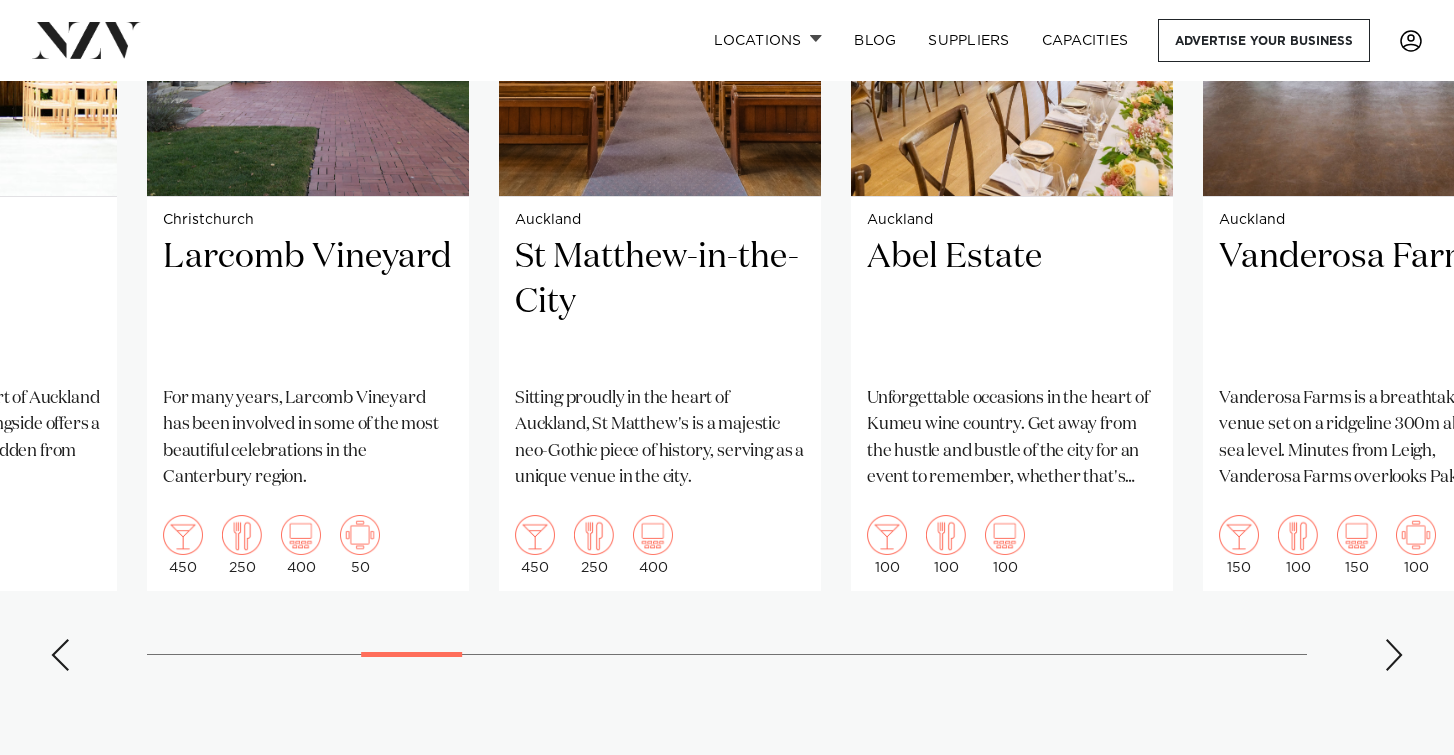 click at bounding box center (1394, 655) 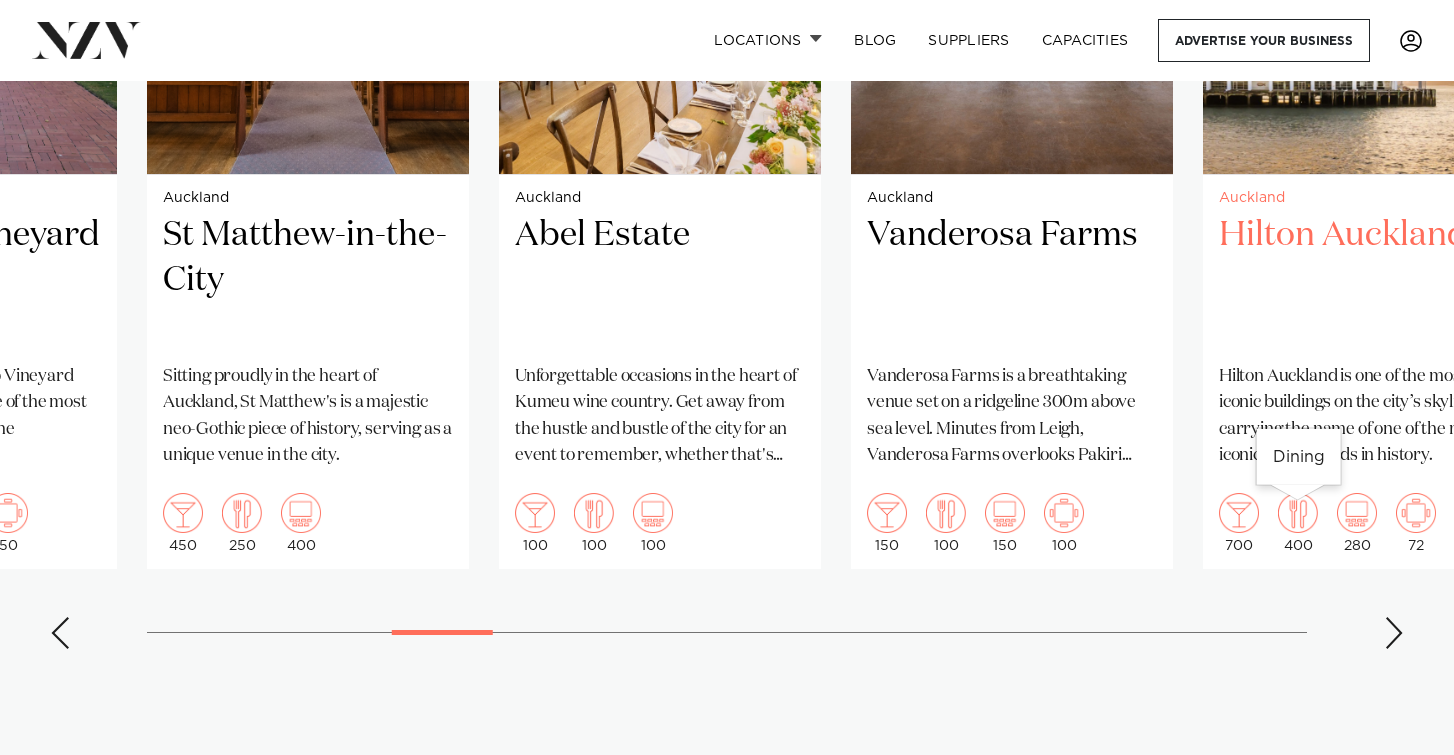 scroll, scrollTop: 1833, scrollLeft: 0, axis: vertical 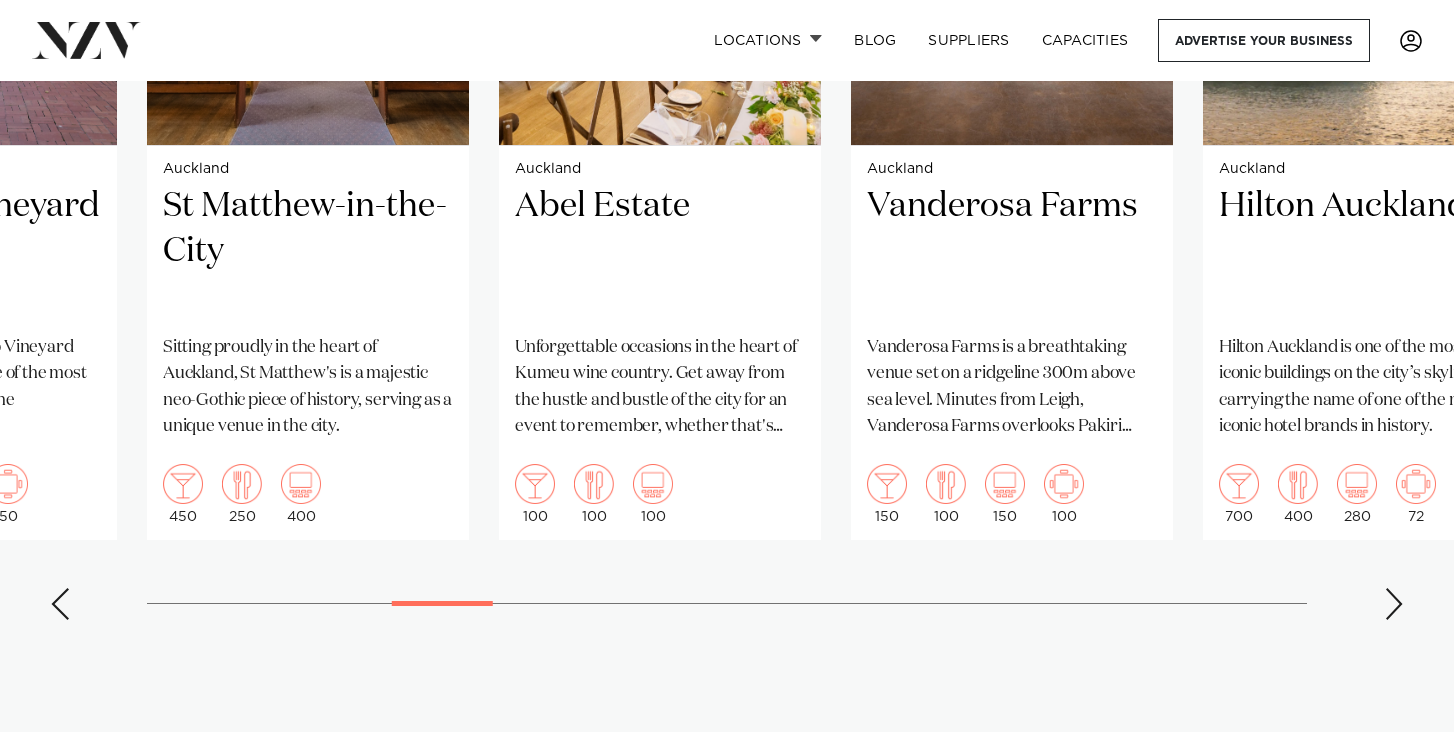 click at bounding box center (1394, 604) 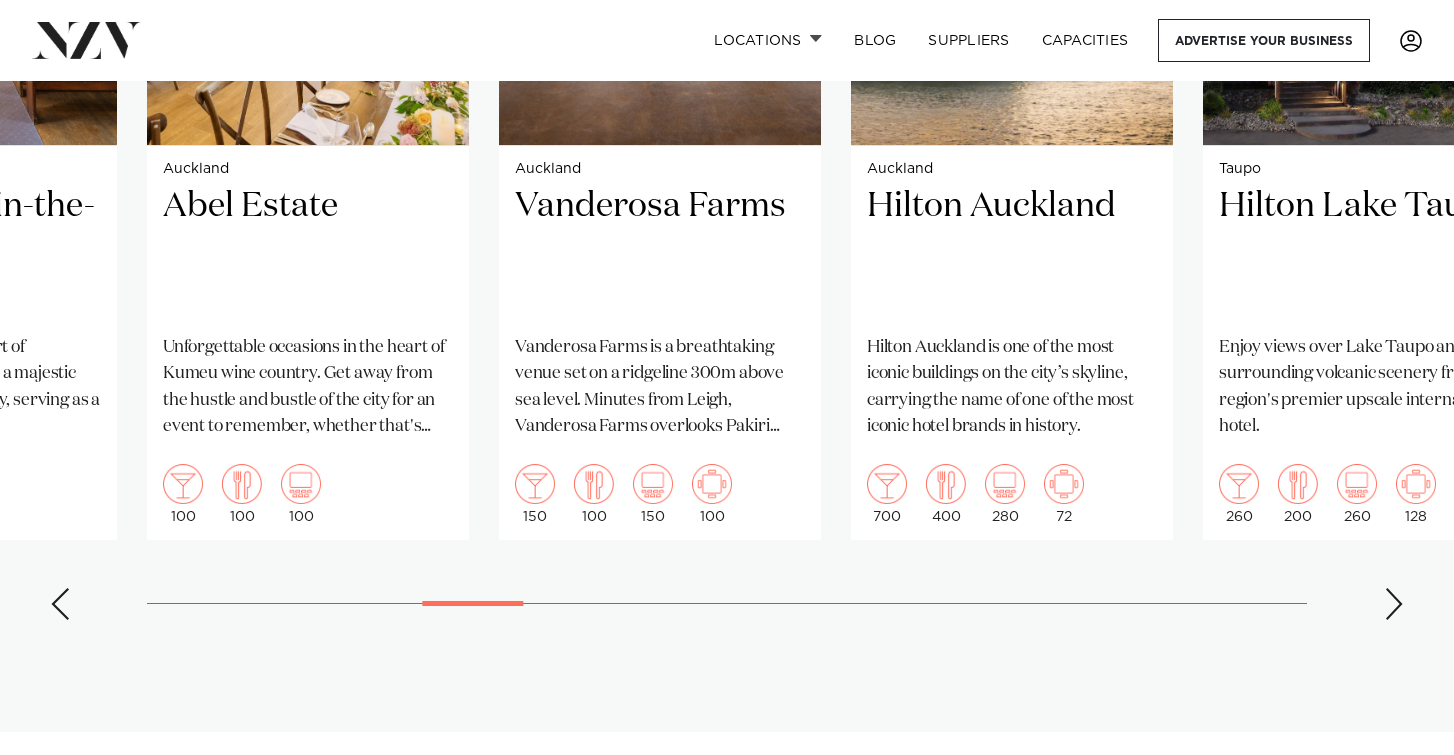 click at bounding box center (1394, 604) 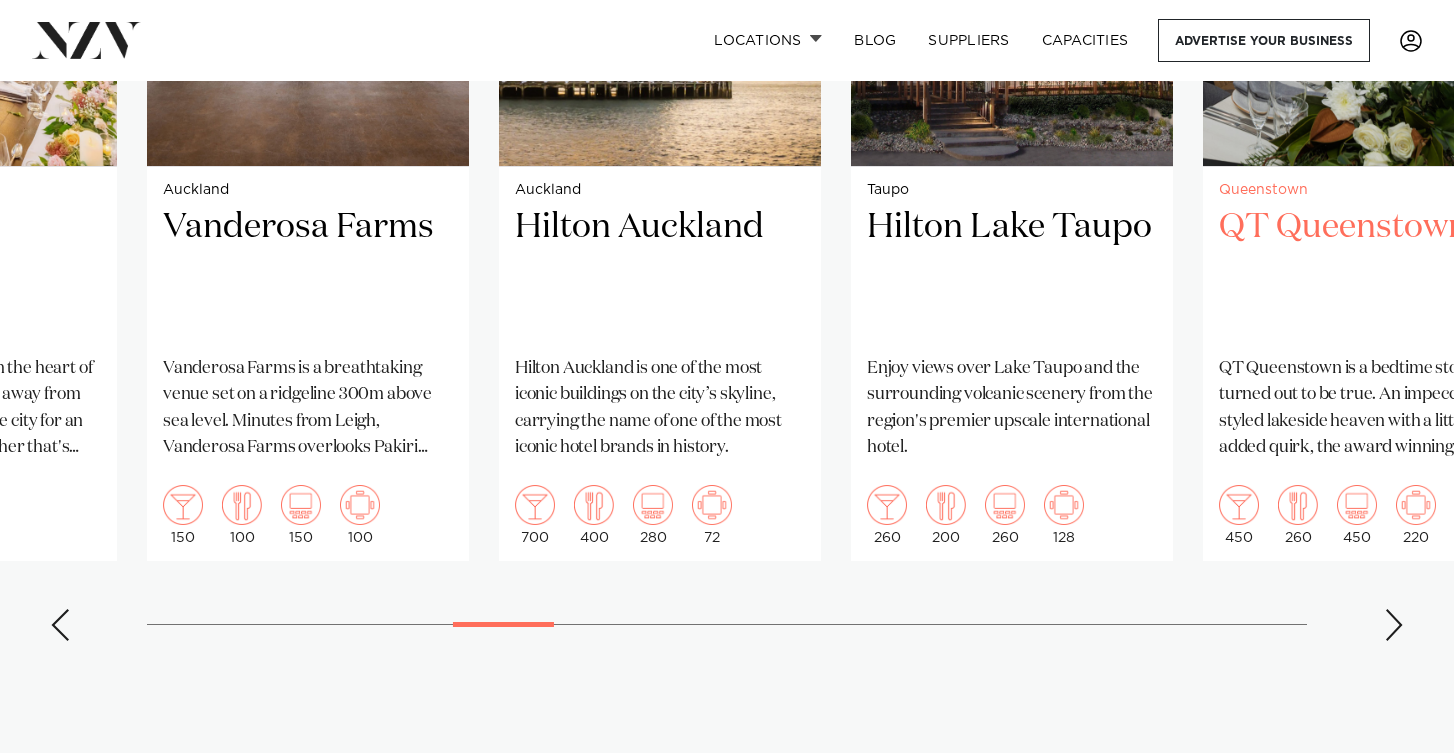 scroll, scrollTop: 1814, scrollLeft: 0, axis: vertical 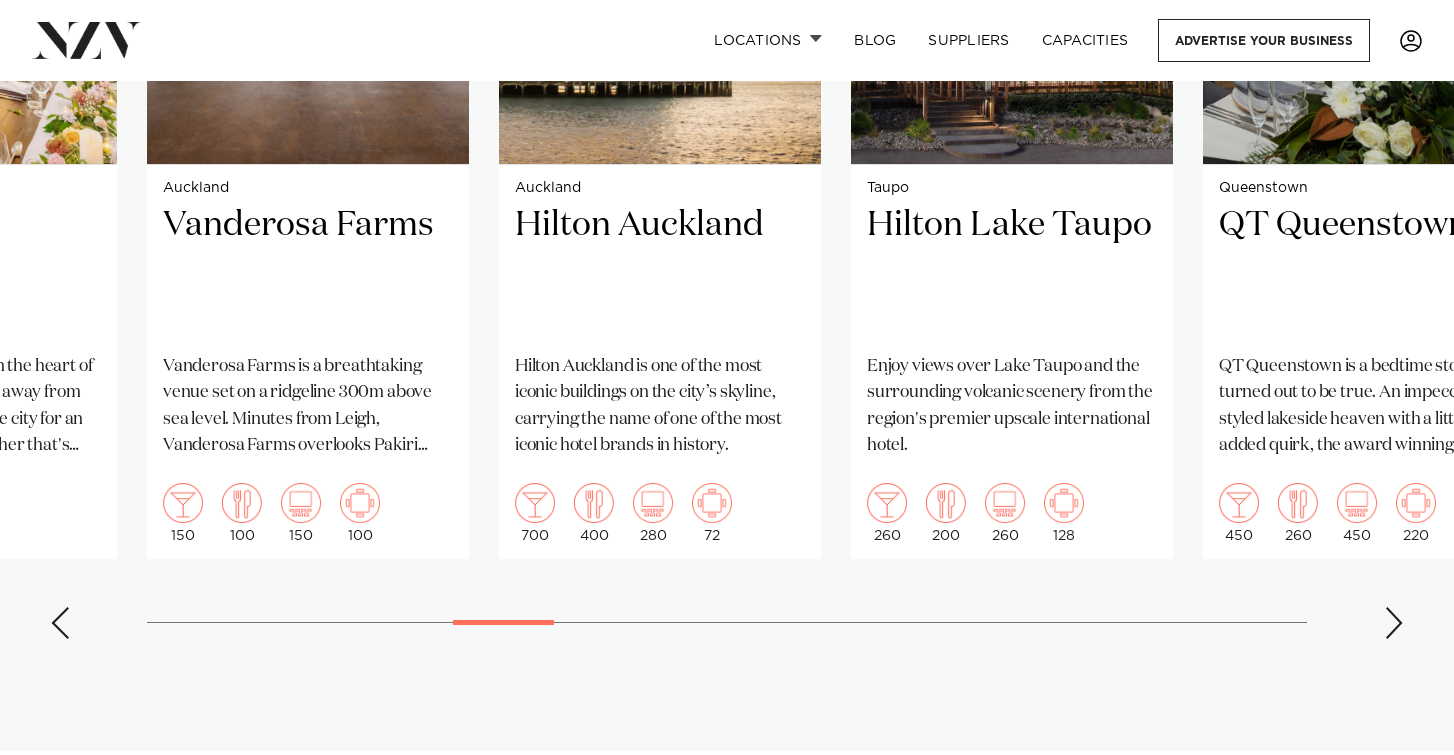 click on "Wellington
Zealandia
Zealandia is the world's first fully-fenced urban ecosanctuary and a glorious venue for your next event.
200
60
200
80
Auckland
Tui Hills" at bounding box center [727, 193] 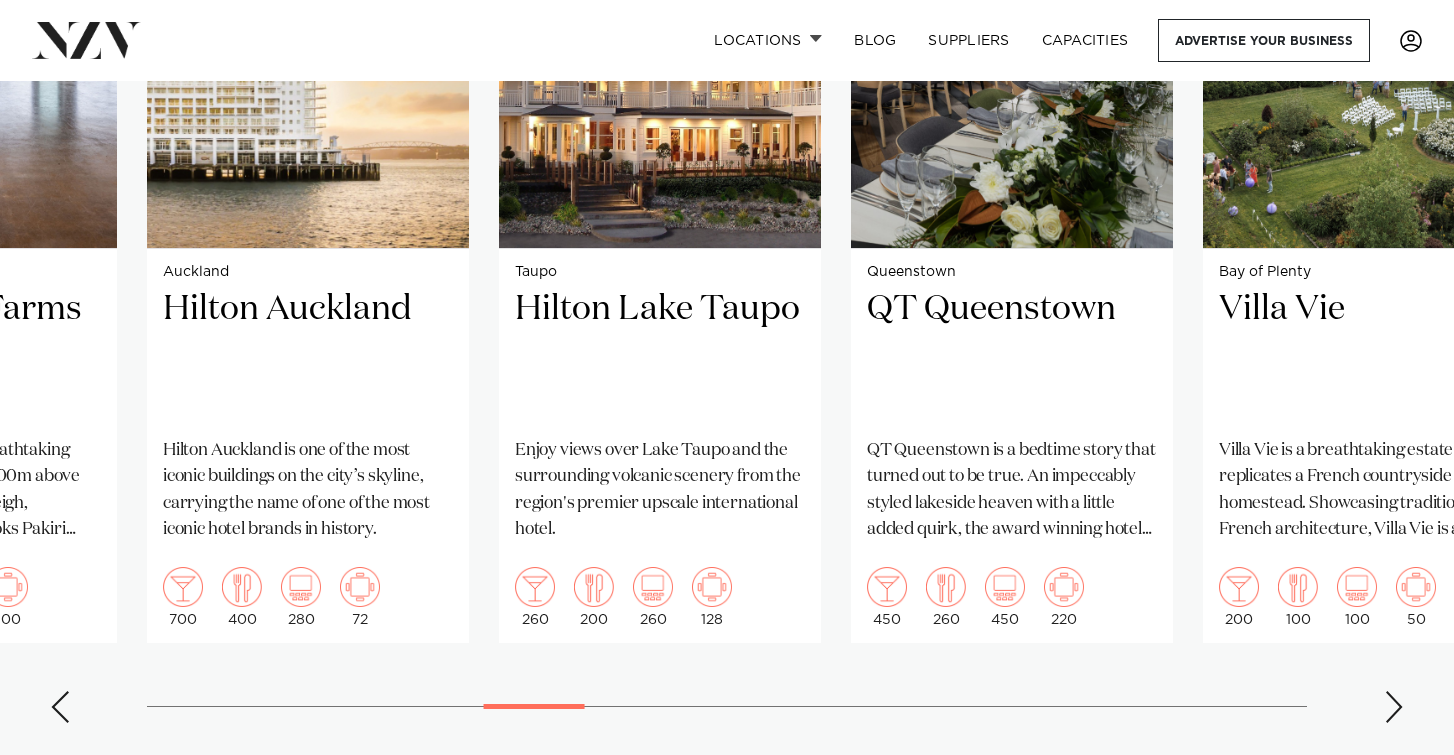 scroll, scrollTop: 1747, scrollLeft: 0, axis: vertical 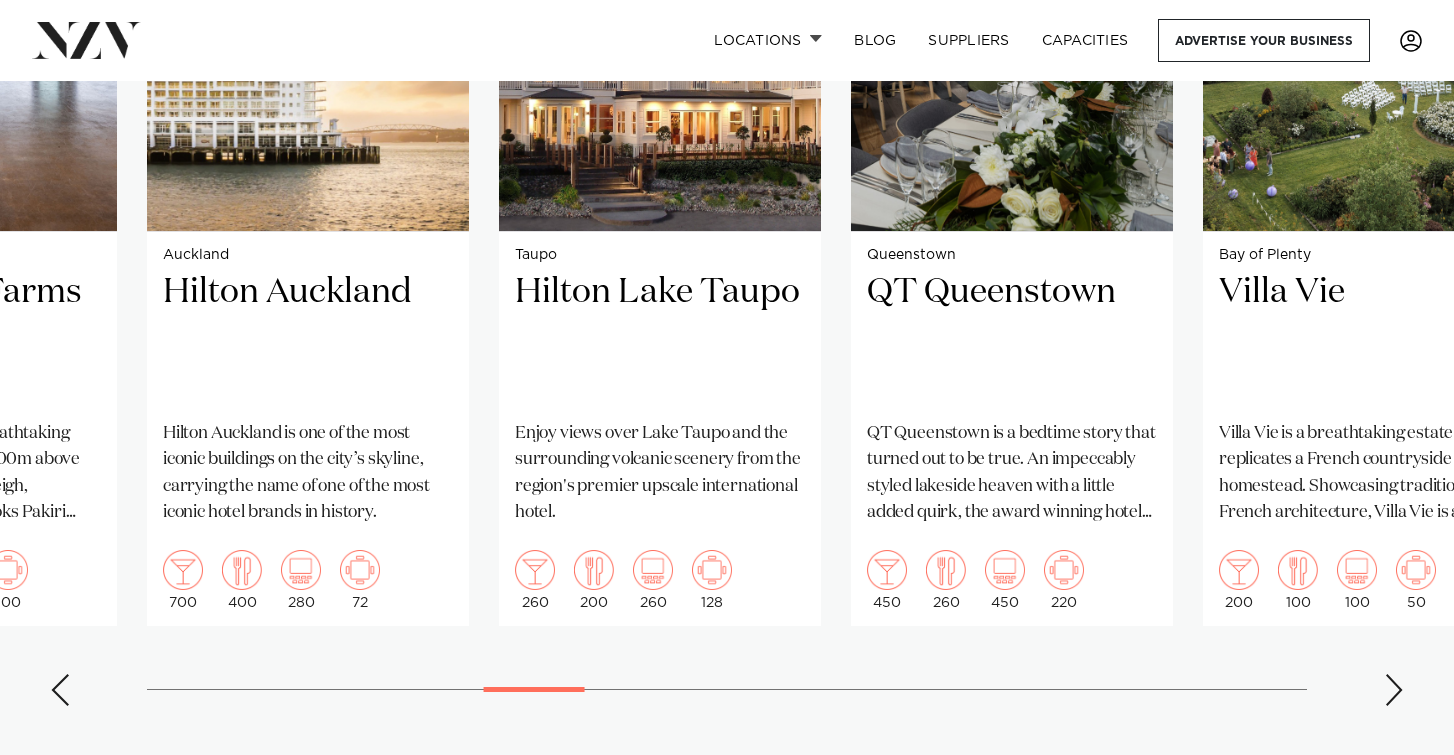click on "Wellington
Zealandia
Zealandia is the world's first fully-fenced urban ecosanctuary and a glorious venue for your next event.
200
60
200
80
Auckland
Tui Hills" at bounding box center [727, 260] 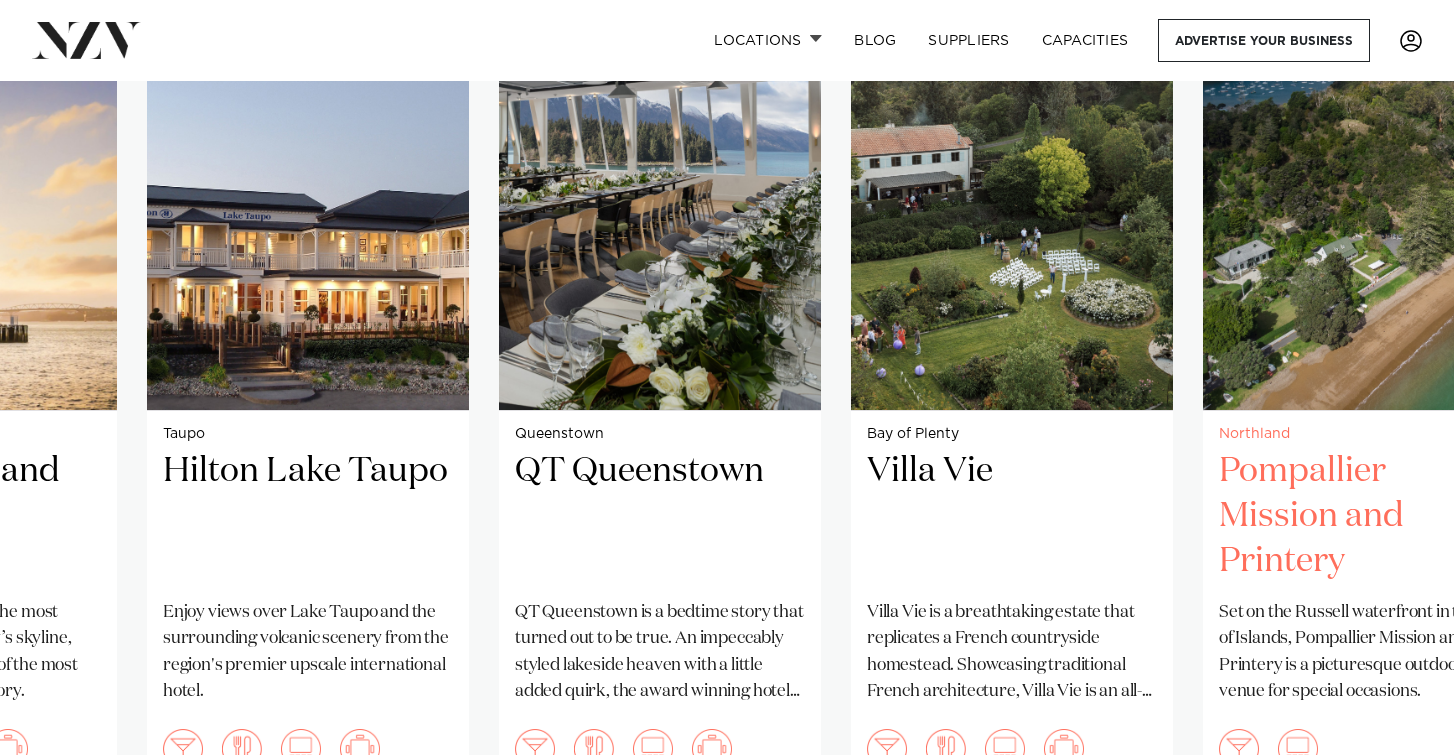 scroll, scrollTop: 1563, scrollLeft: 0, axis: vertical 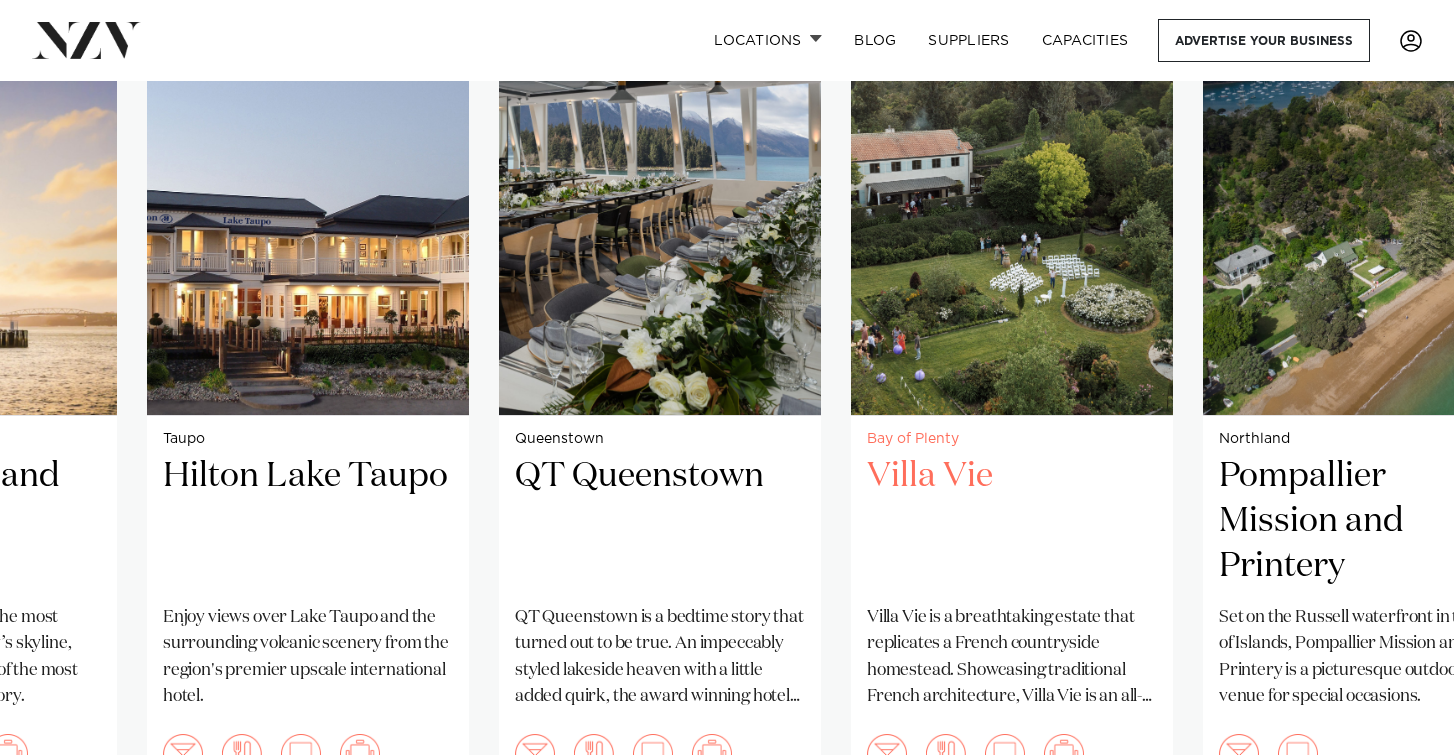 click on "Villa Vie" at bounding box center [1012, 521] 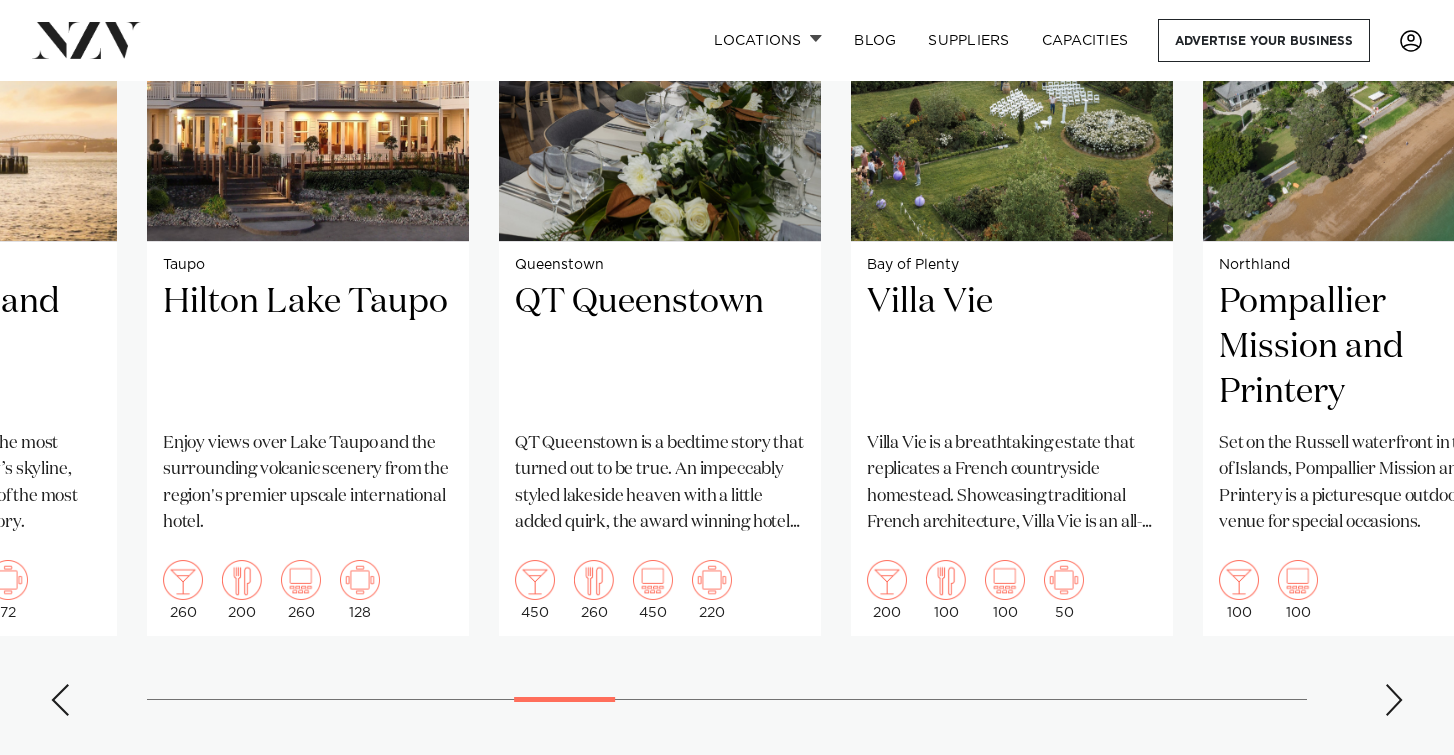 scroll, scrollTop: 1747, scrollLeft: 0, axis: vertical 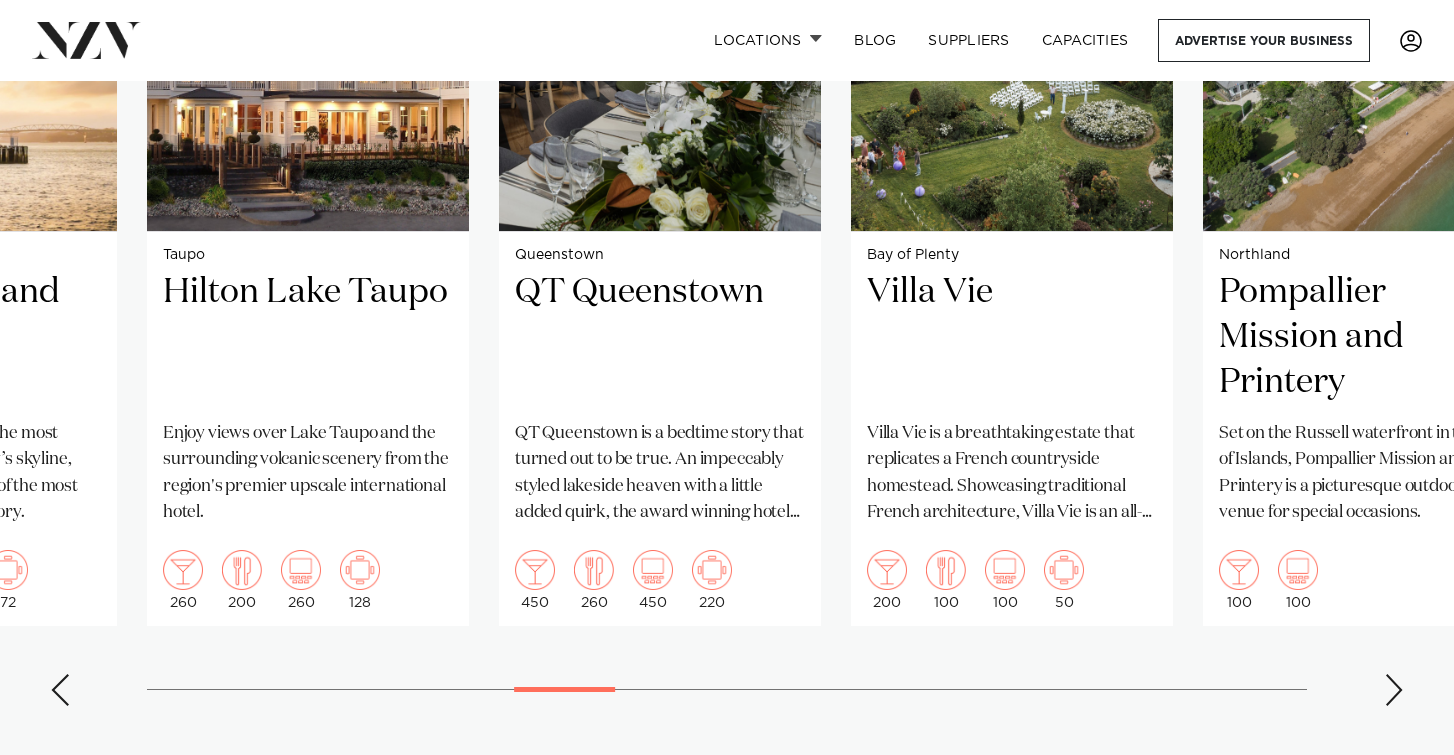 click on "Wellington
Zealandia
Zealandia is the world's first fully-fenced urban ecosanctuary and a glorious venue for your next event.
200
60
200
80
Auckland
Tui Hills" at bounding box center [727, 260] 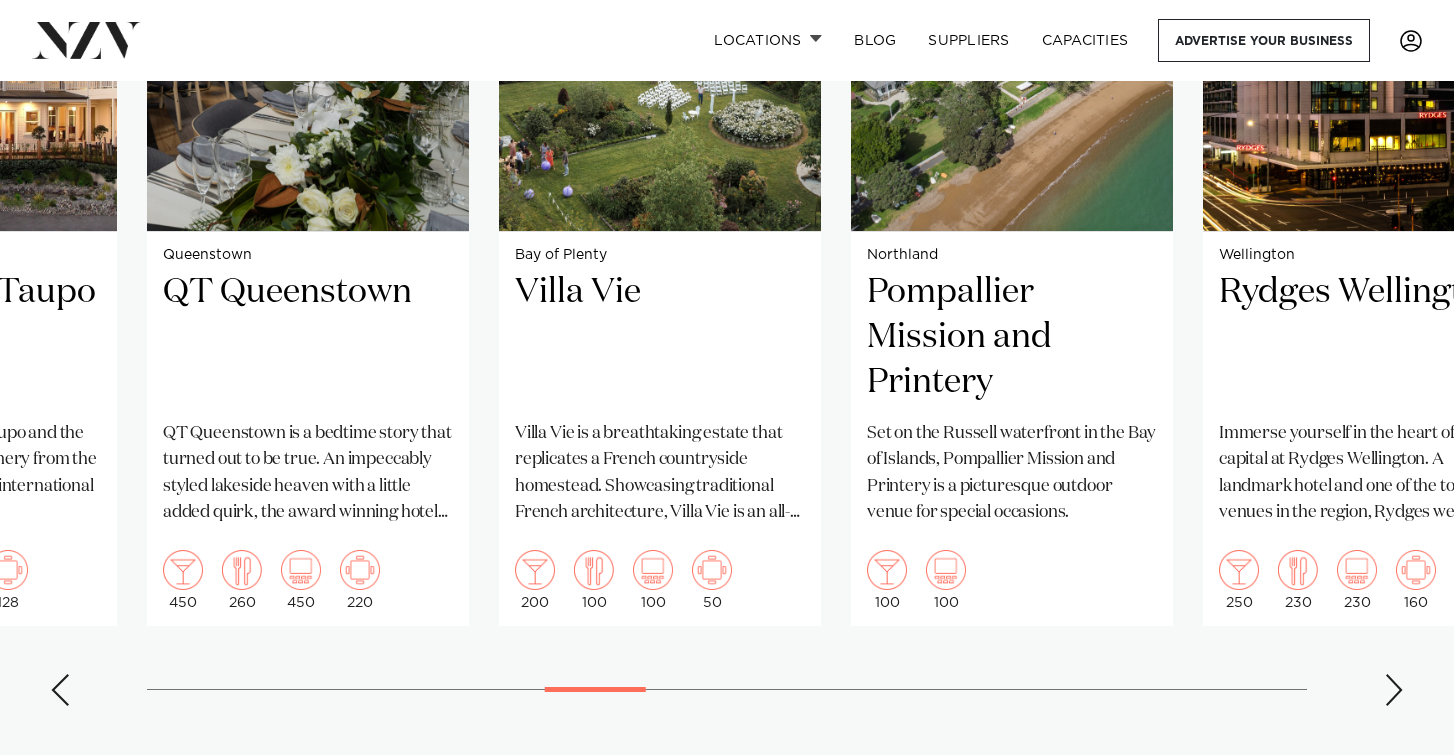 click at bounding box center (1394, 690) 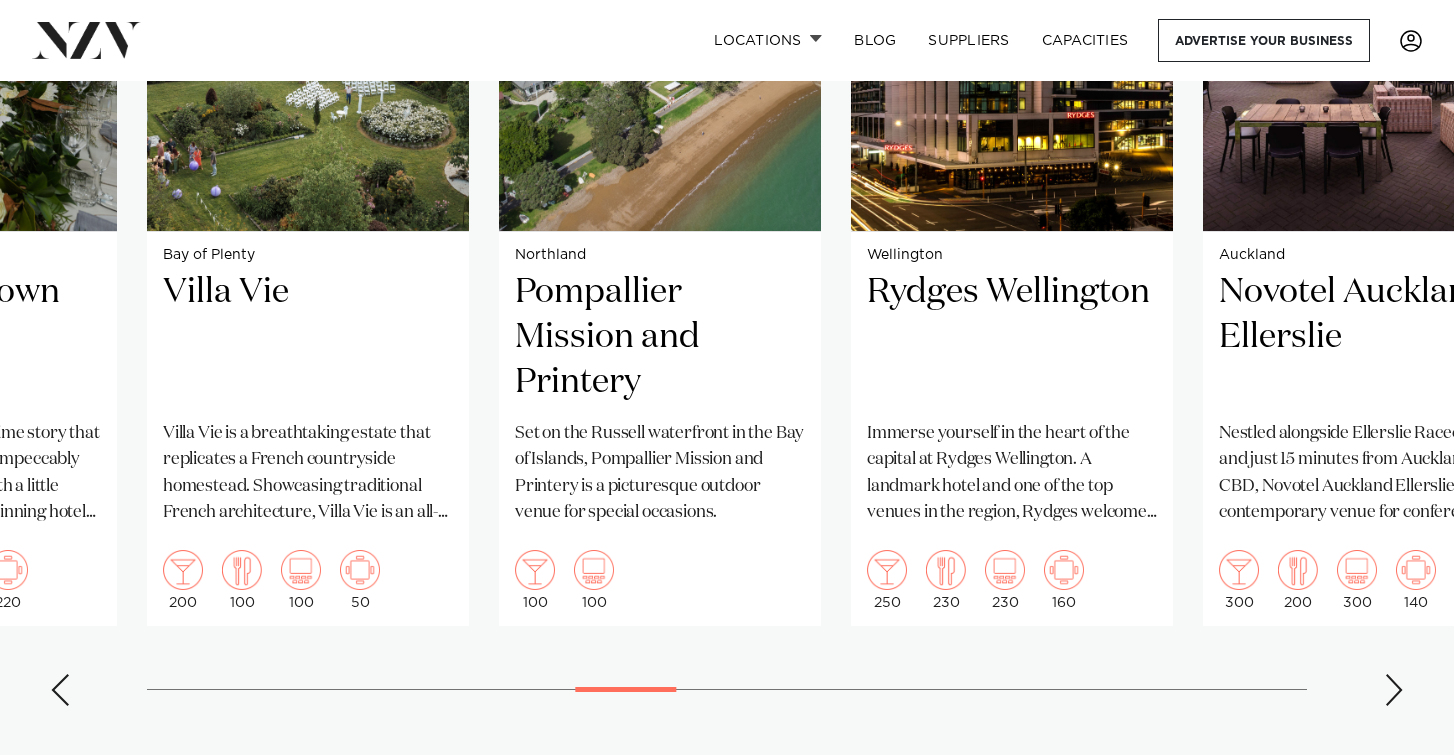 click at bounding box center (1394, 690) 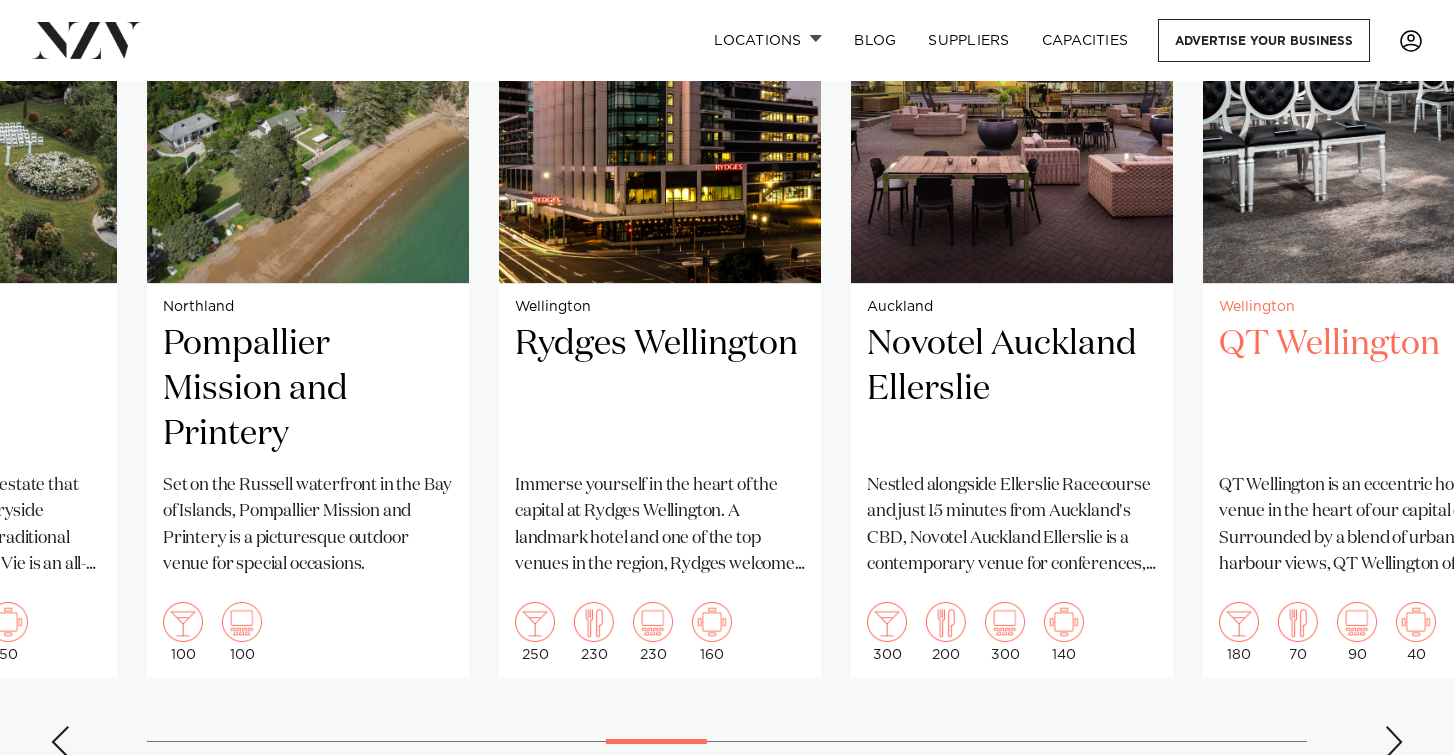 scroll, scrollTop: 1703, scrollLeft: 0, axis: vertical 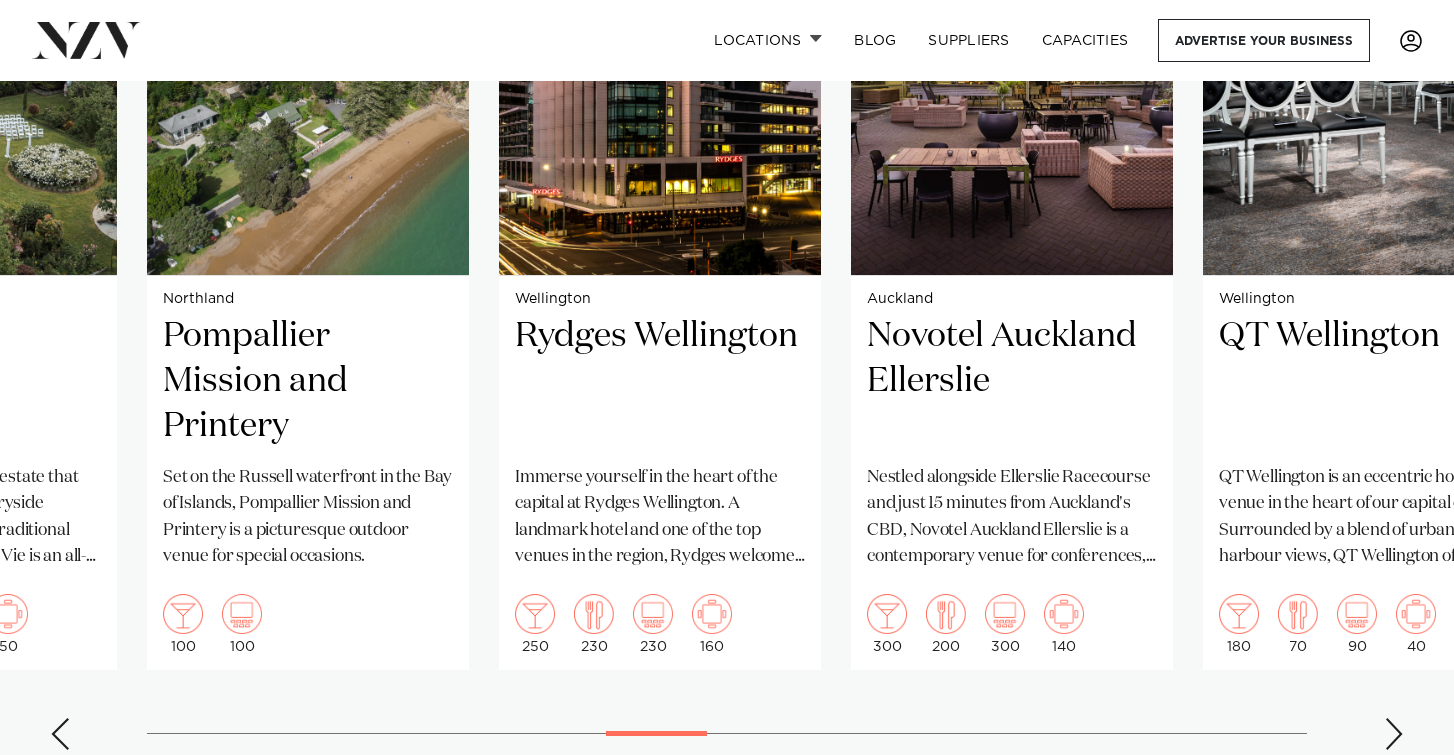 click at bounding box center (1394, 734) 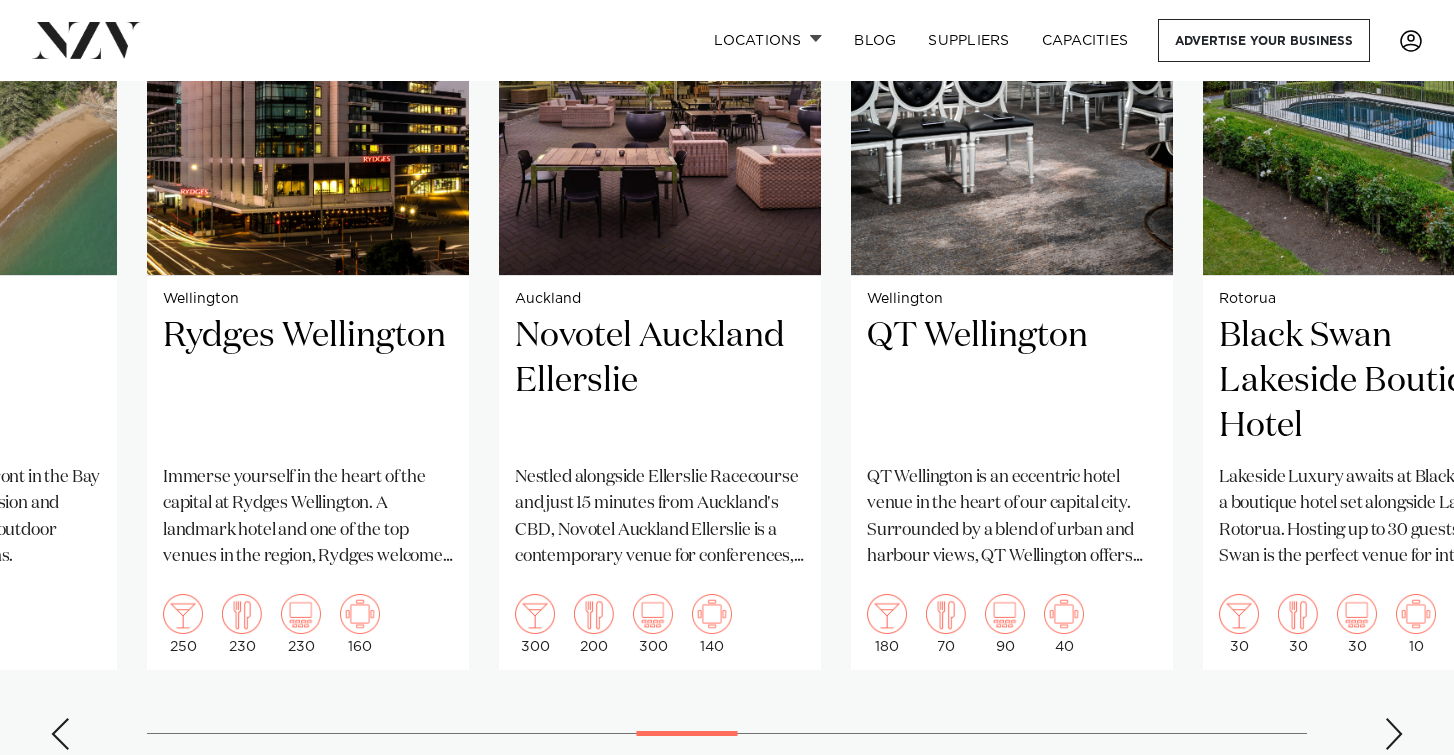 click at bounding box center [1394, 734] 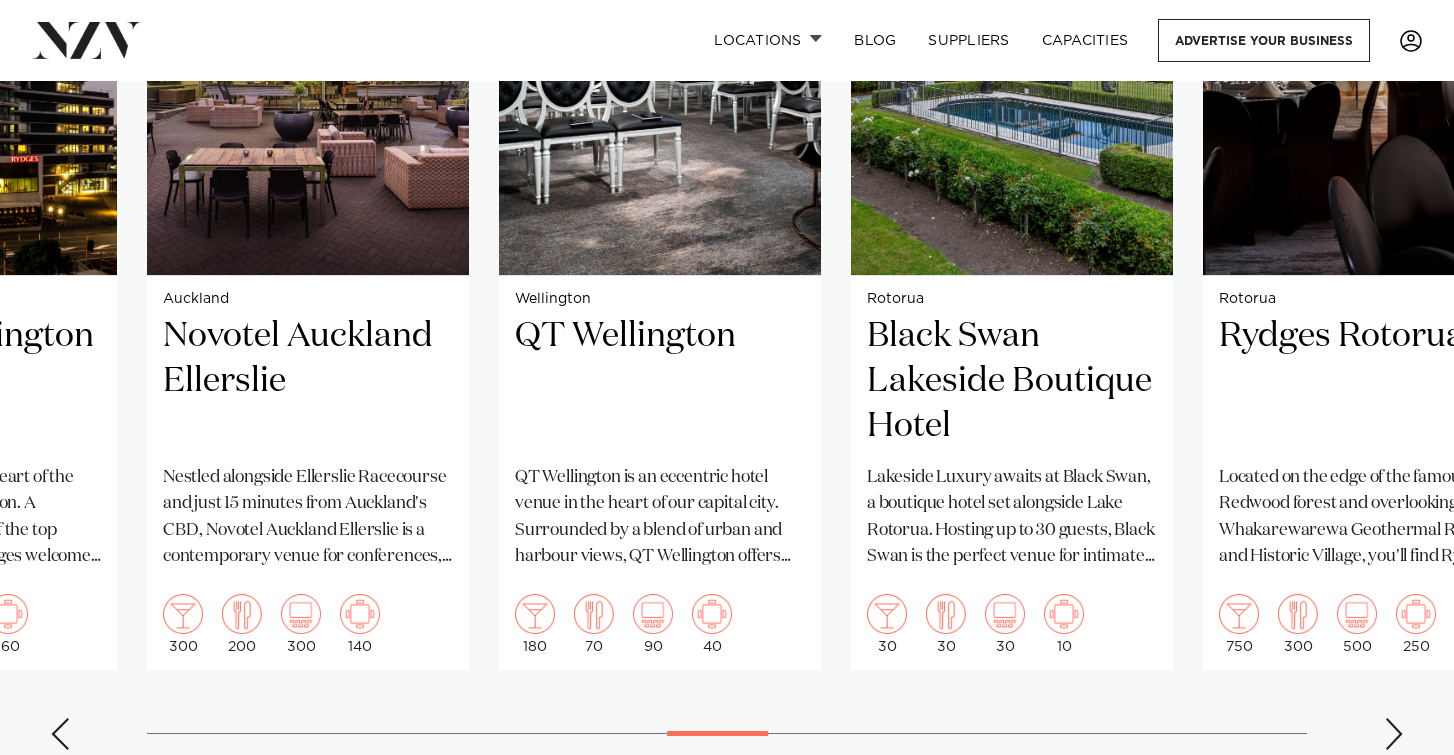 click at bounding box center (1394, 734) 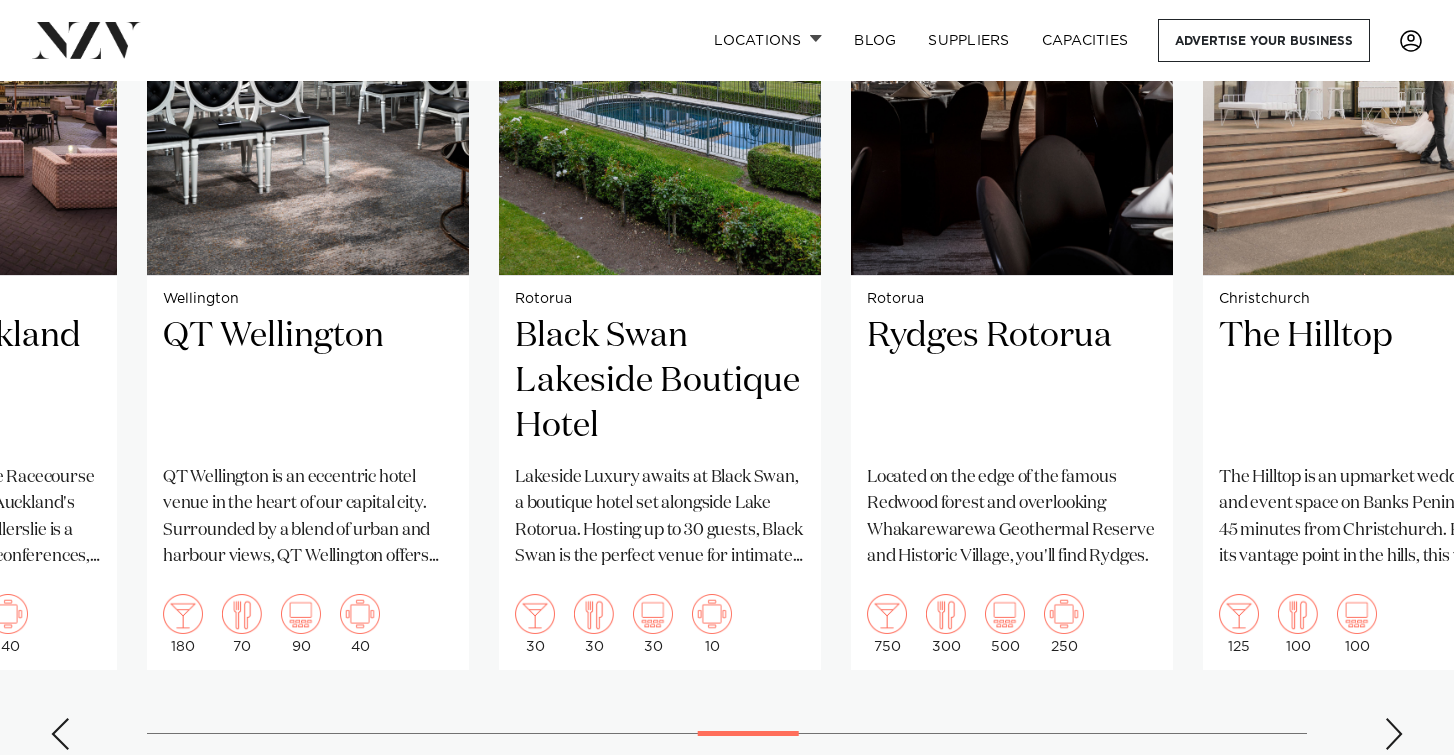 click at bounding box center (1394, 734) 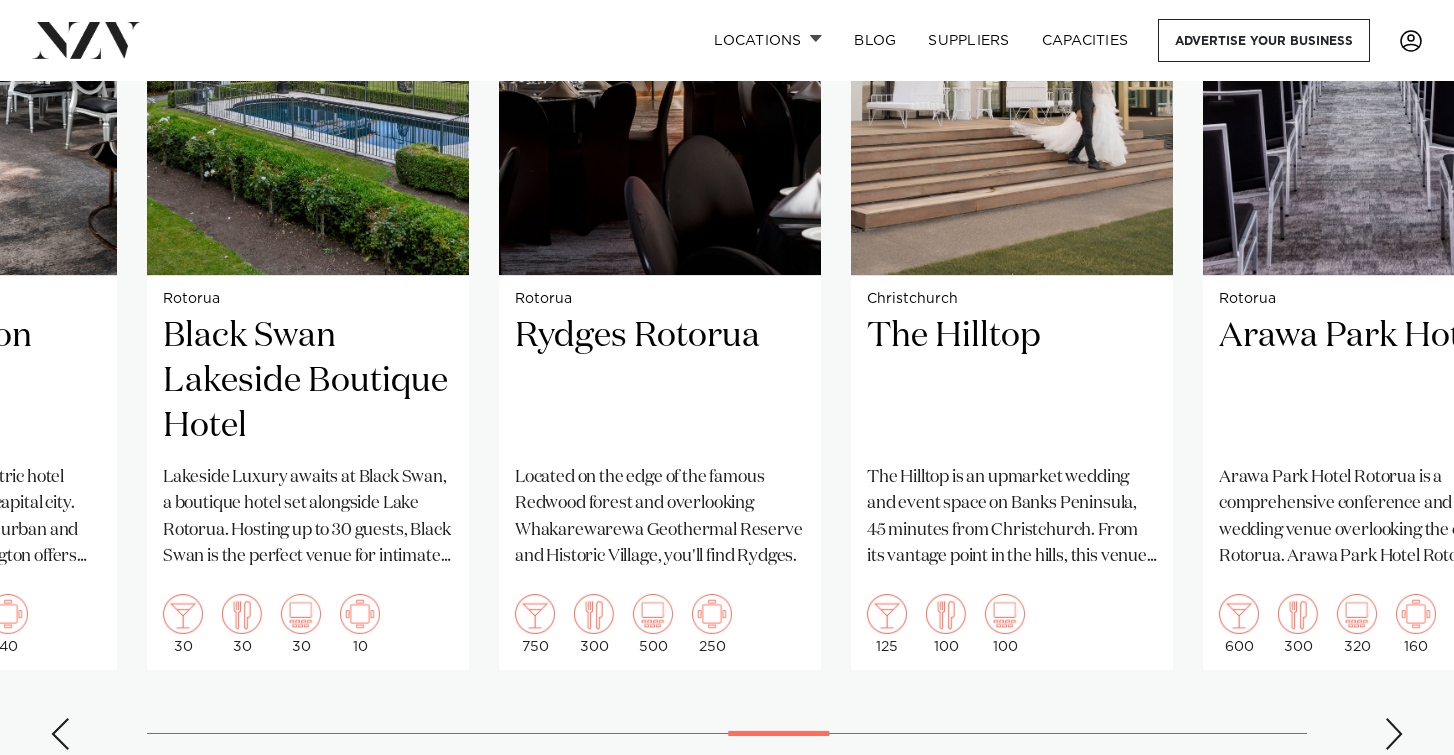 click at bounding box center [1394, 734] 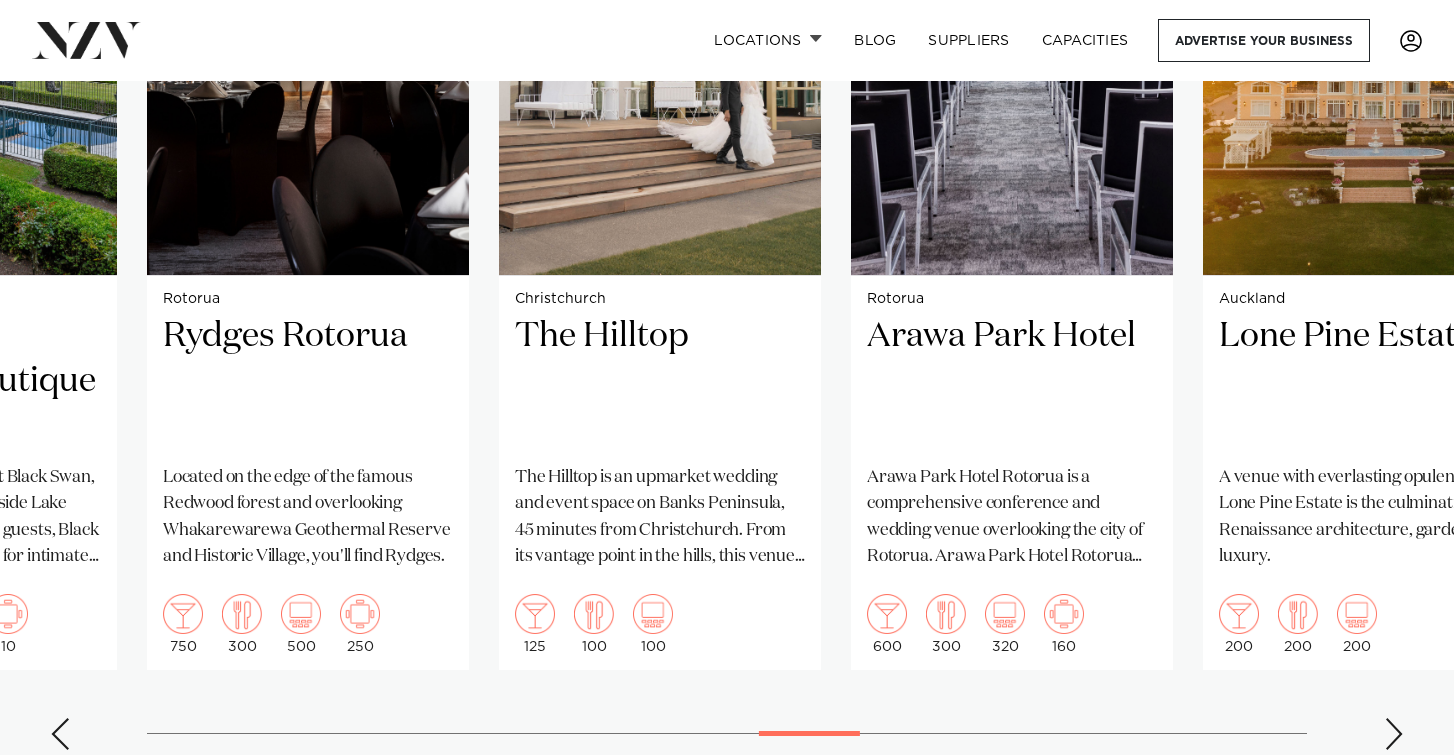 click at bounding box center [1394, 734] 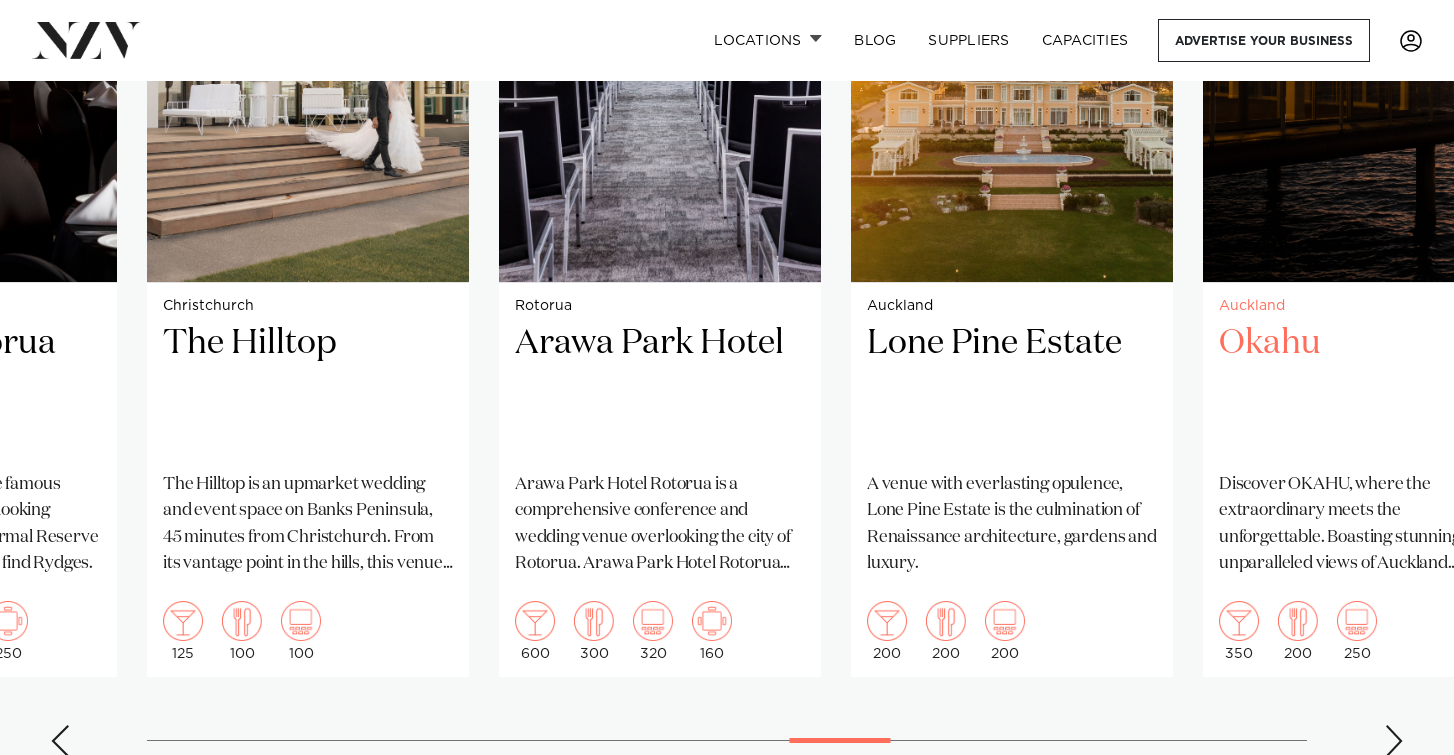 scroll, scrollTop: 1705, scrollLeft: 0, axis: vertical 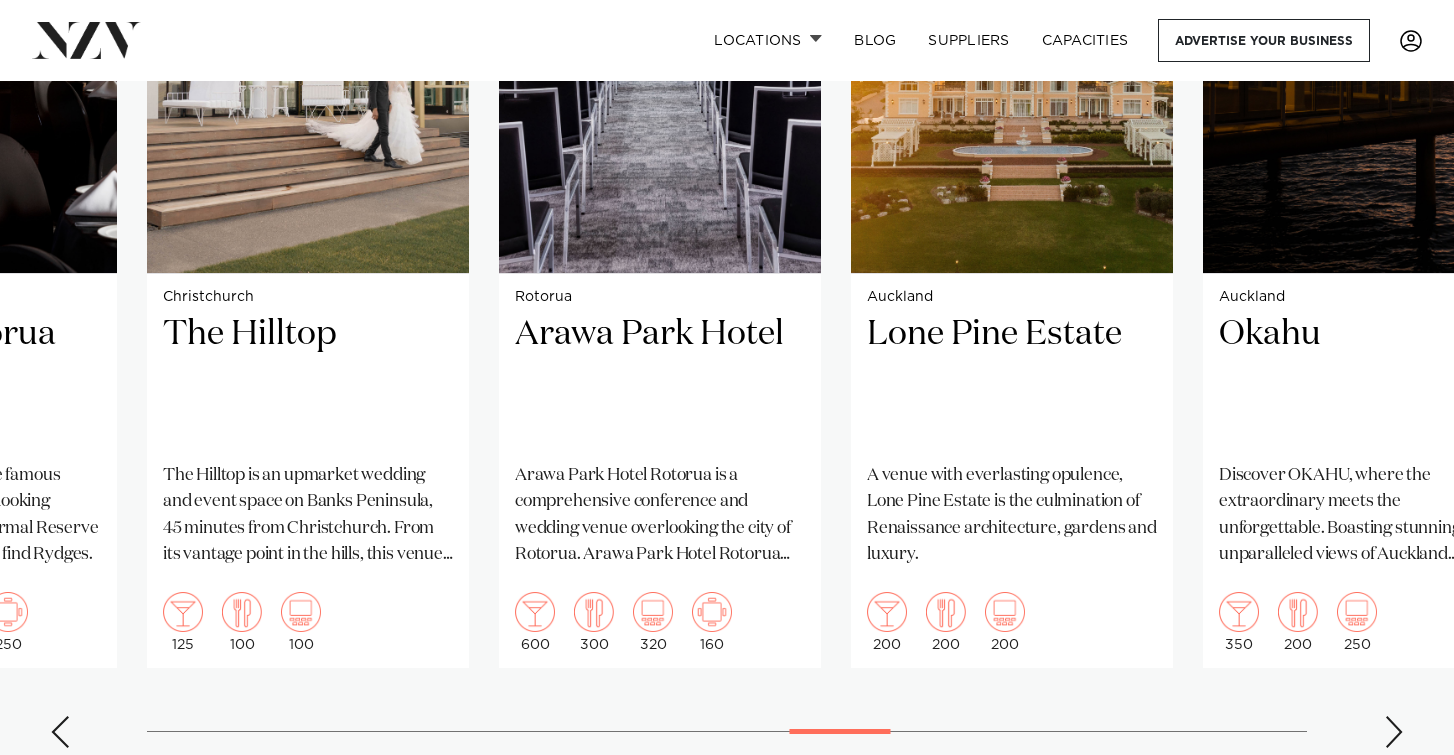 click at bounding box center (1394, 732) 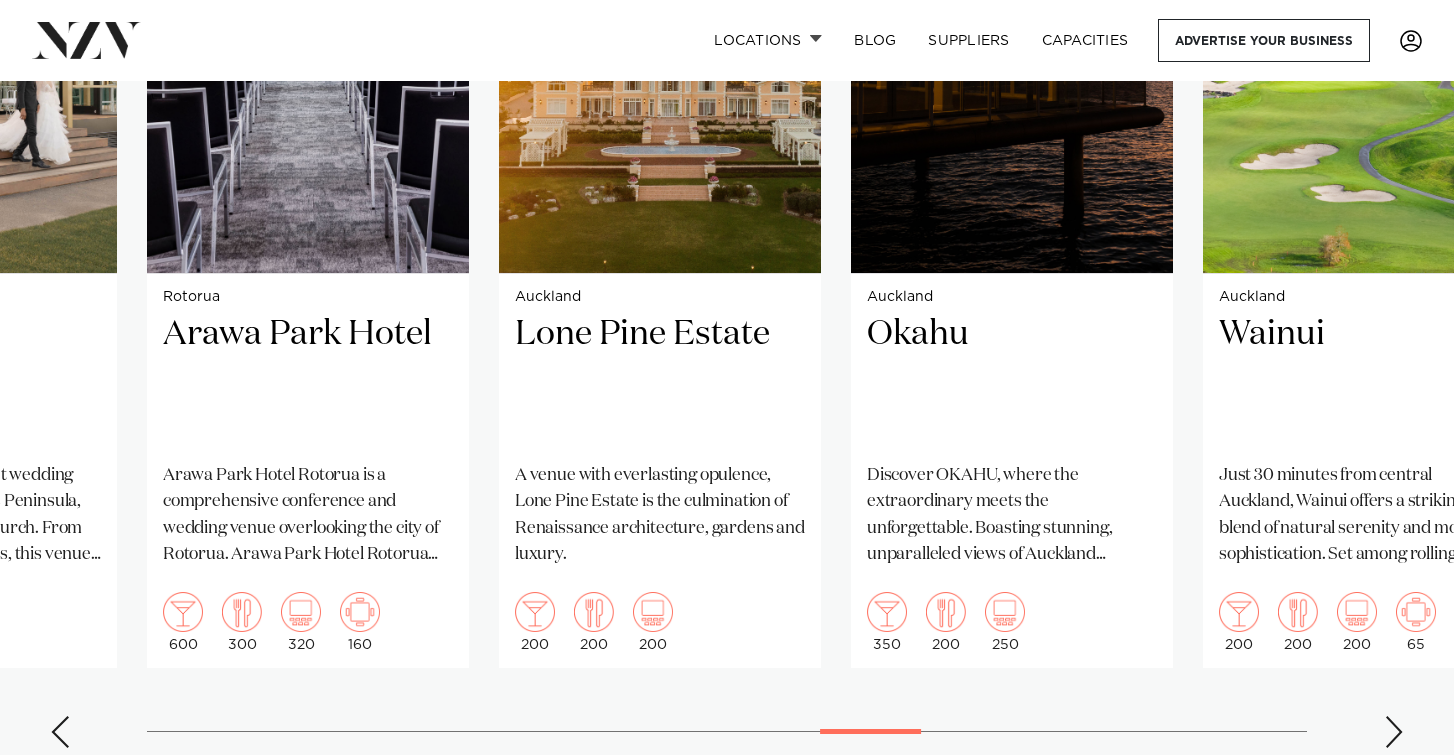 click at bounding box center [1394, 732] 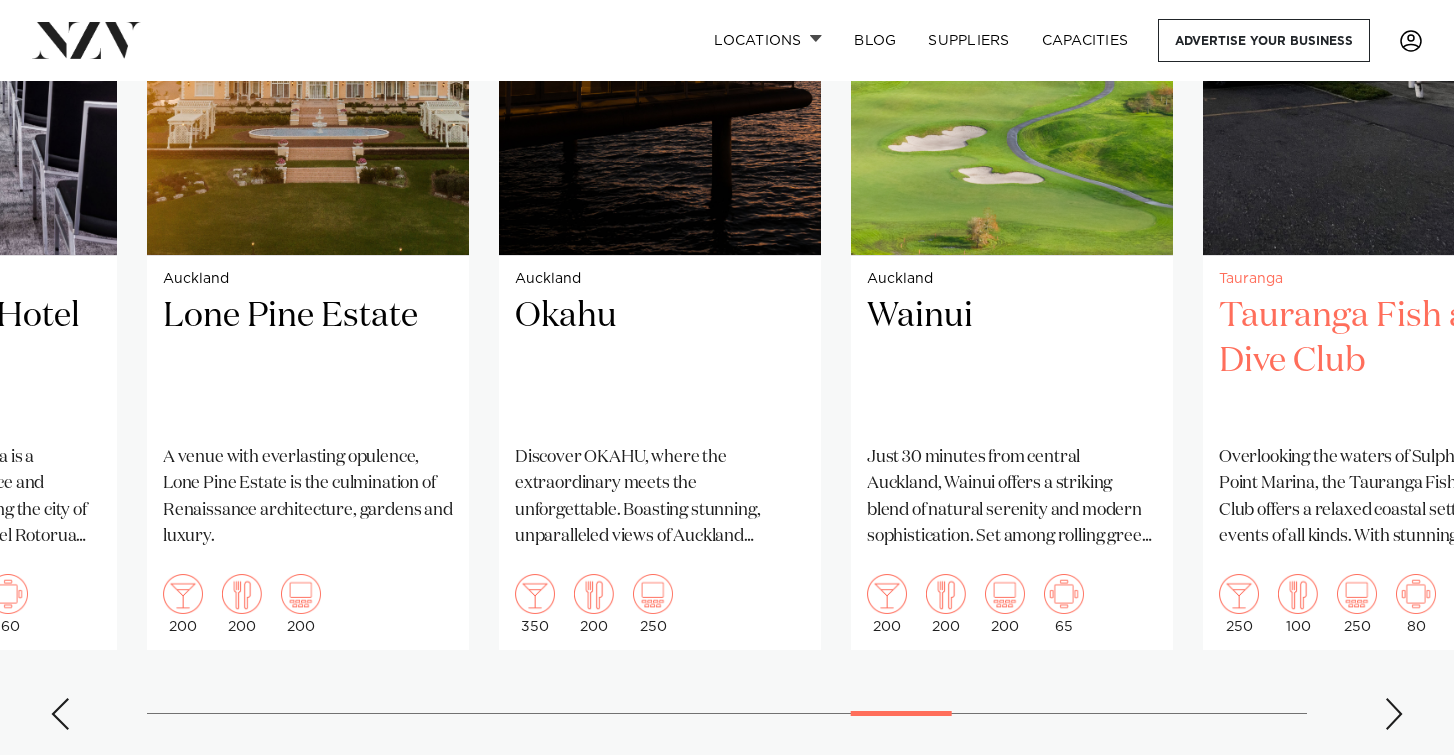 scroll, scrollTop: 1738, scrollLeft: 0, axis: vertical 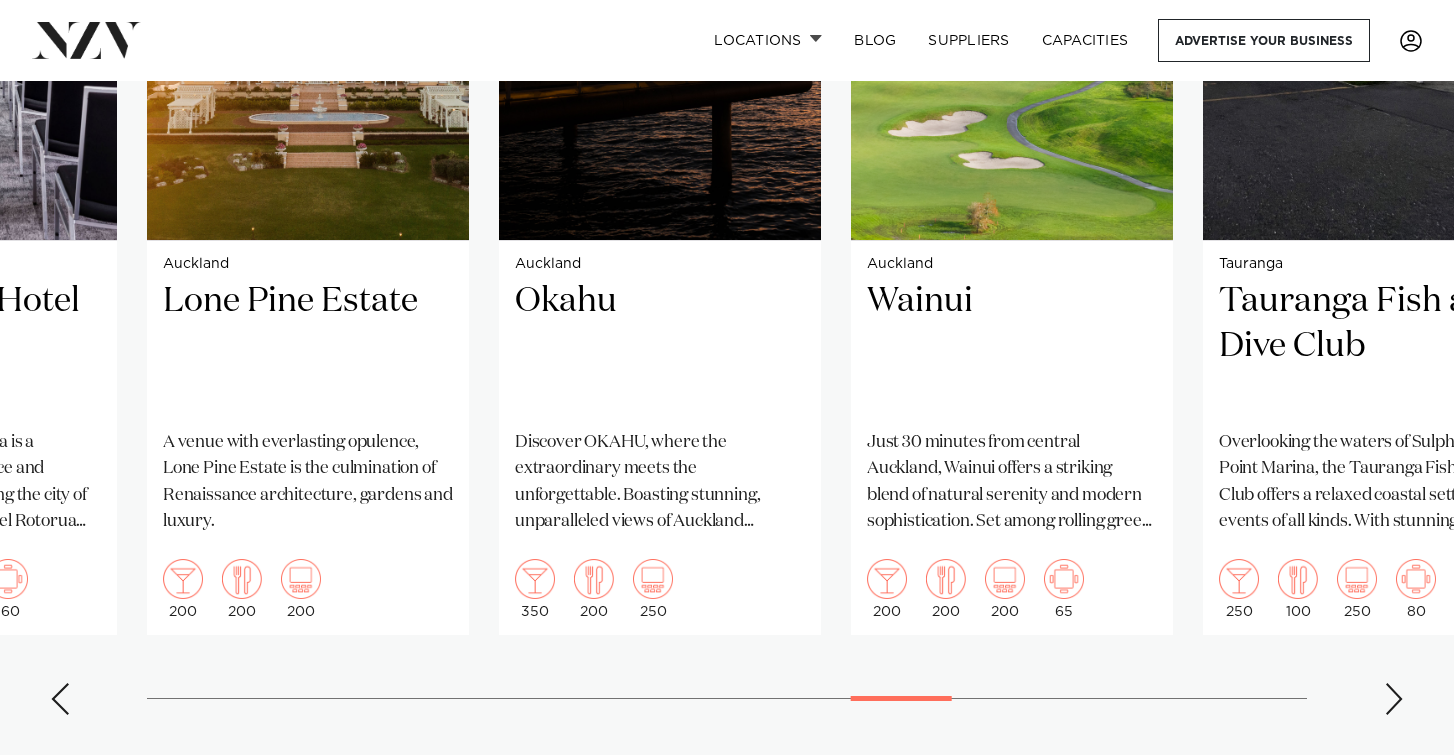 click at bounding box center (1394, 699) 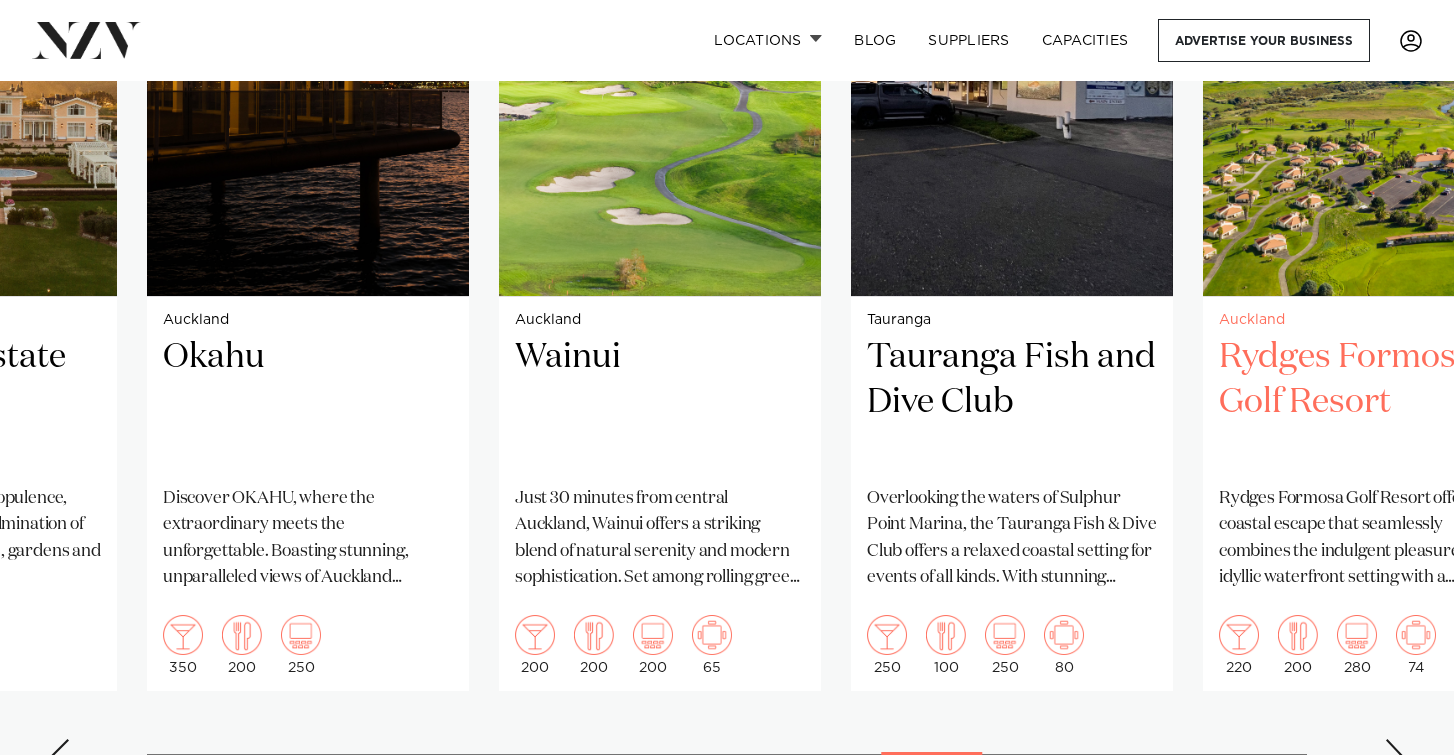 scroll, scrollTop: 1686, scrollLeft: 0, axis: vertical 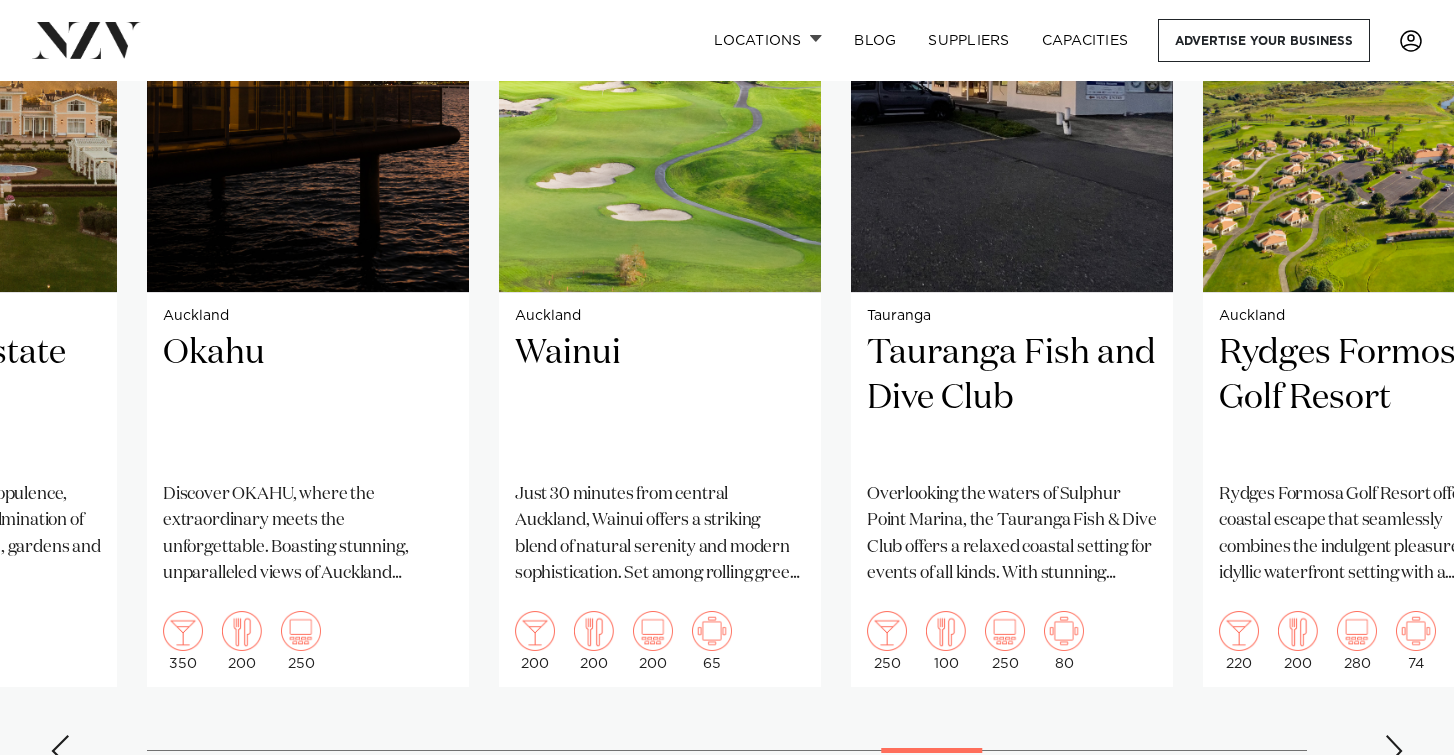 click at bounding box center [1394, 751] 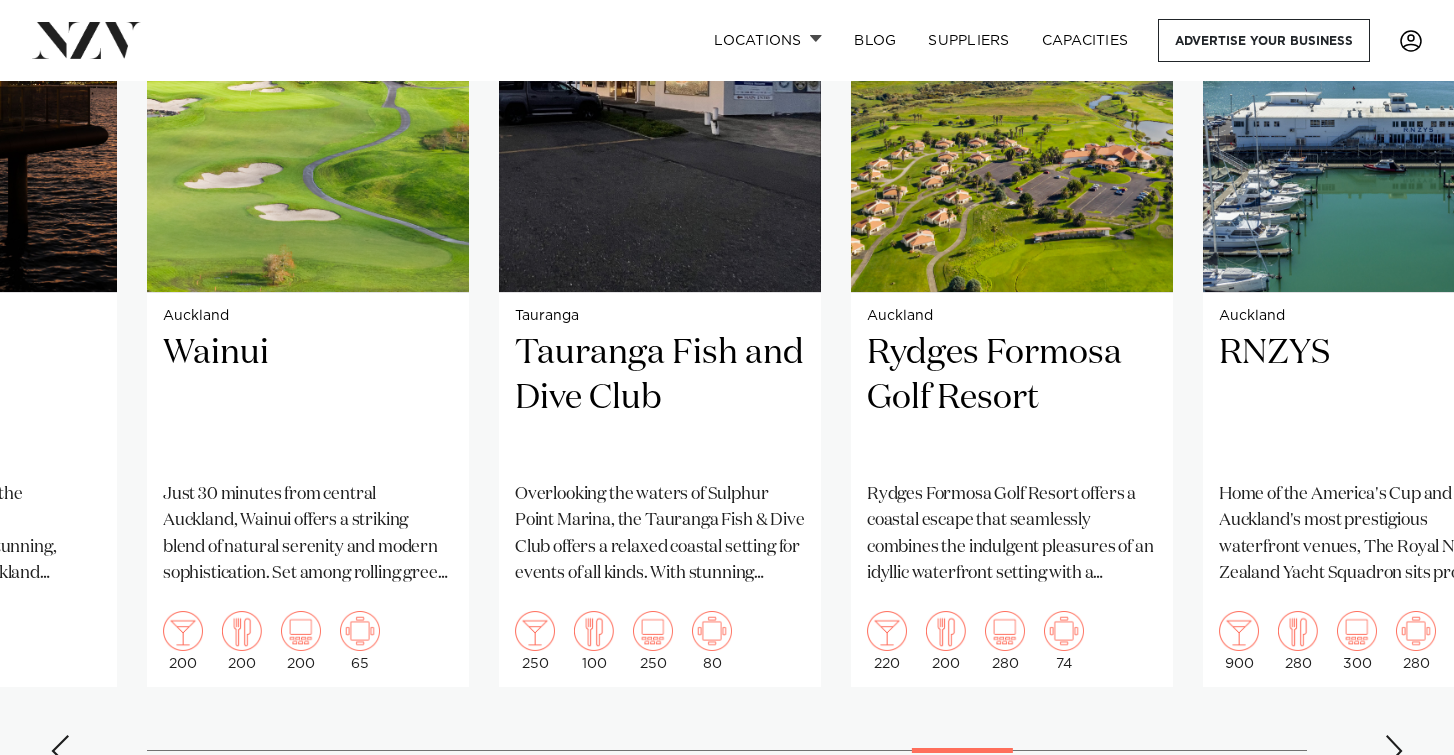 click at bounding box center (1394, 751) 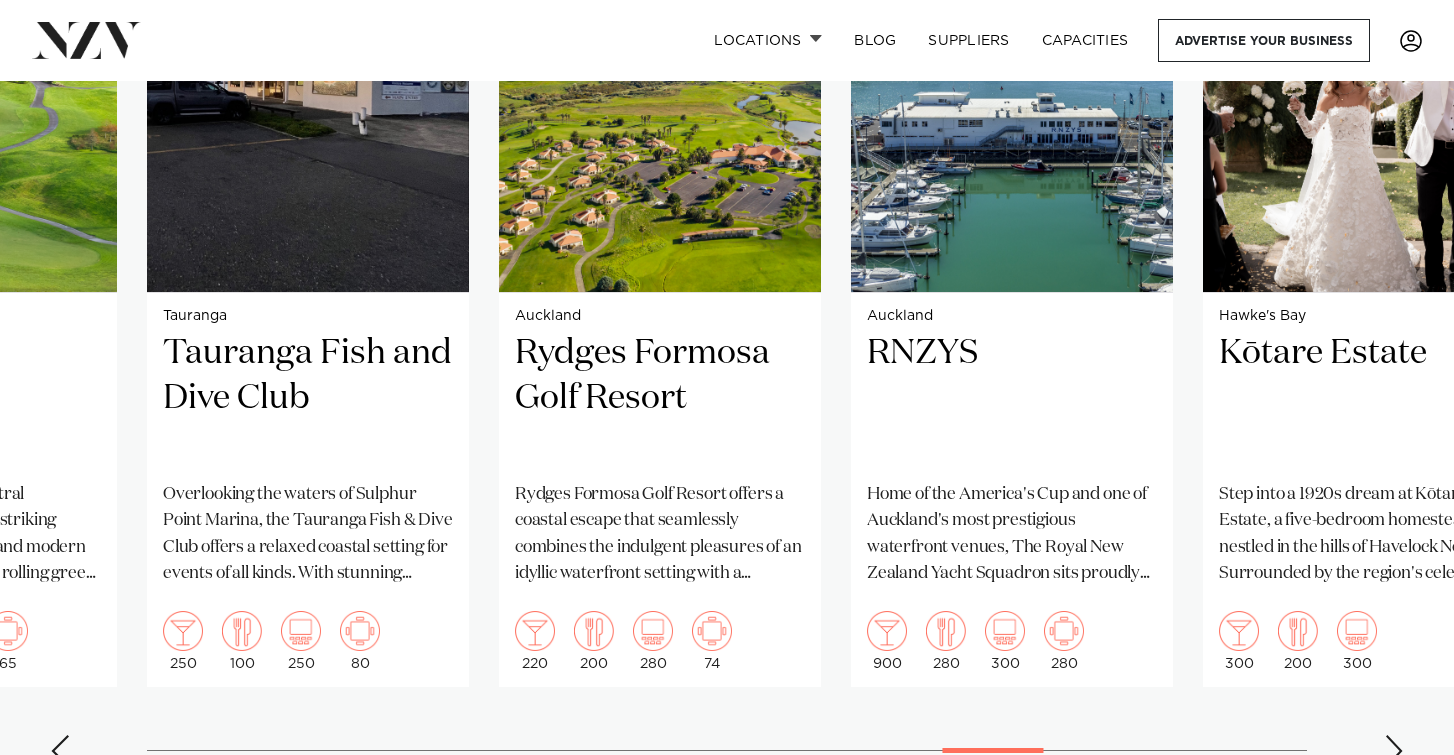 click at bounding box center [1394, 751] 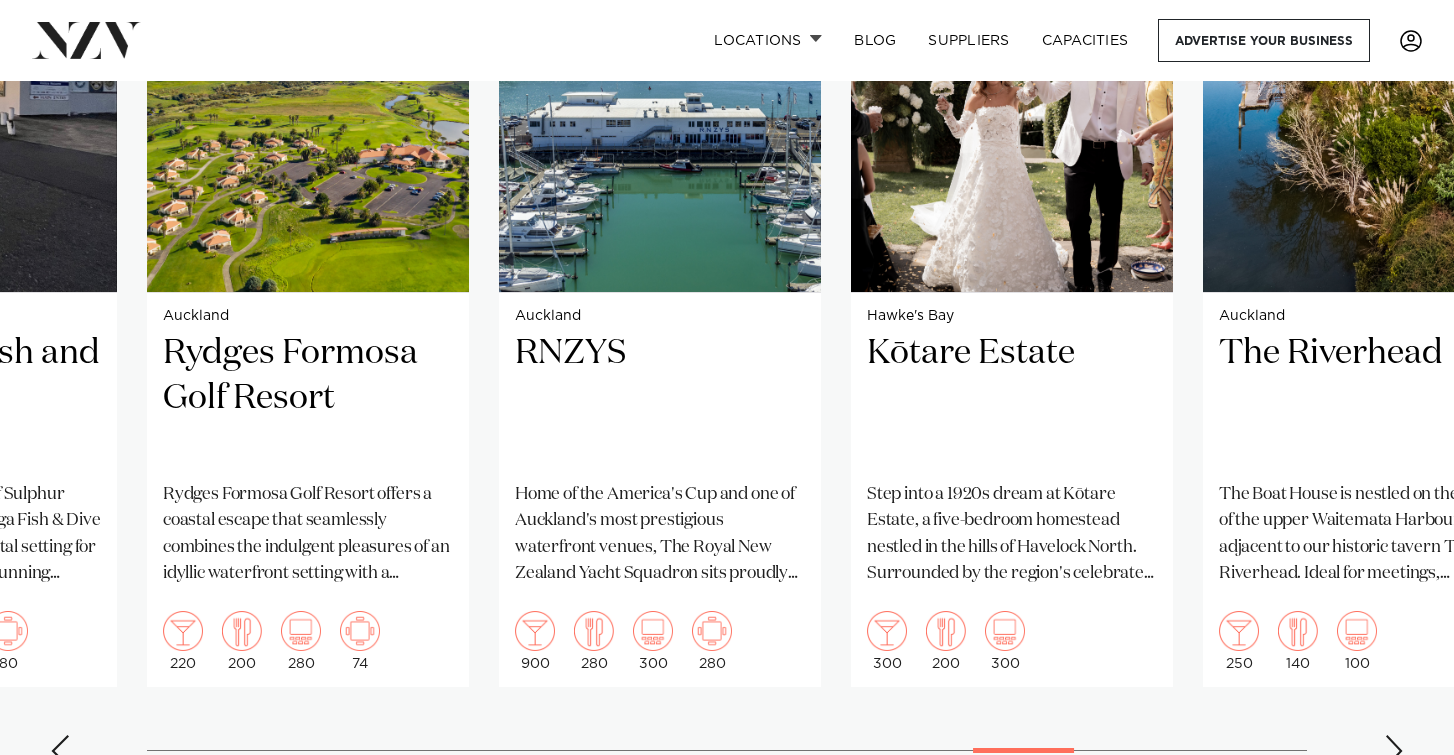 click at bounding box center (1394, 751) 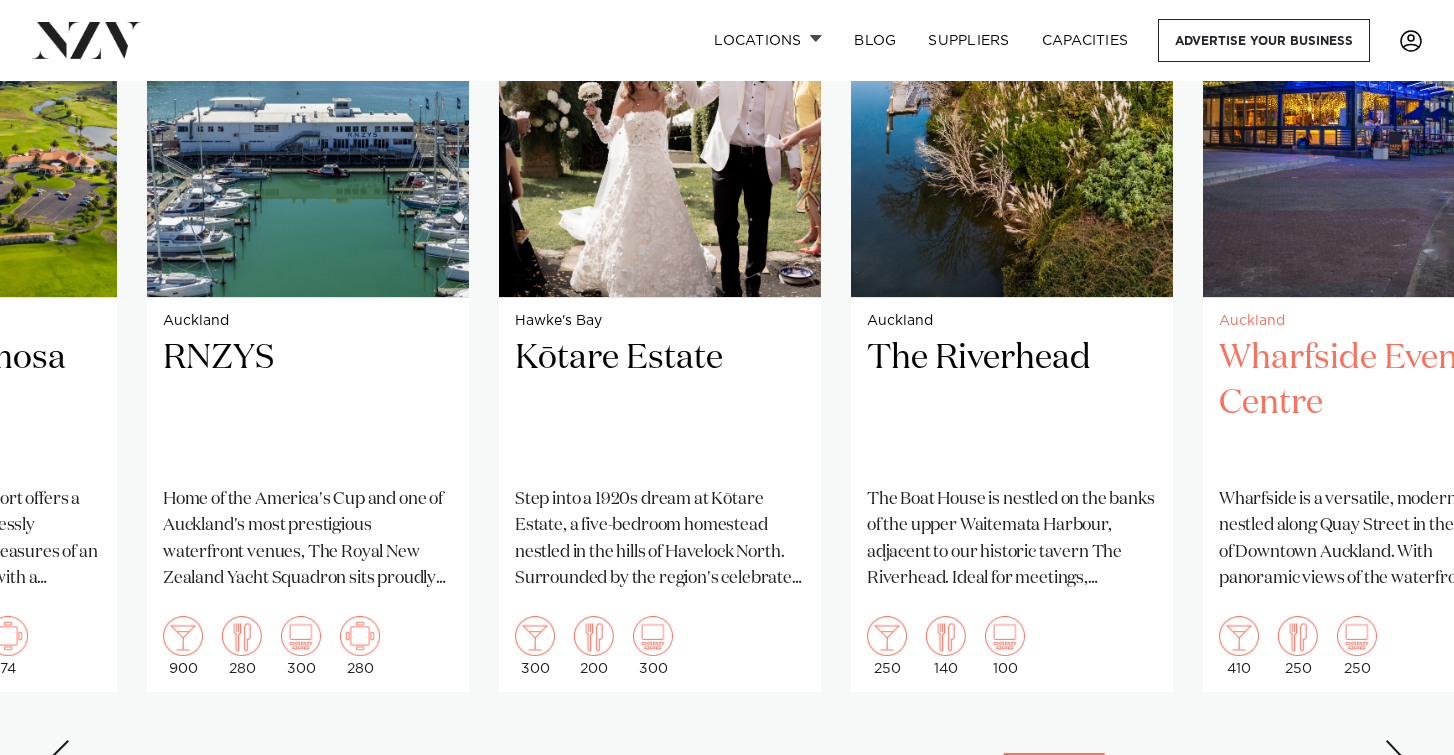scroll, scrollTop: 1695, scrollLeft: 0, axis: vertical 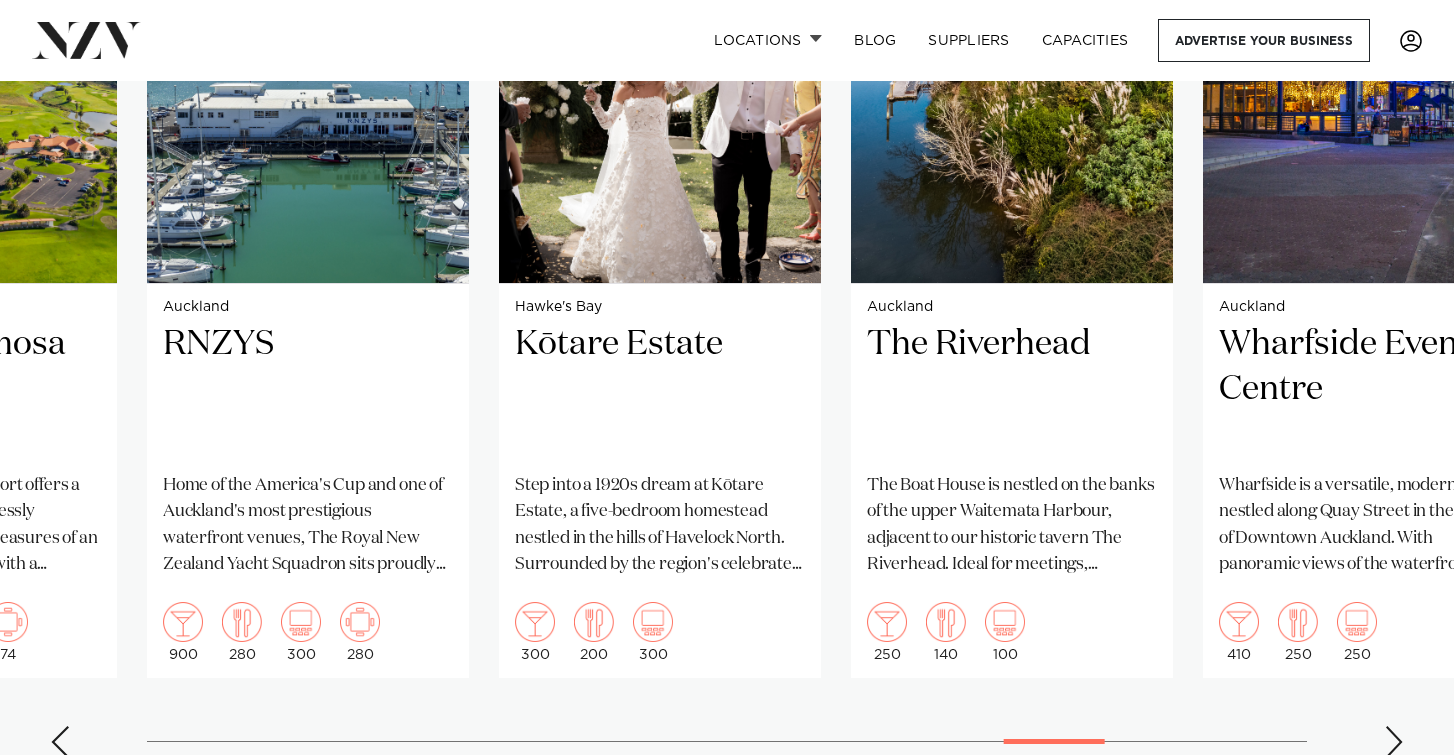 click on "Wellington
Zealandia
Zealandia is the world's first fully-fenced urban ecosanctuary and a glorious venue for your next event.
200
60
200
80
Auckland
Tui Hills" at bounding box center (727, 312) 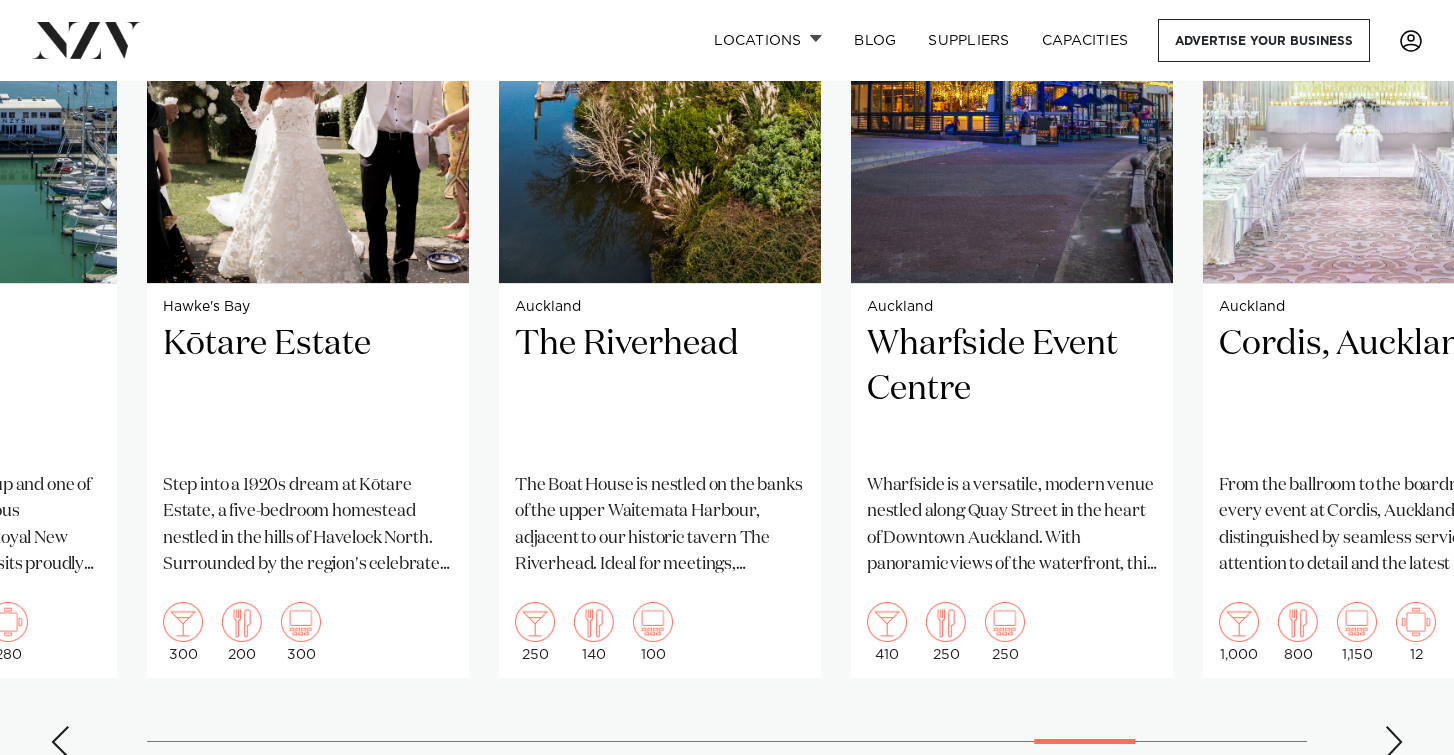 click at bounding box center (1394, 742) 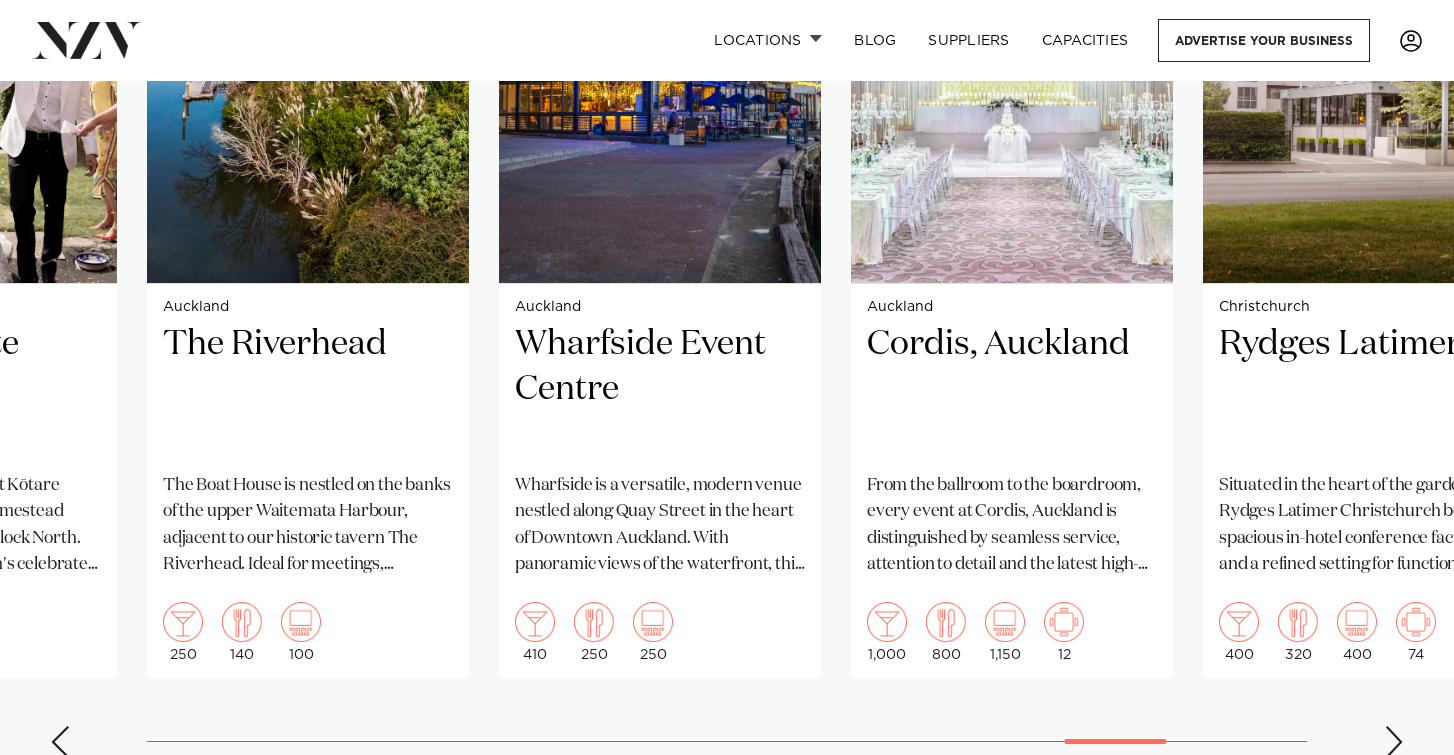 click at bounding box center [1394, 742] 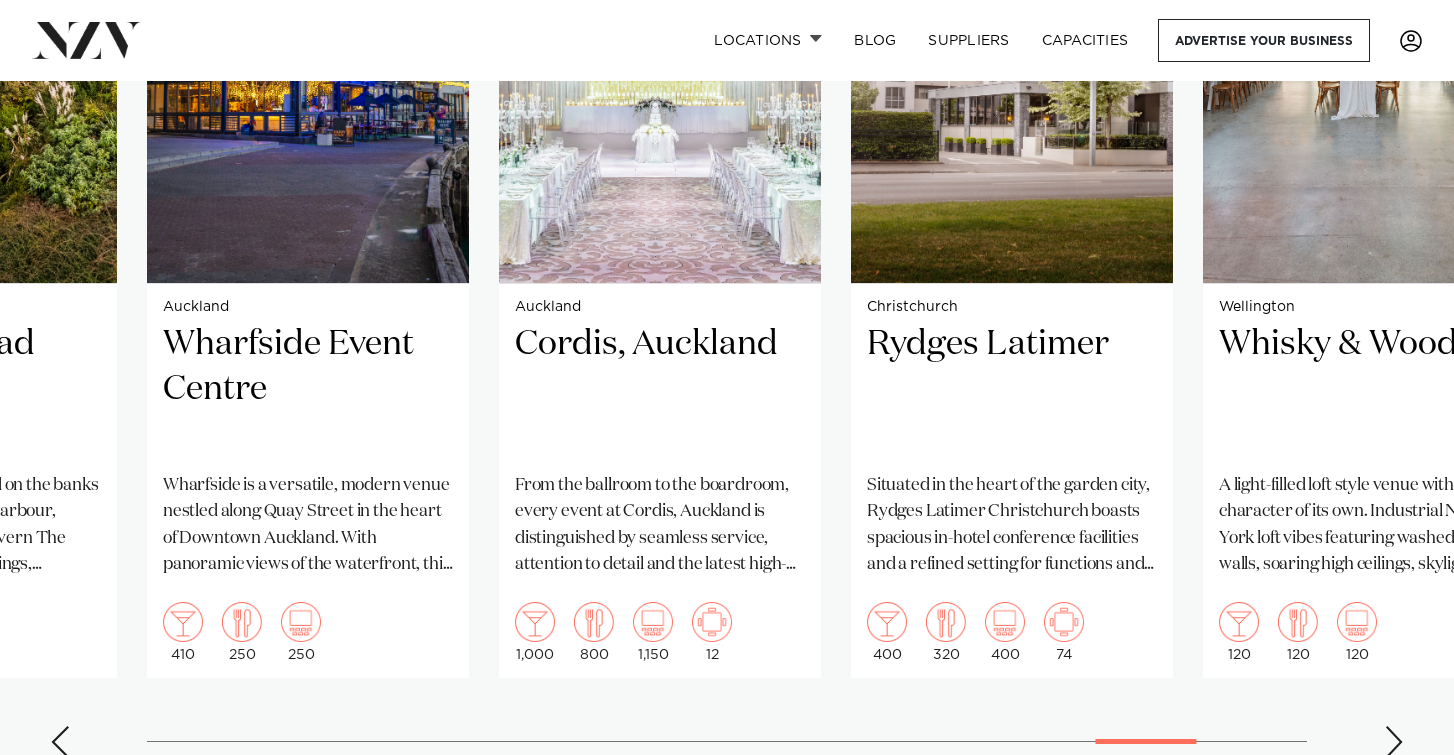 click at bounding box center [1394, 742] 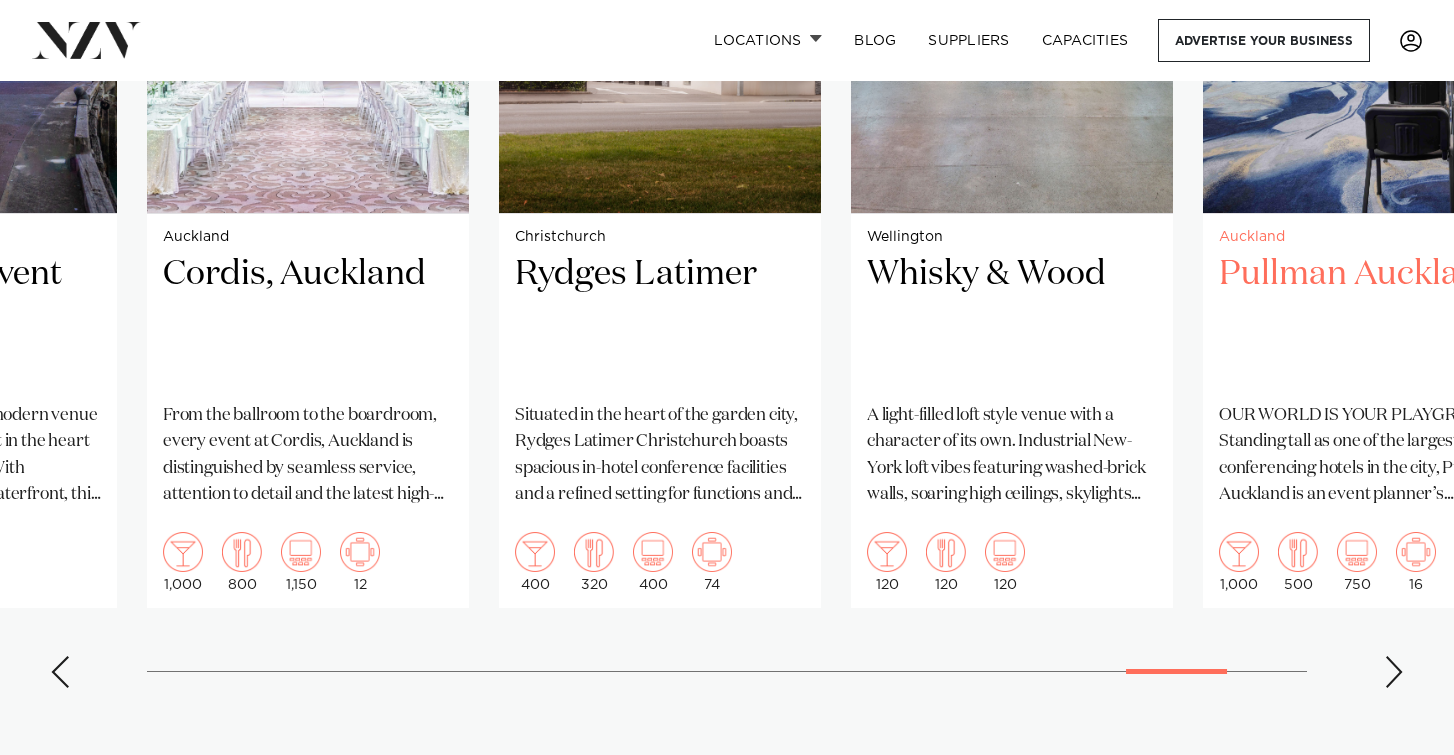 scroll, scrollTop: 1806, scrollLeft: 0, axis: vertical 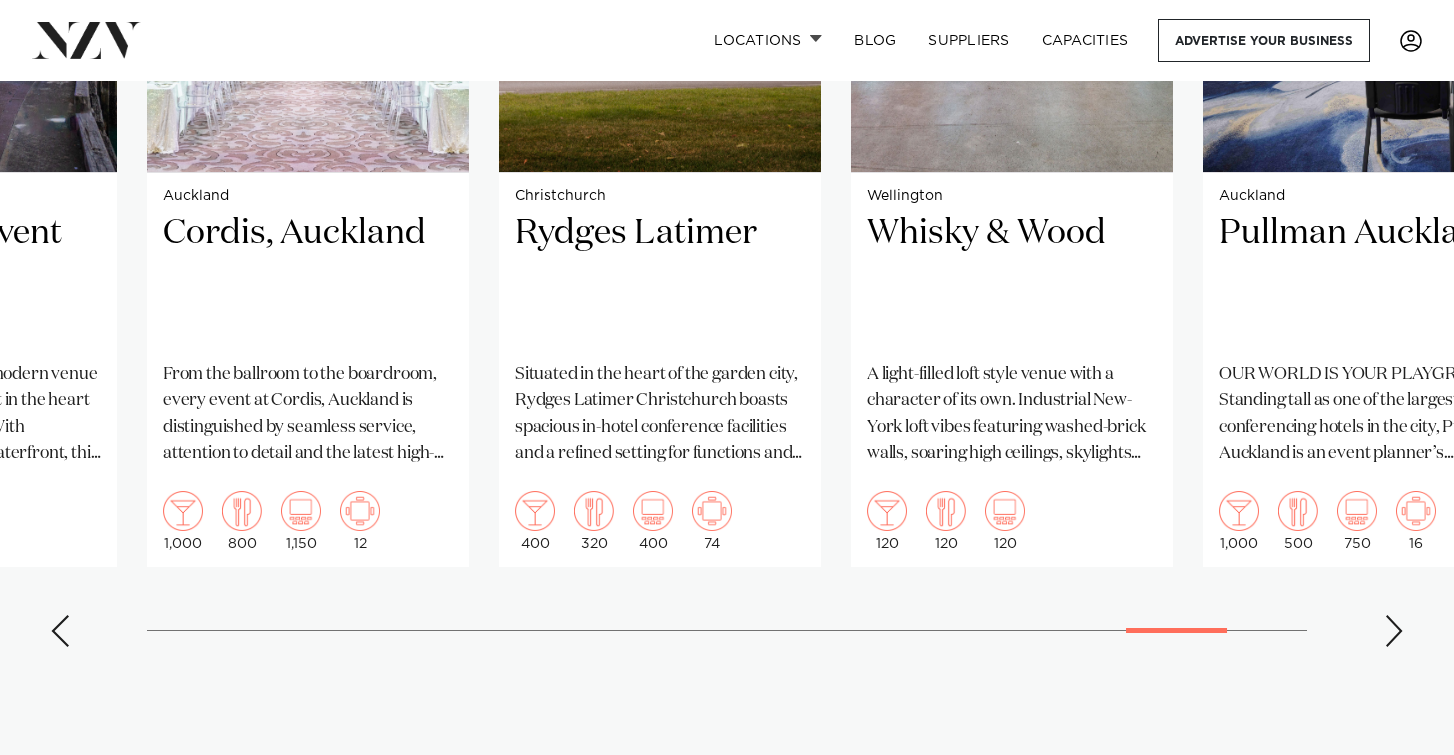 click on "Wellington
Zealandia
Zealandia is the world's first fully-fenced urban ecosanctuary and a glorious venue for your next event.
200
60
200
80
Auckland
Tui Hills" at bounding box center (727, 201) 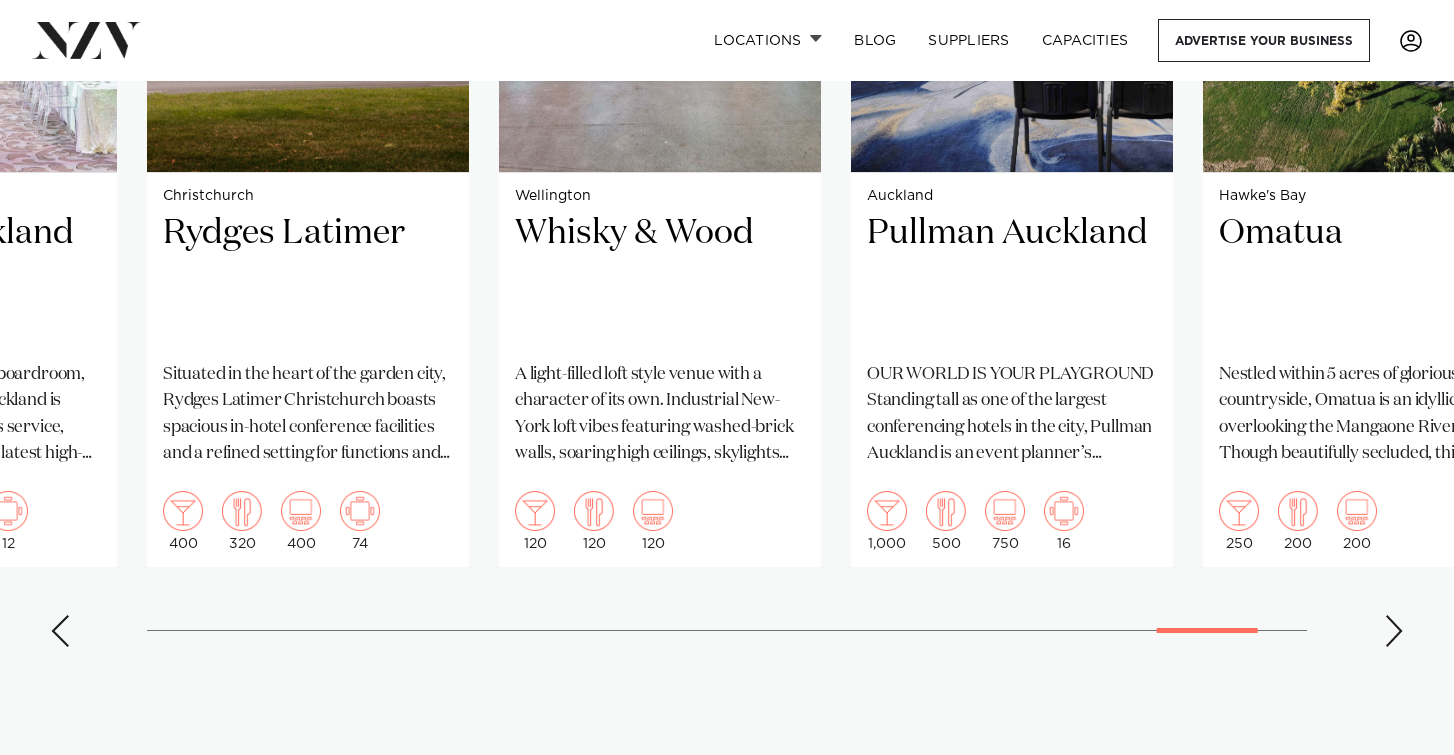 click at bounding box center (1394, 631) 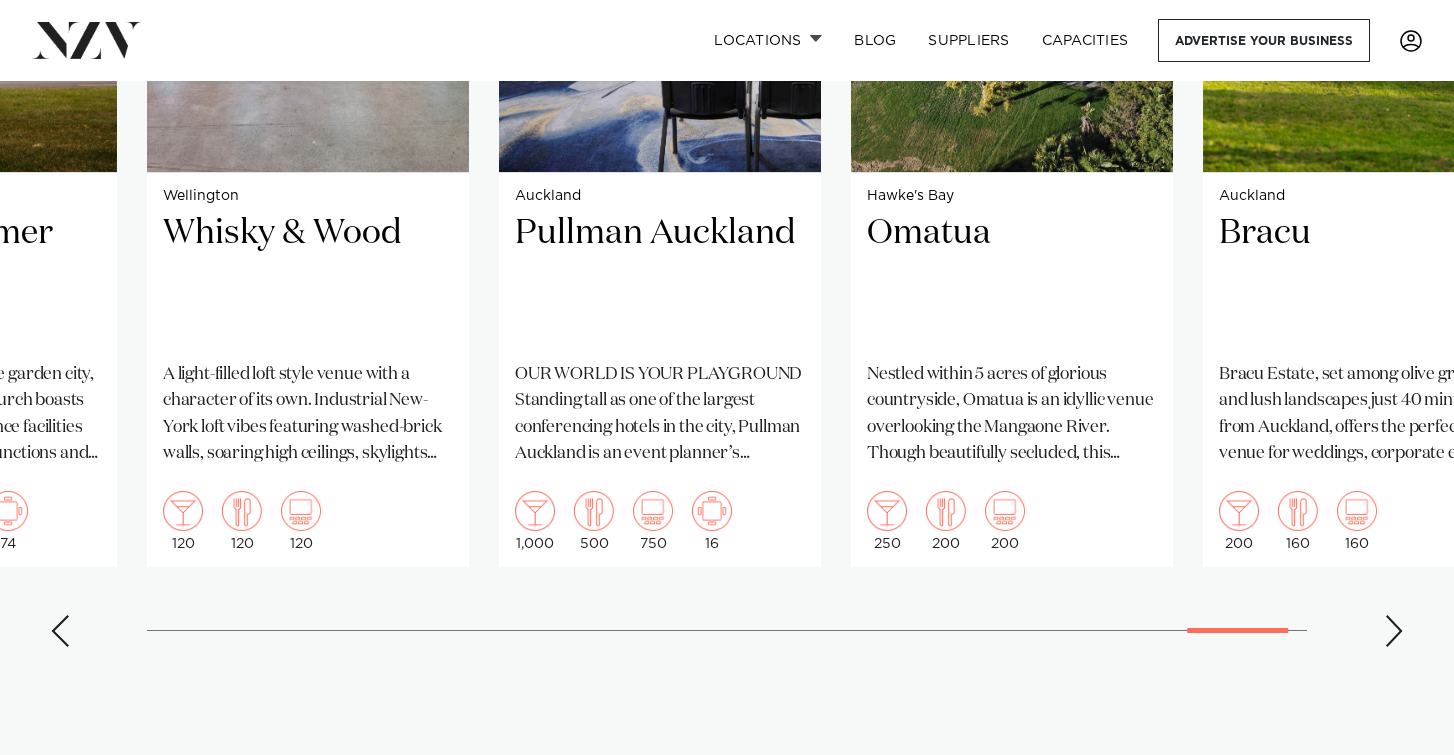 click at bounding box center (1394, 631) 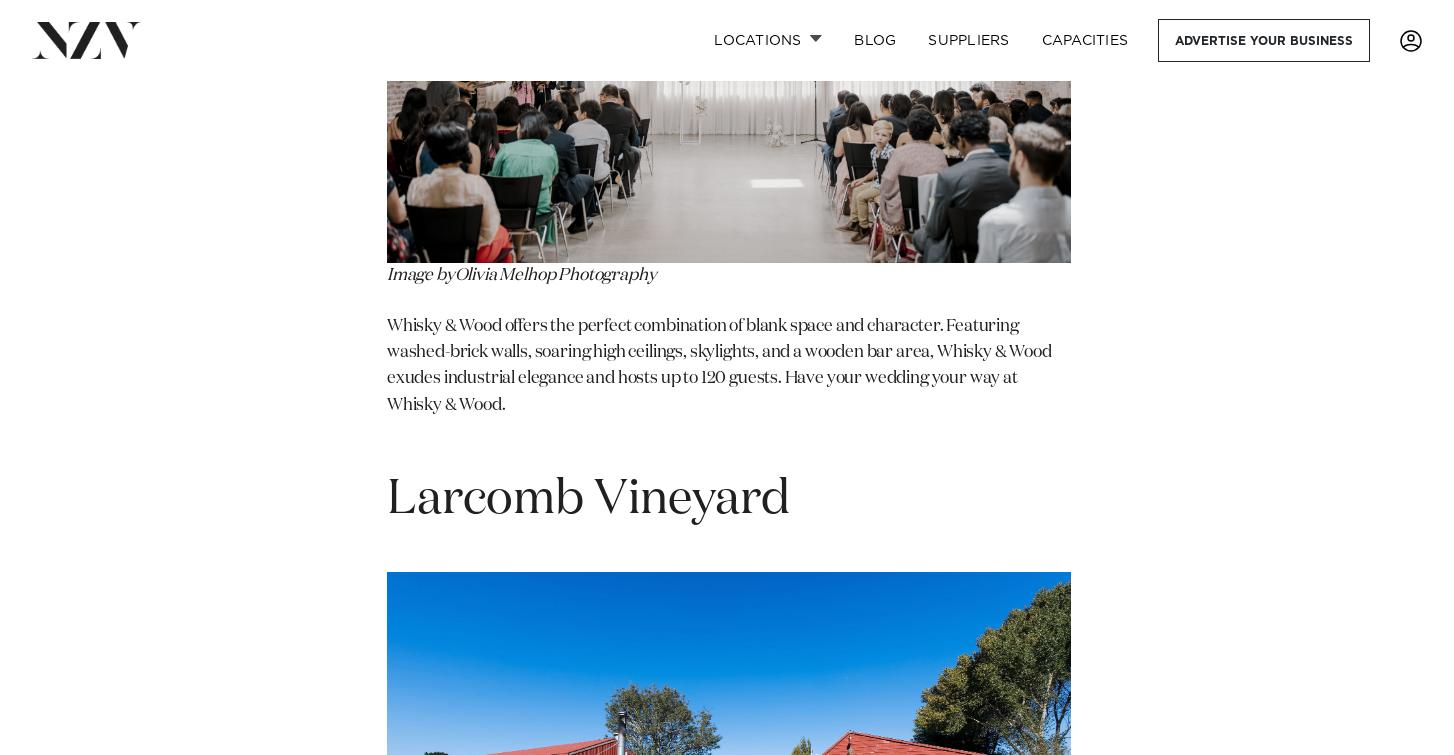 scroll, scrollTop: 10554, scrollLeft: 0, axis: vertical 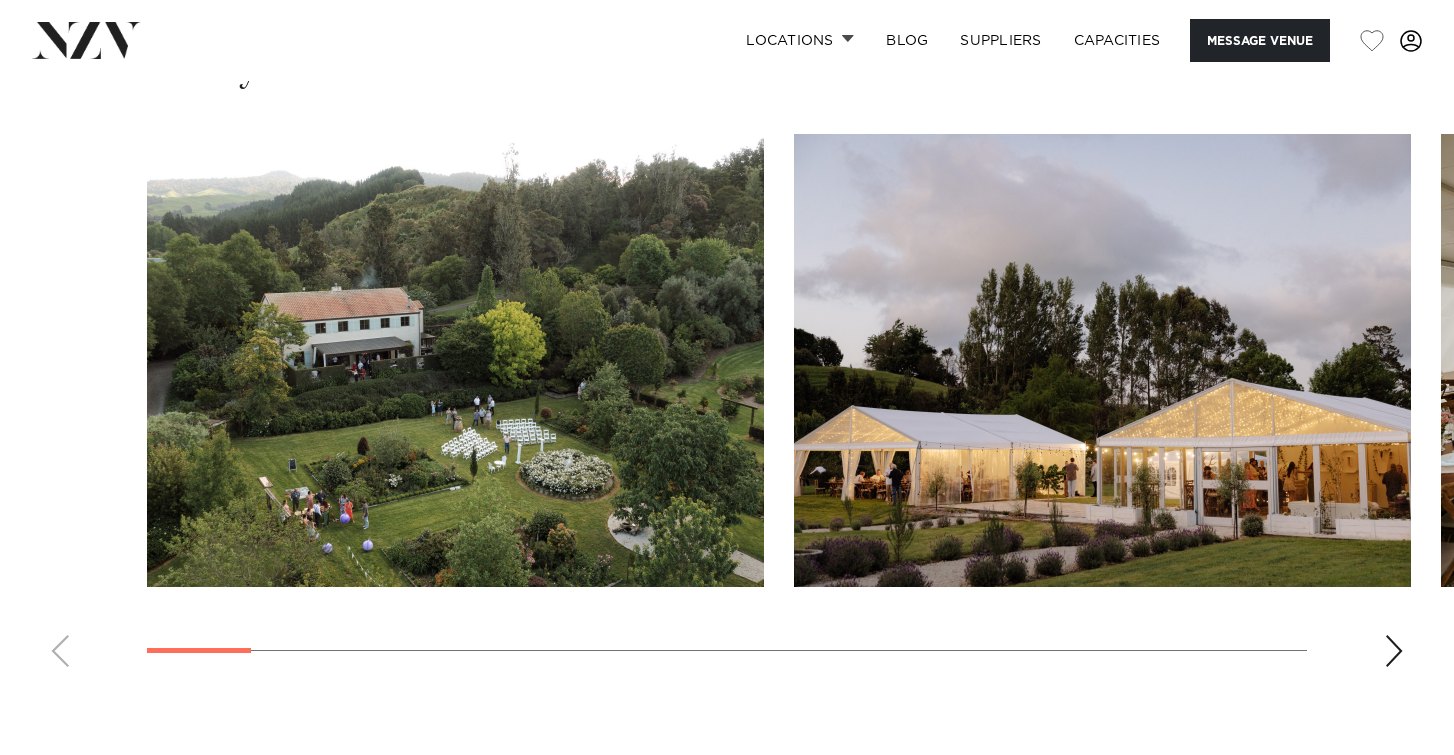 click at bounding box center (1394, 651) 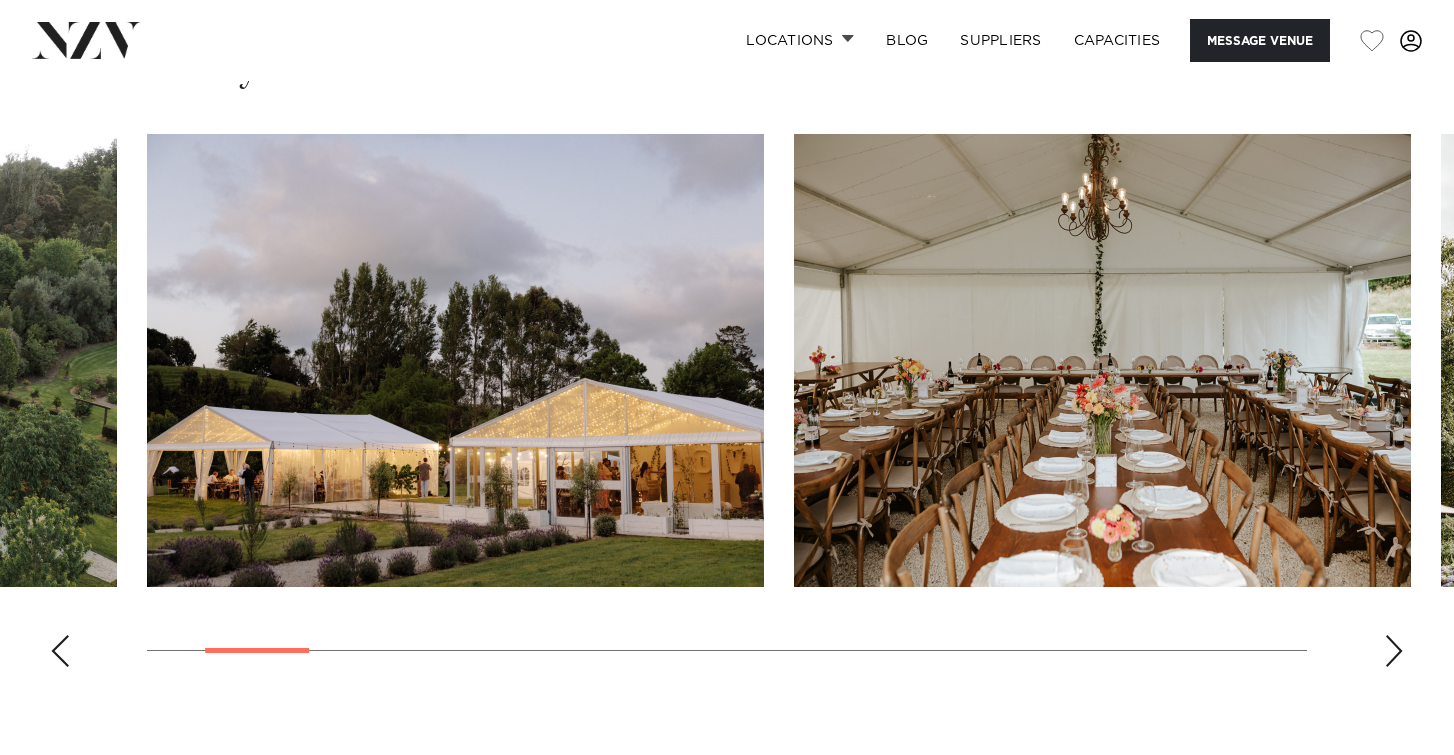 click at bounding box center [1394, 651] 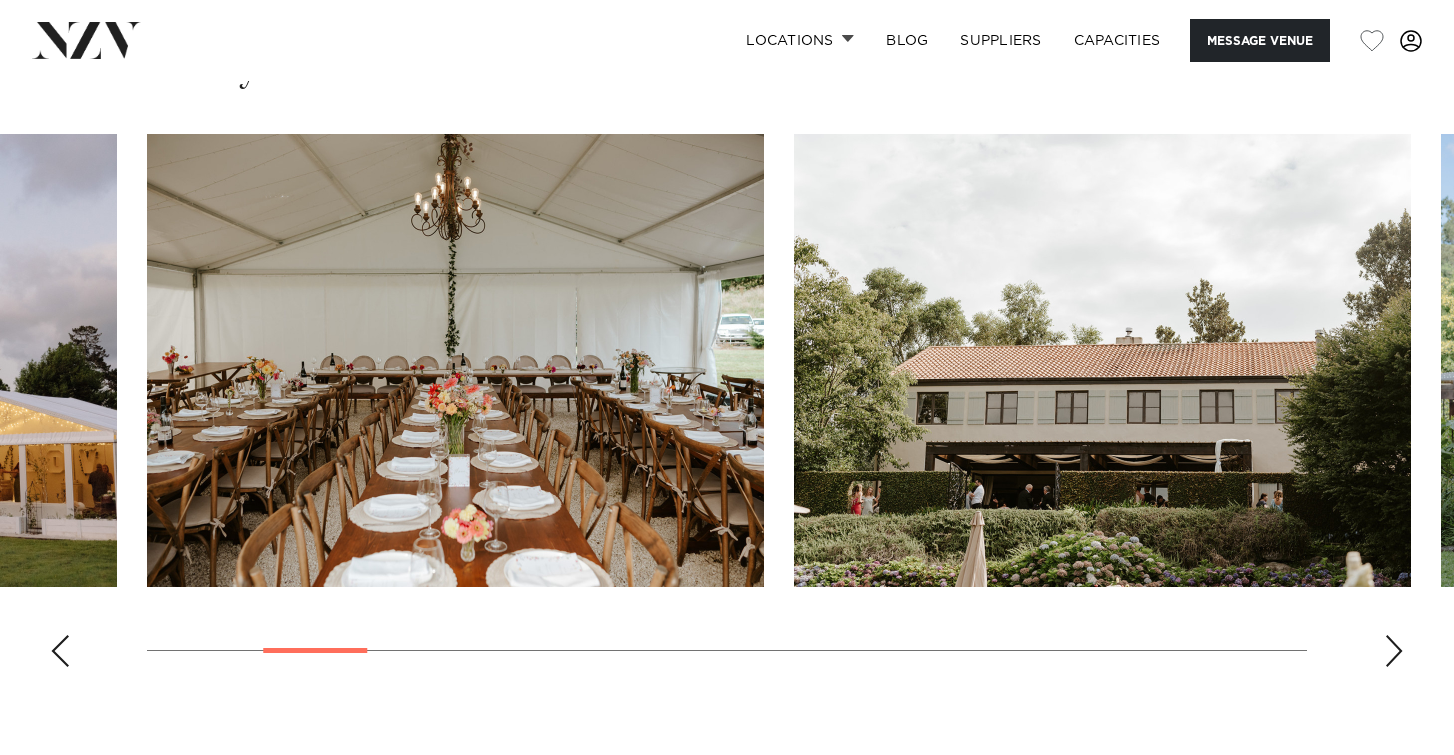click at bounding box center (1394, 651) 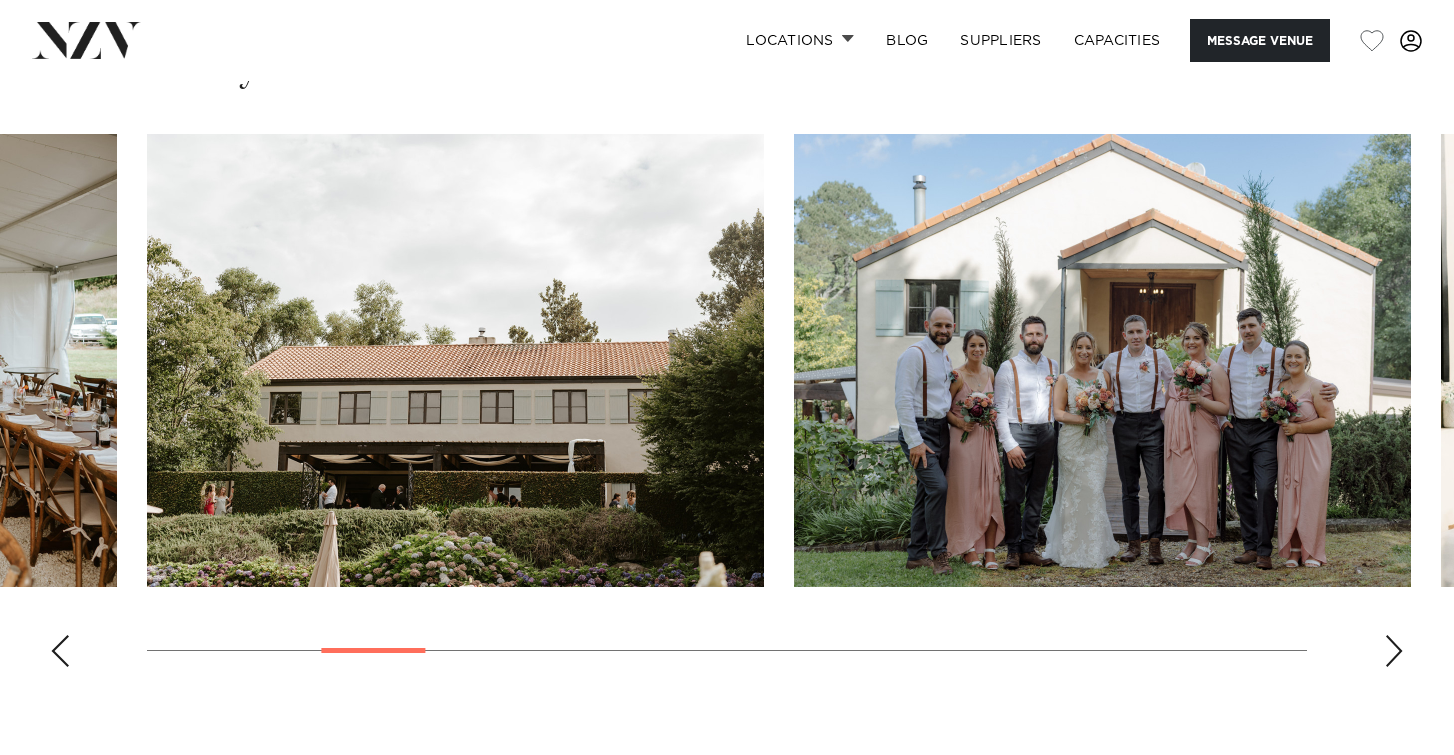 click at bounding box center (1394, 651) 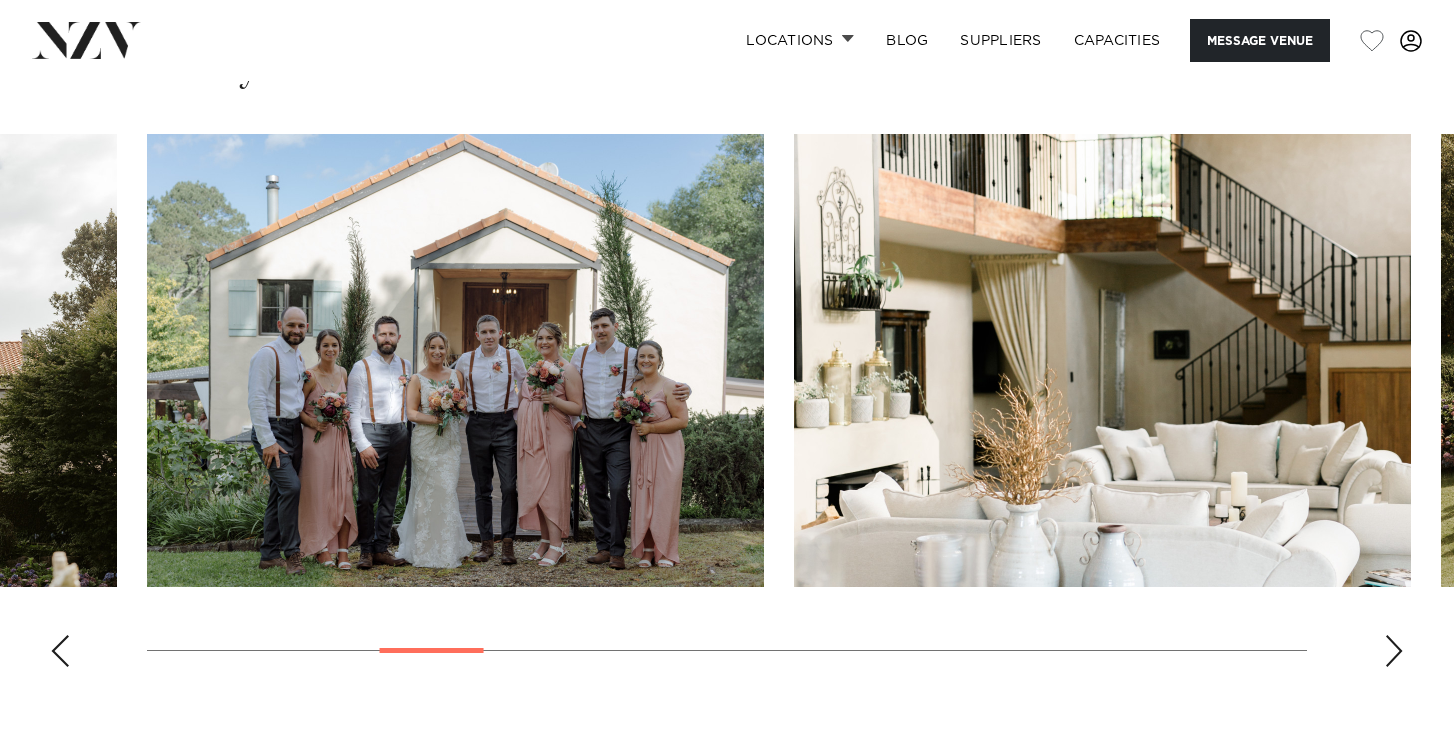 click at bounding box center [1394, 651] 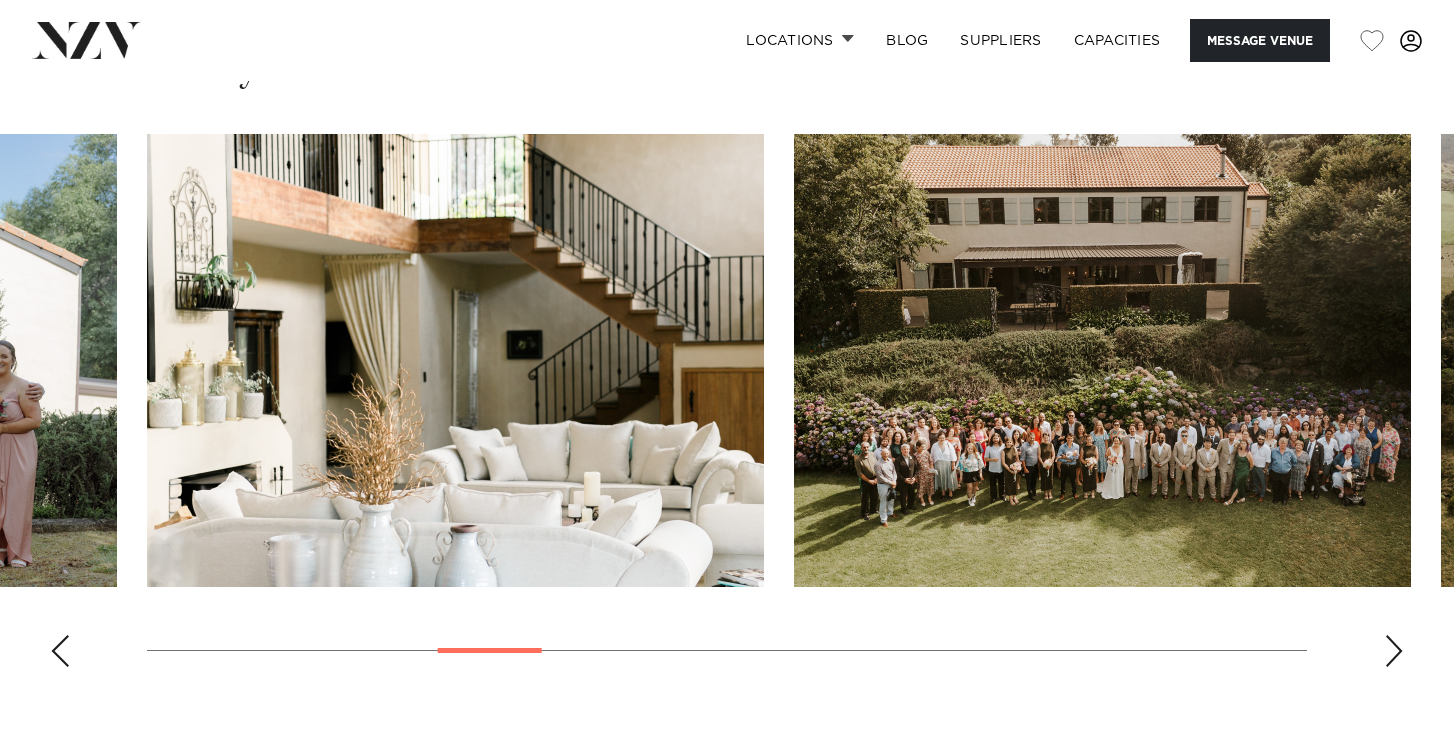 click at bounding box center [1394, 651] 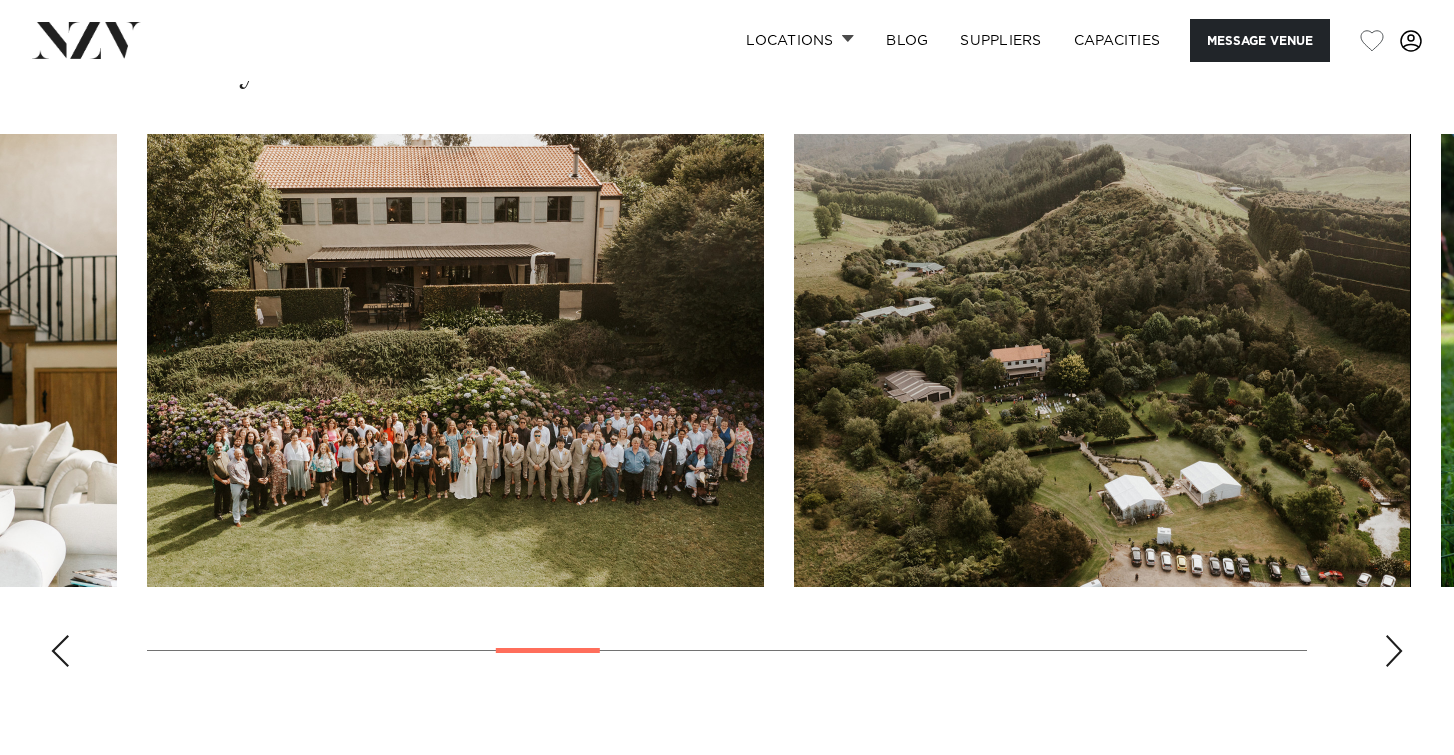 click at bounding box center [1394, 651] 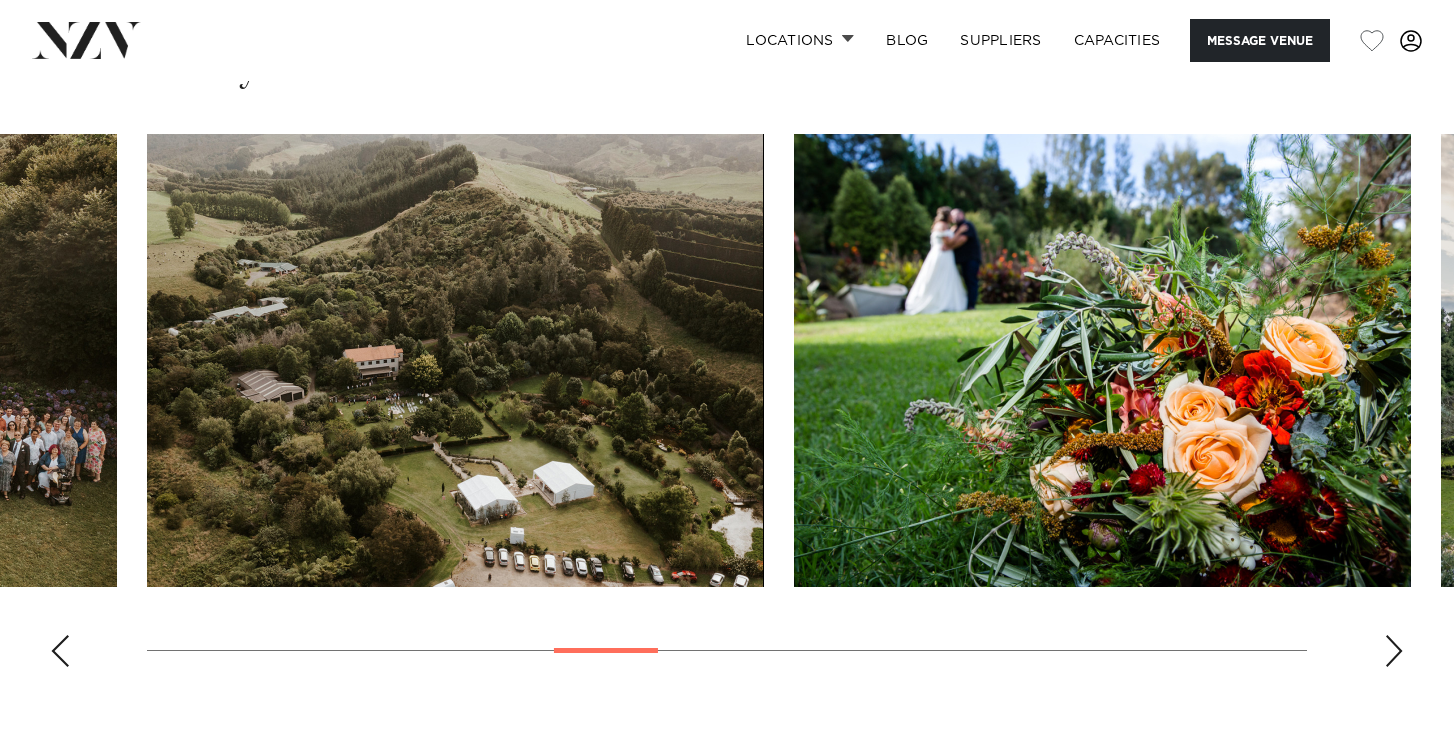 click at bounding box center (1394, 651) 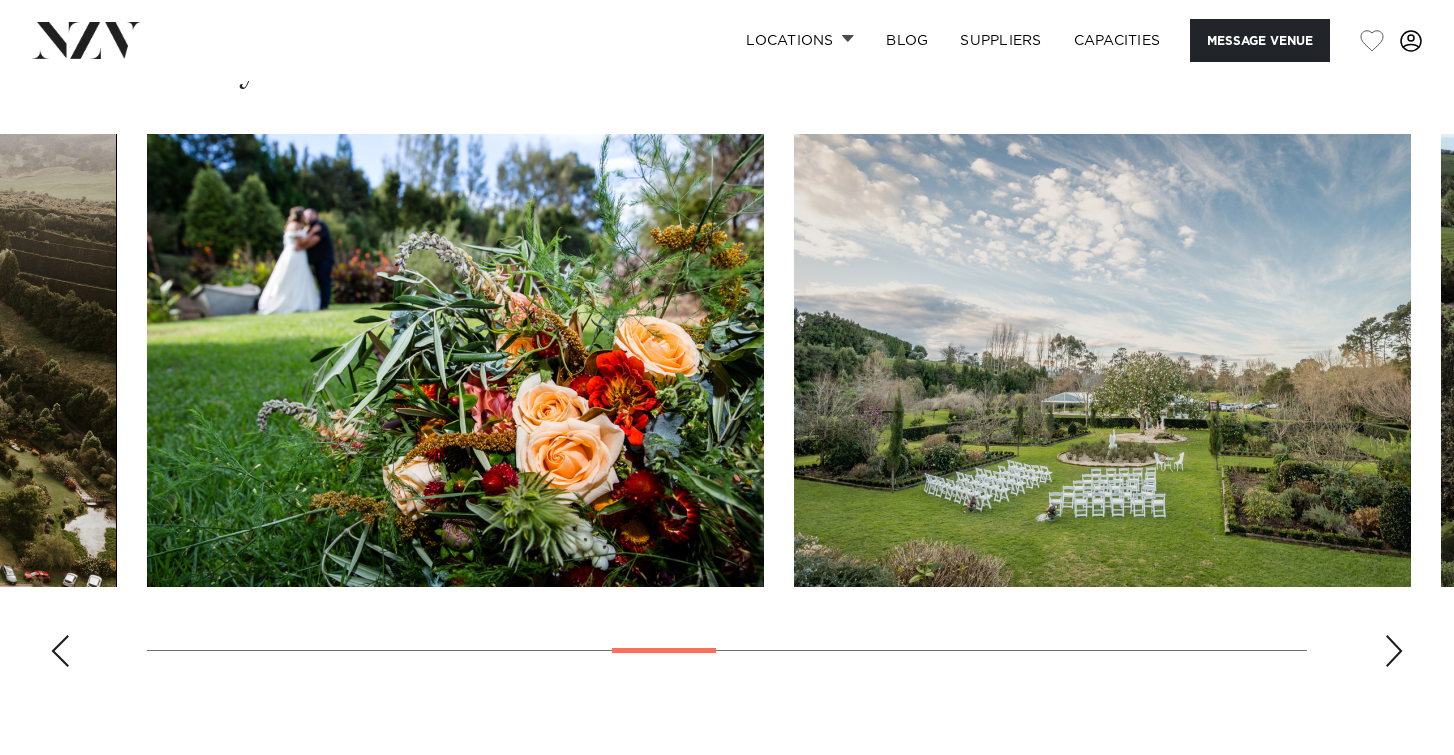 click at bounding box center [1394, 651] 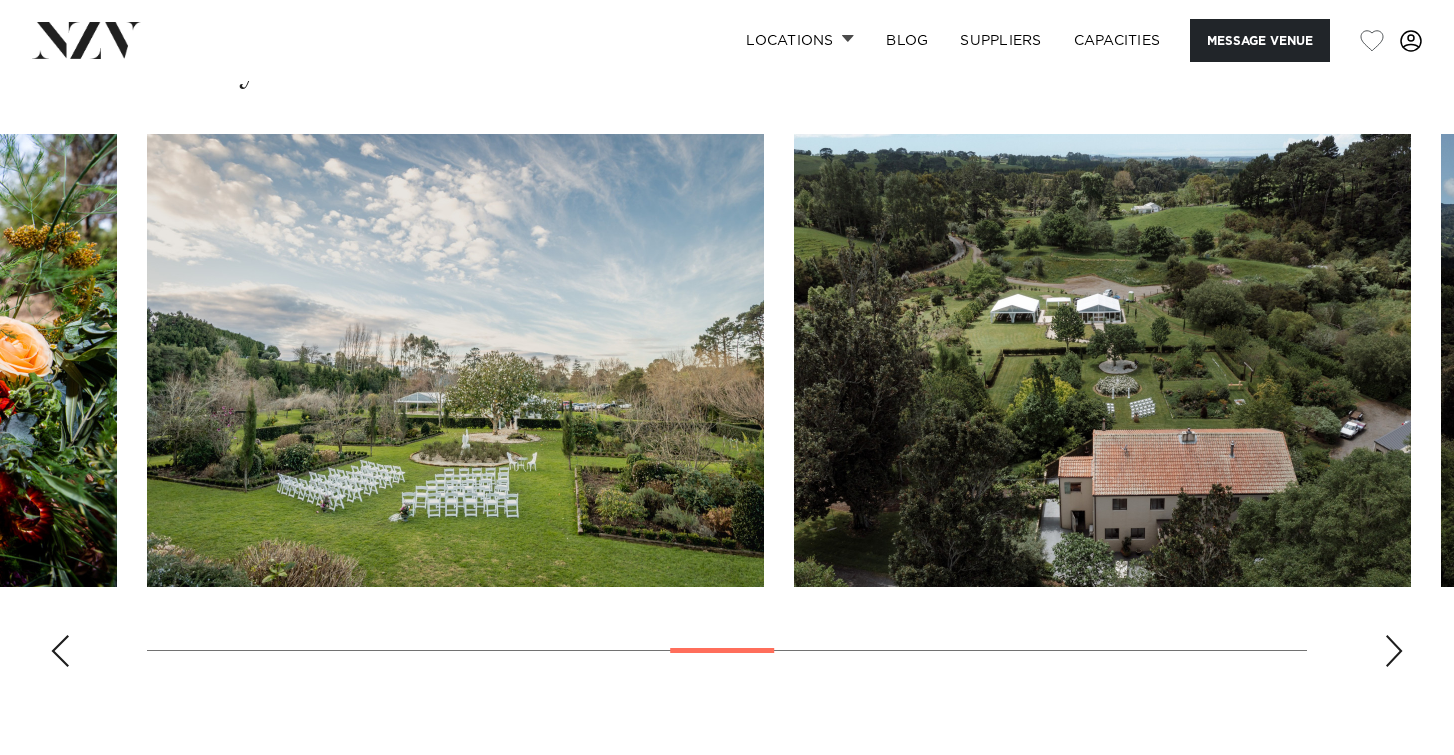 click at bounding box center (1394, 651) 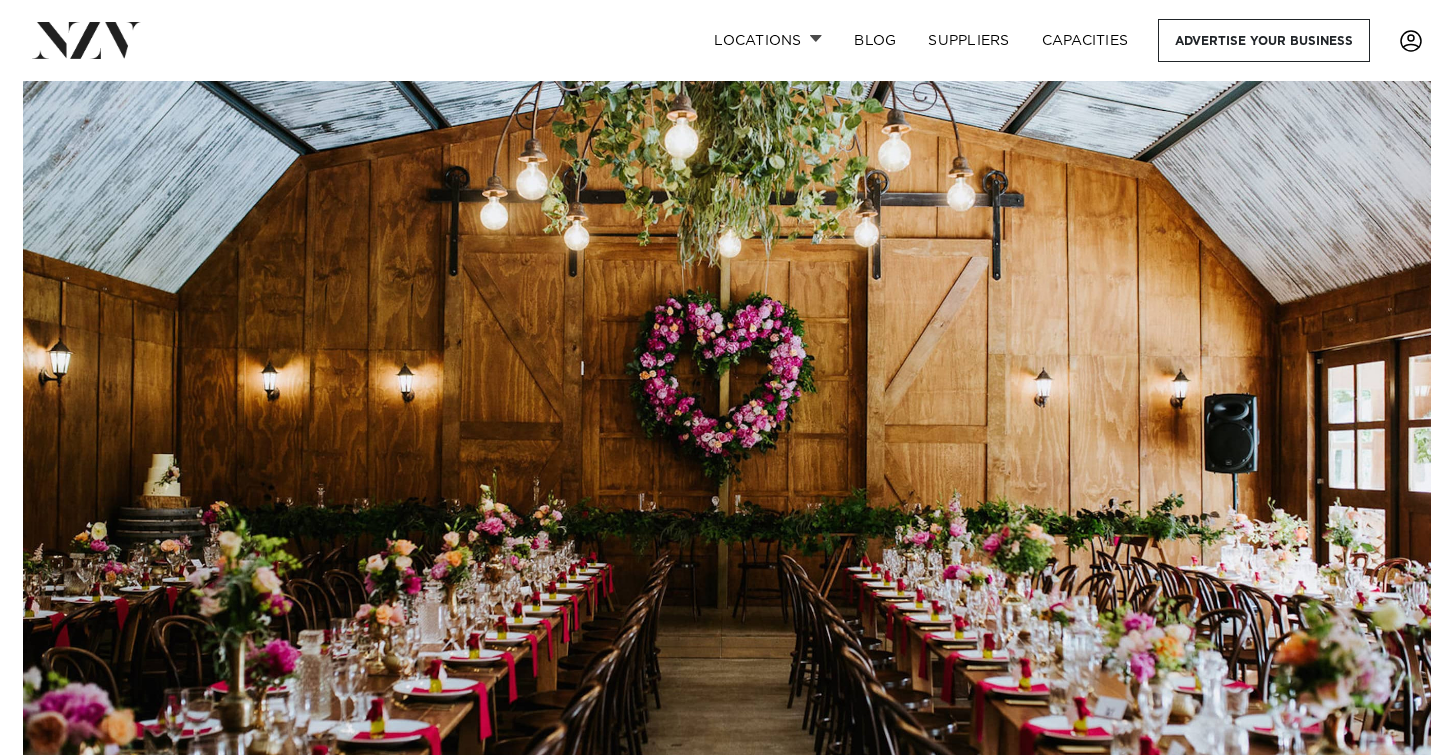 scroll, scrollTop: 0, scrollLeft: 0, axis: both 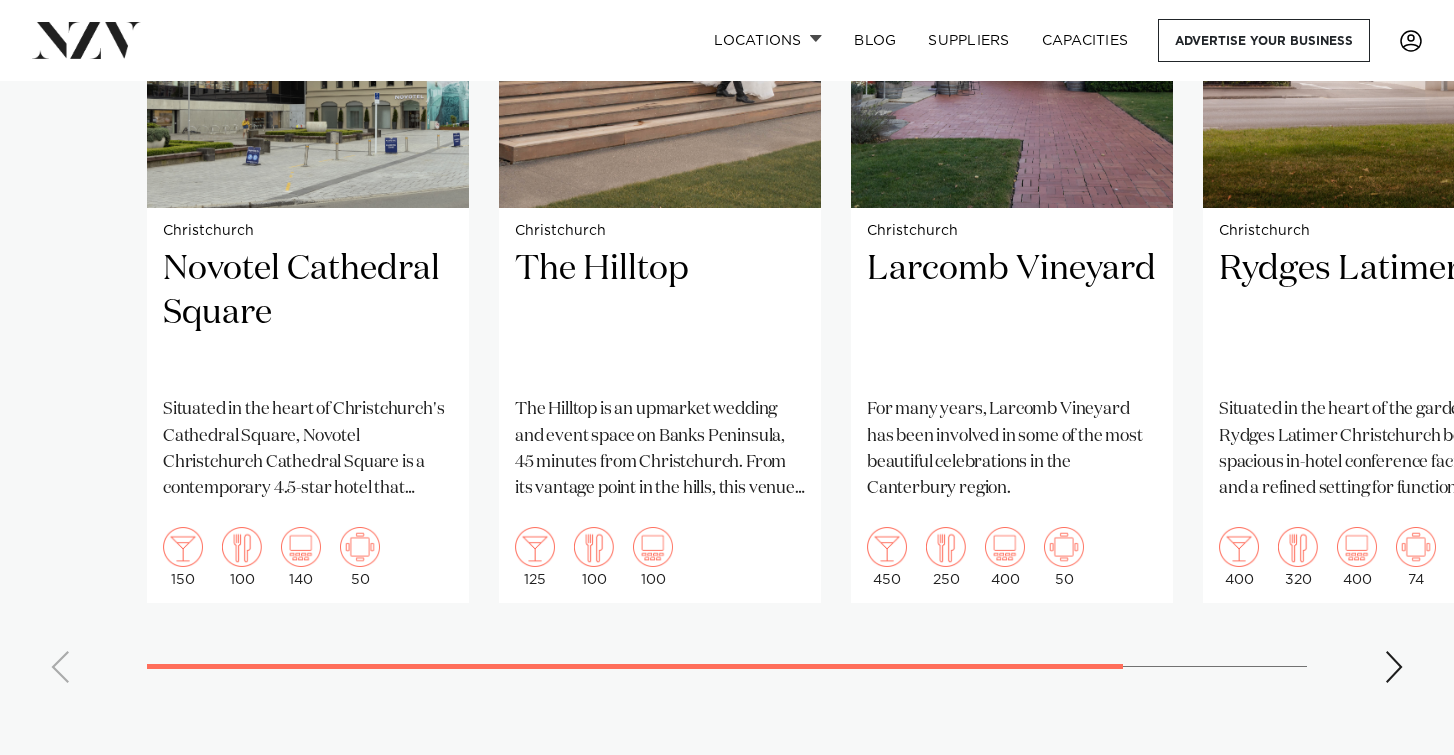 click at bounding box center [1394, 667] 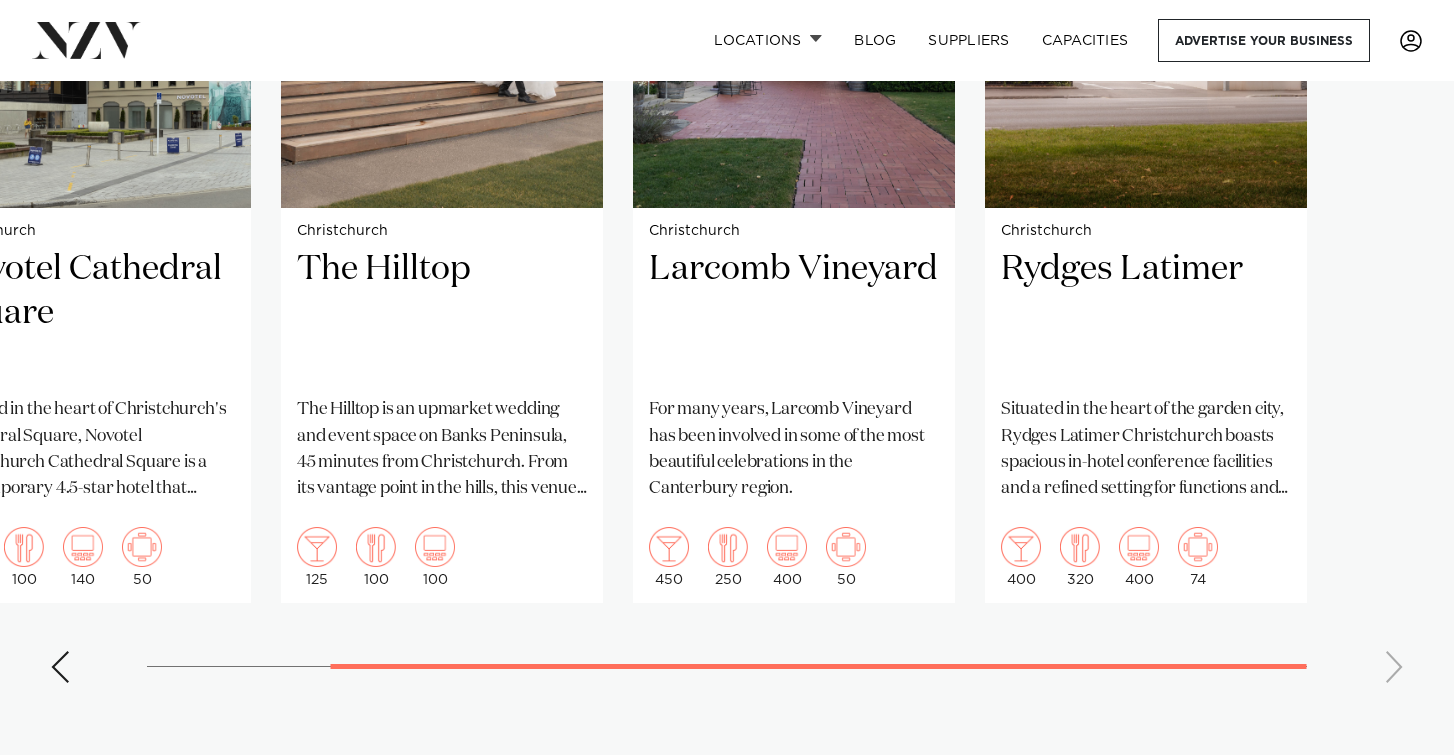 click on "[CITY]
Novotel Cathedral Square
Situated in the heart of [CITY]'s Cathedral Square, Novotel Christchurch Cathedral Square is a contemporary 4.5-star hotel that combines modern design with a prime central location. Just 60 metres from the Te Pae Christchurch Convention Centre, it offers an ideal setting for both business and leisure travellers.
150
100
140
50" at bounding box center [727, 237] 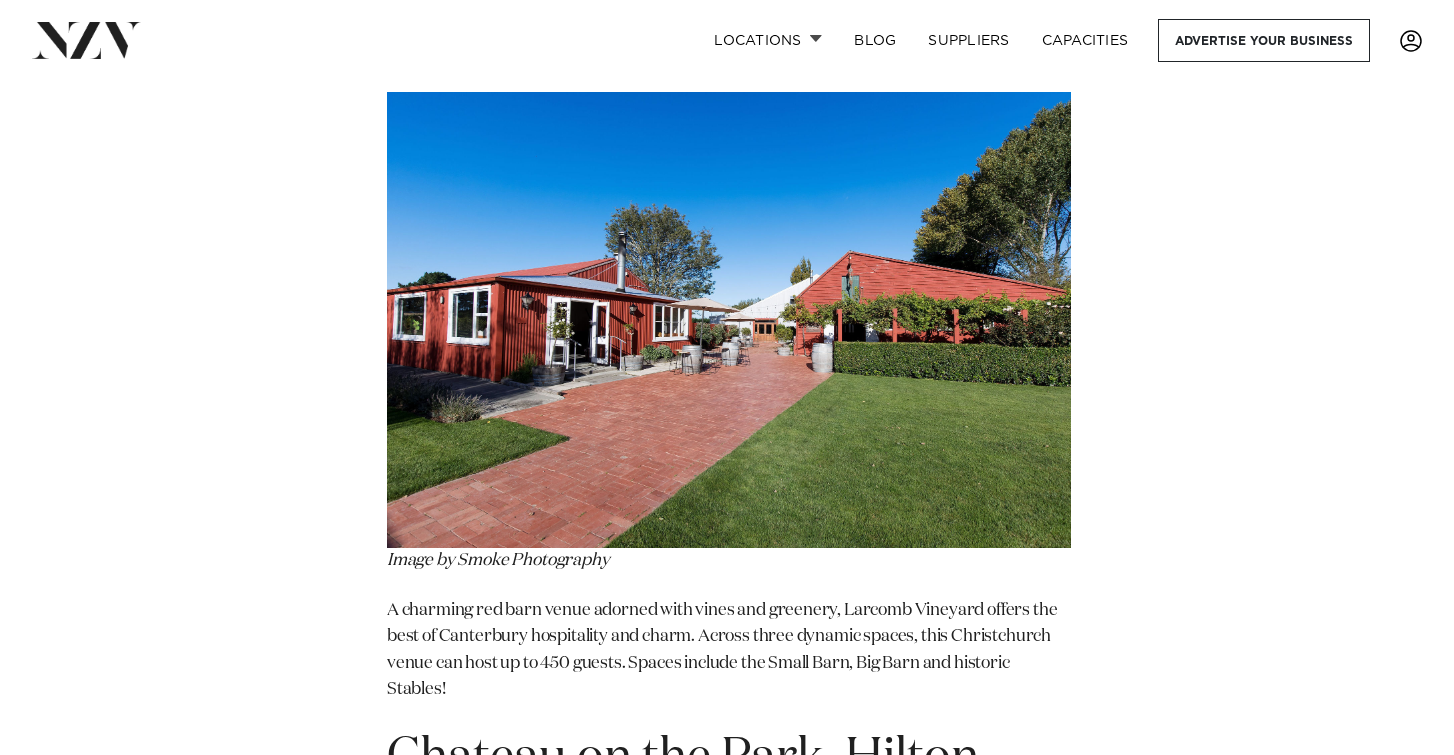 scroll, scrollTop: 3214, scrollLeft: 0, axis: vertical 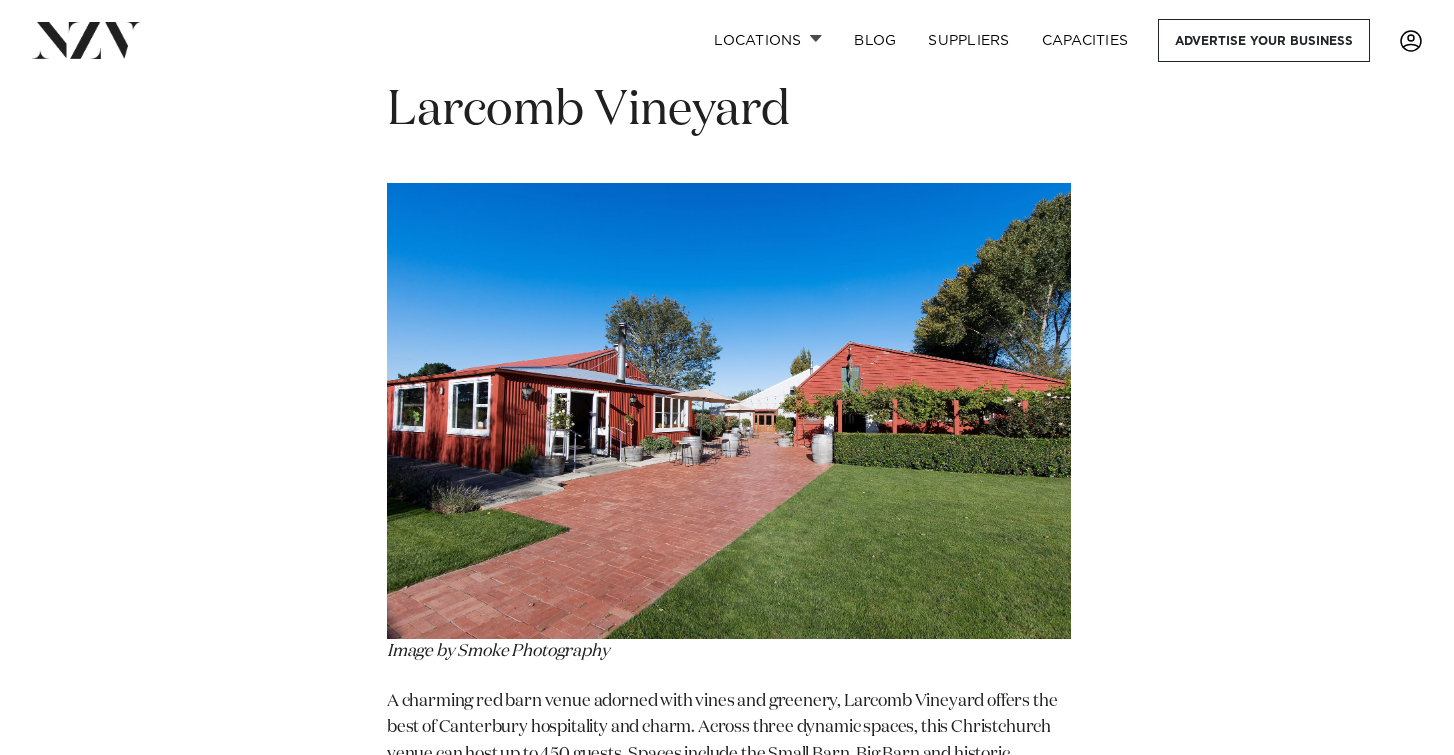 click on "Larcomb Vineyard" at bounding box center (588, 111) 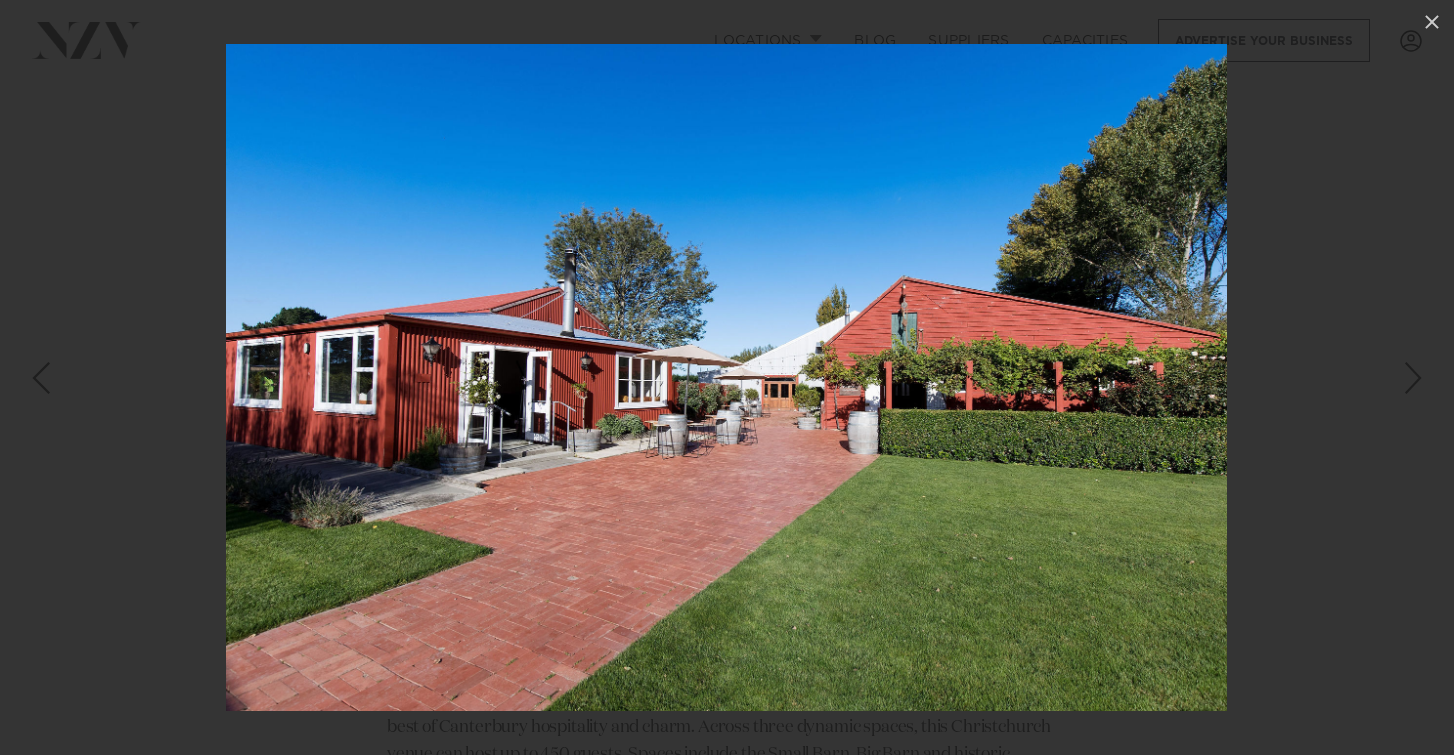 click at bounding box center (1419, 378) 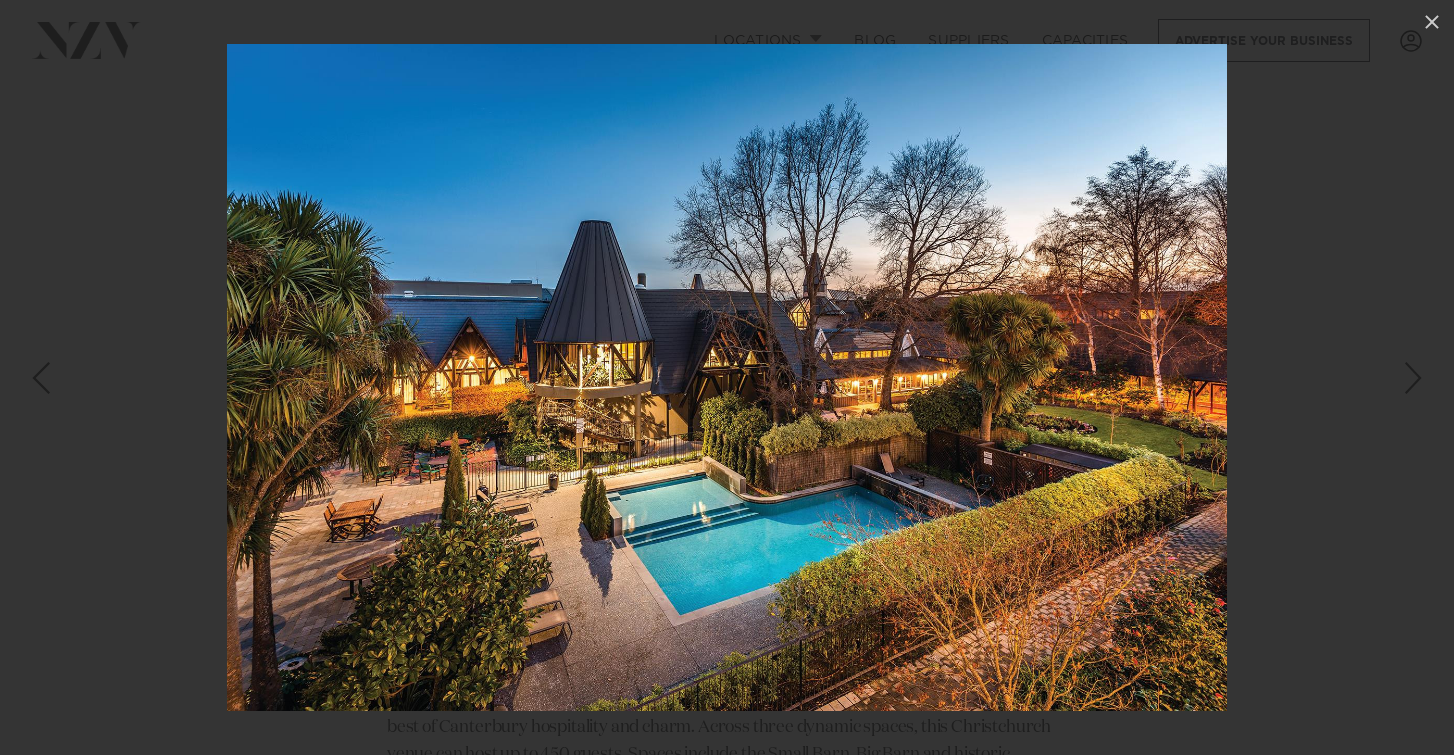click at bounding box center (1419, 378) 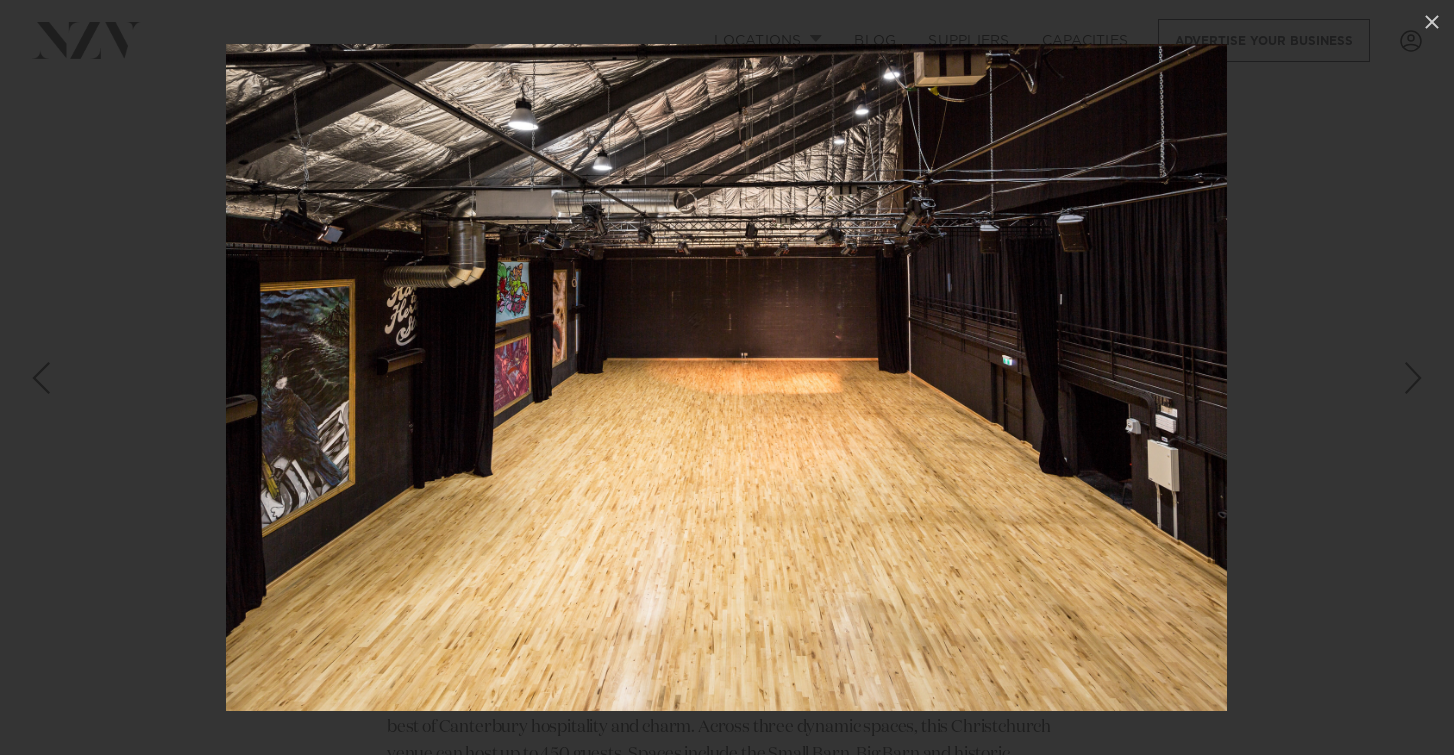 click at bounding box center (1419, 378) 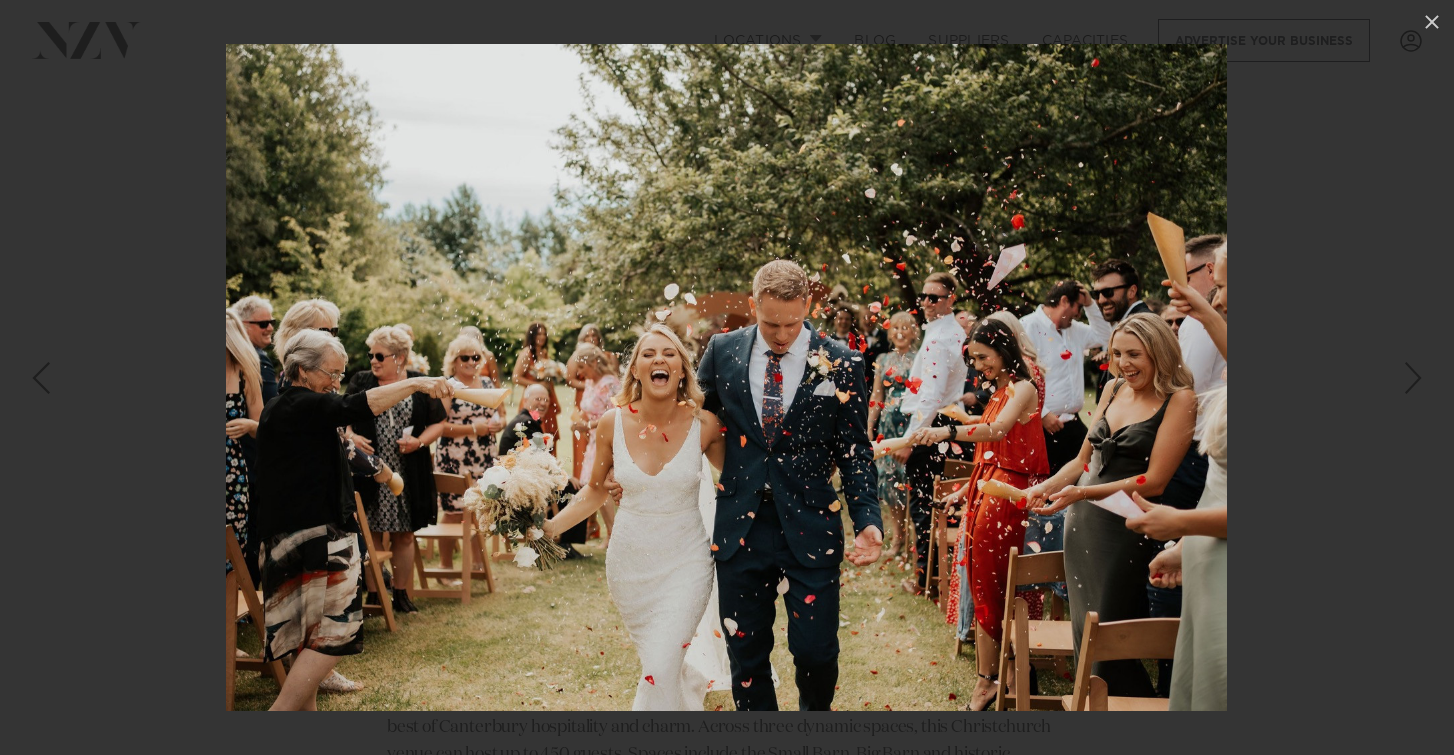 click at bounding box center (1419, 378) 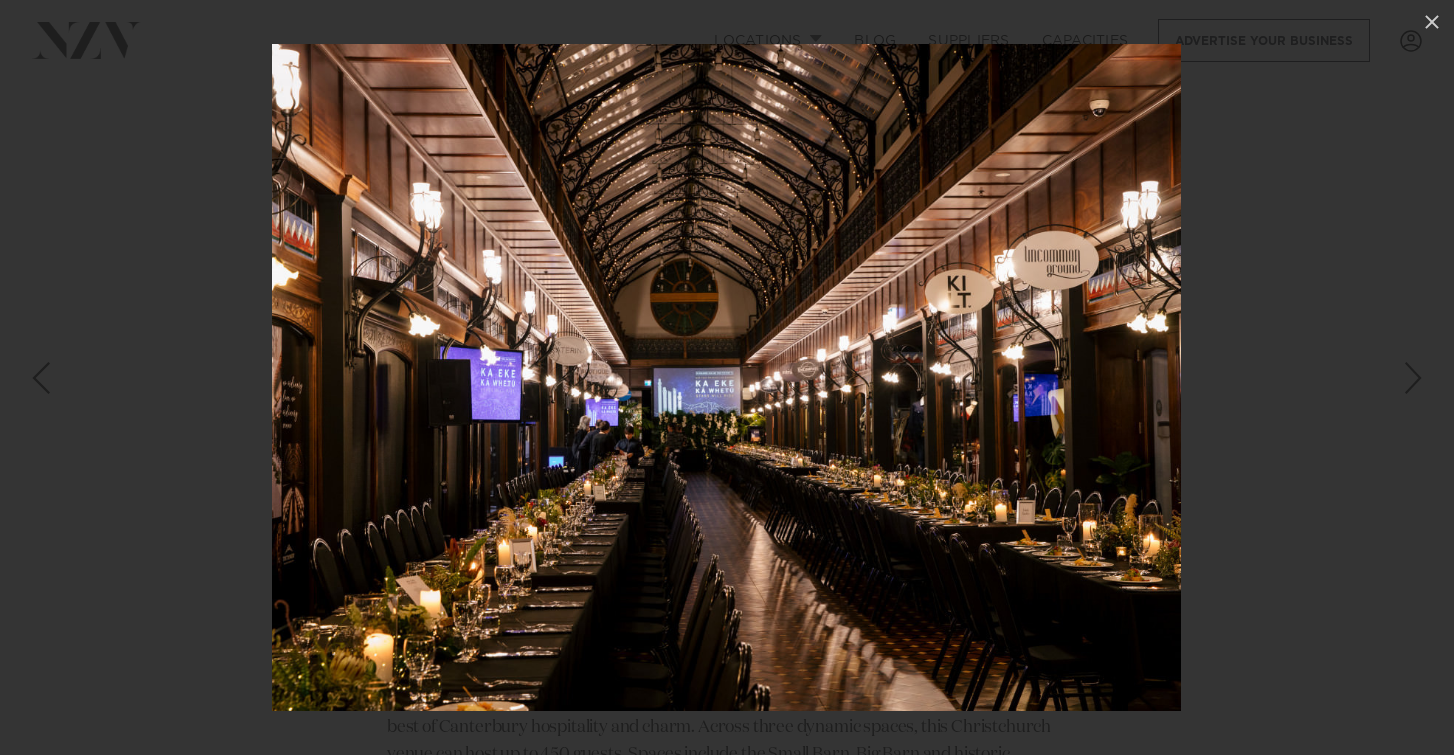 click at bounding box center (1413, 378) 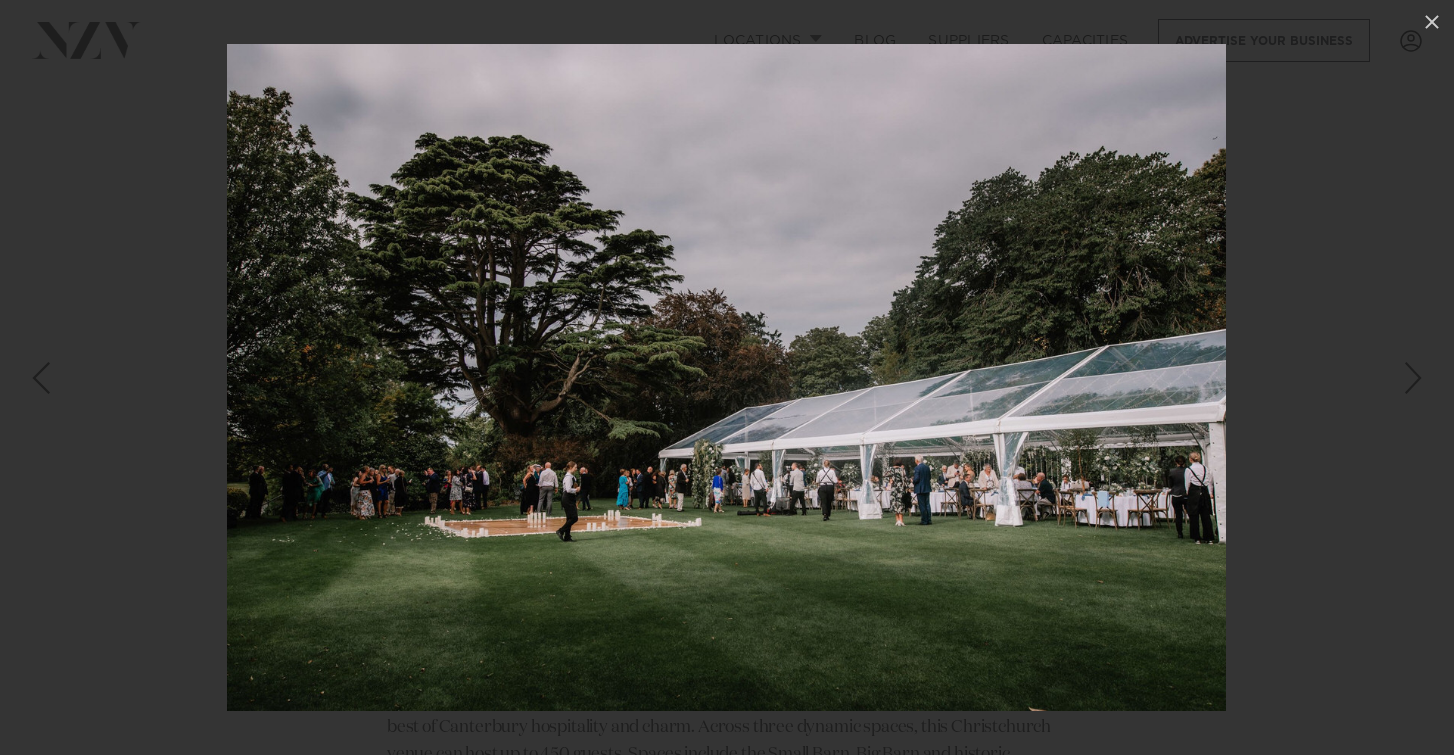 click at bounding box center (1413, 378) 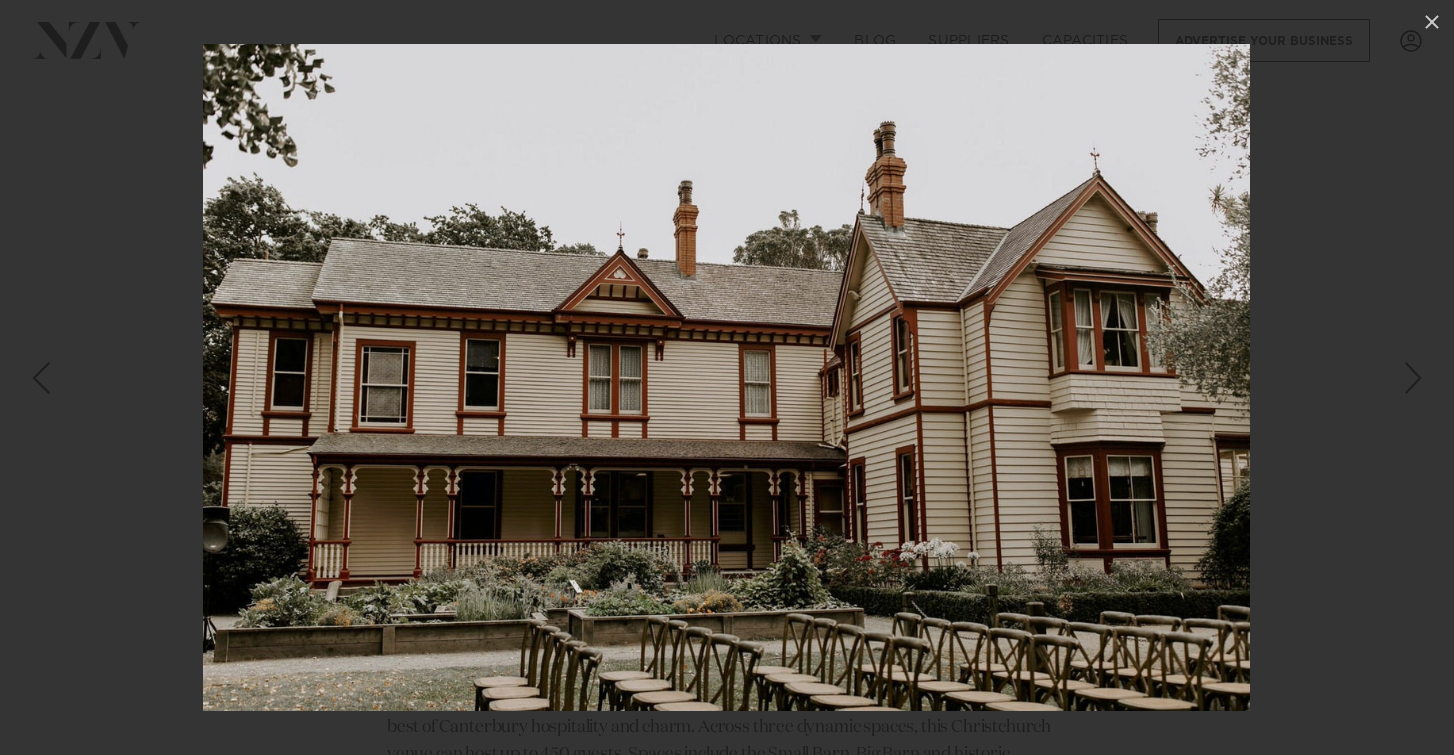 click at bounding box center [1413, 378] 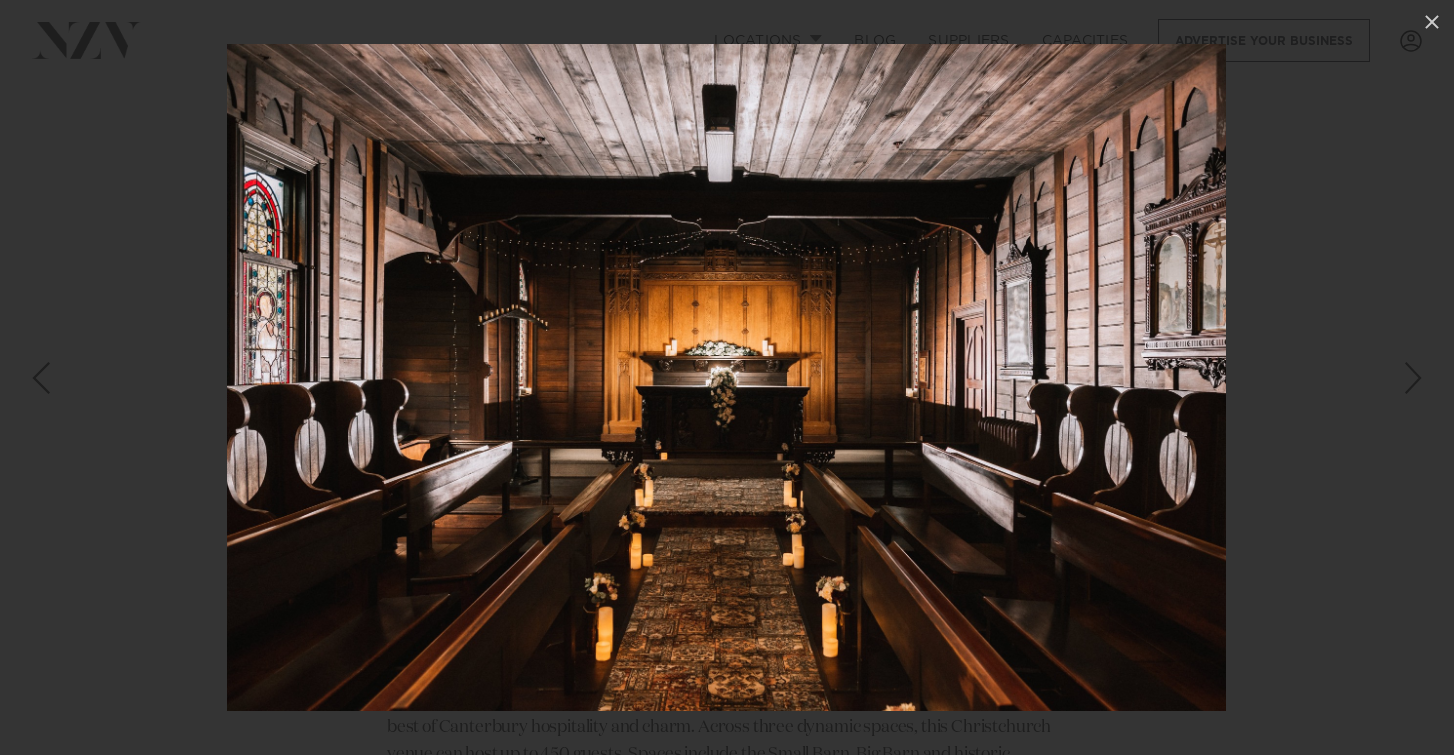 click at bounding box center [1413, 378] 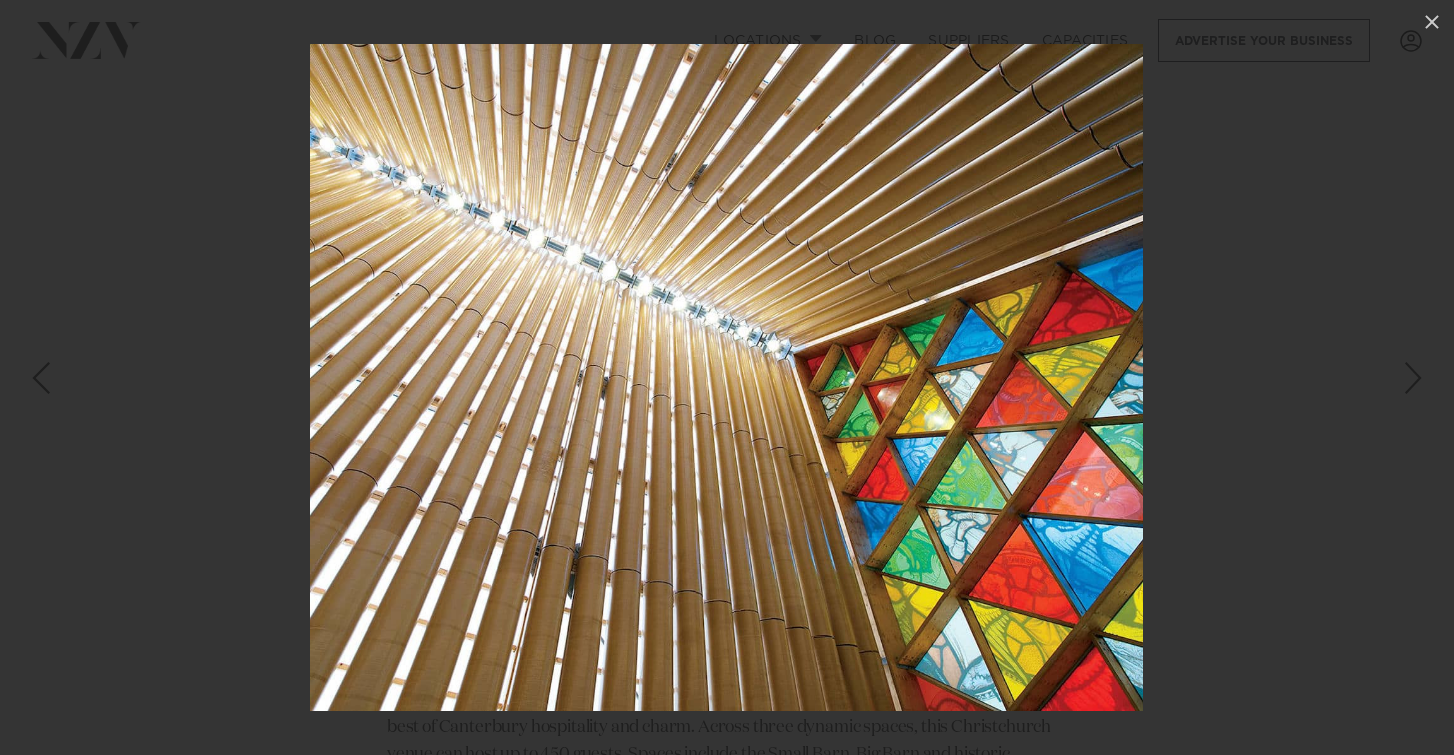 click at bounding box center (1413, 378) 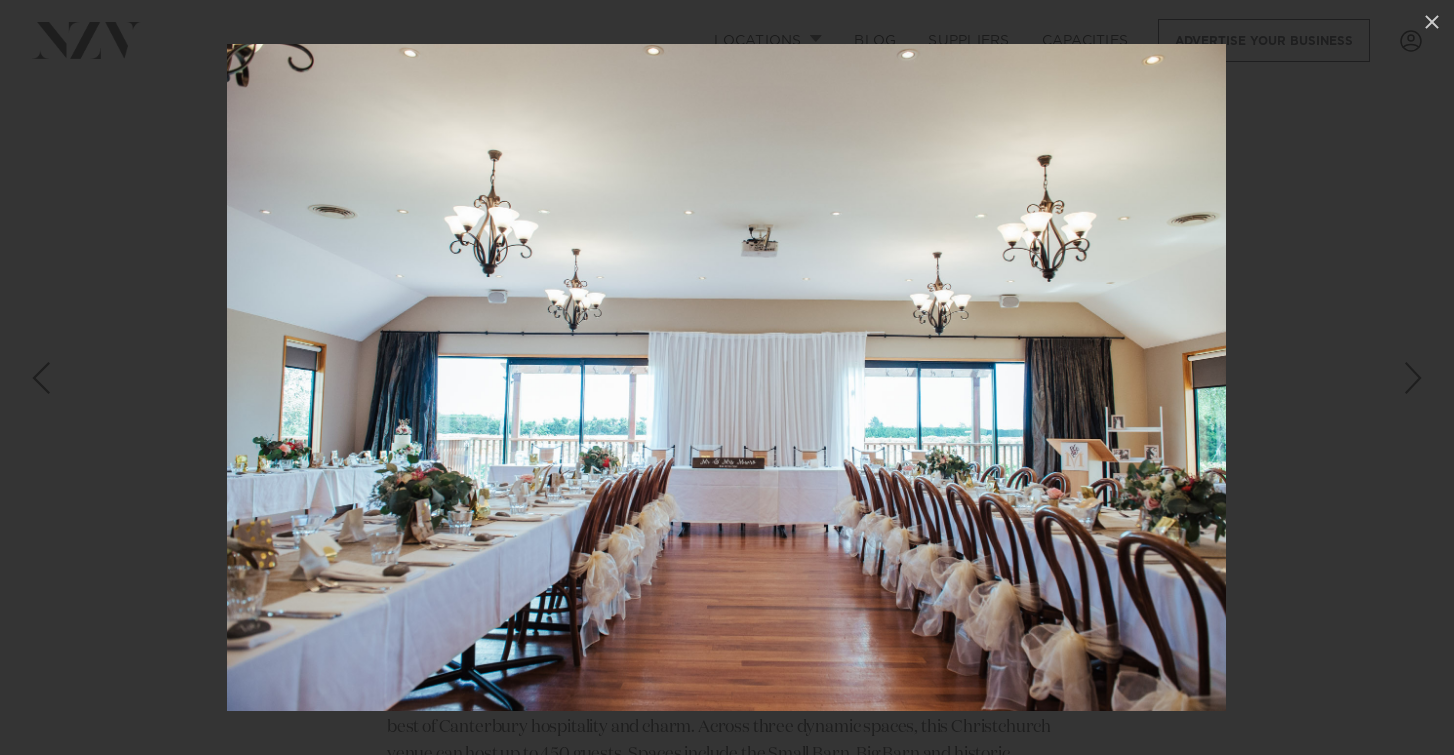 click at bounding box center [1413, 378] 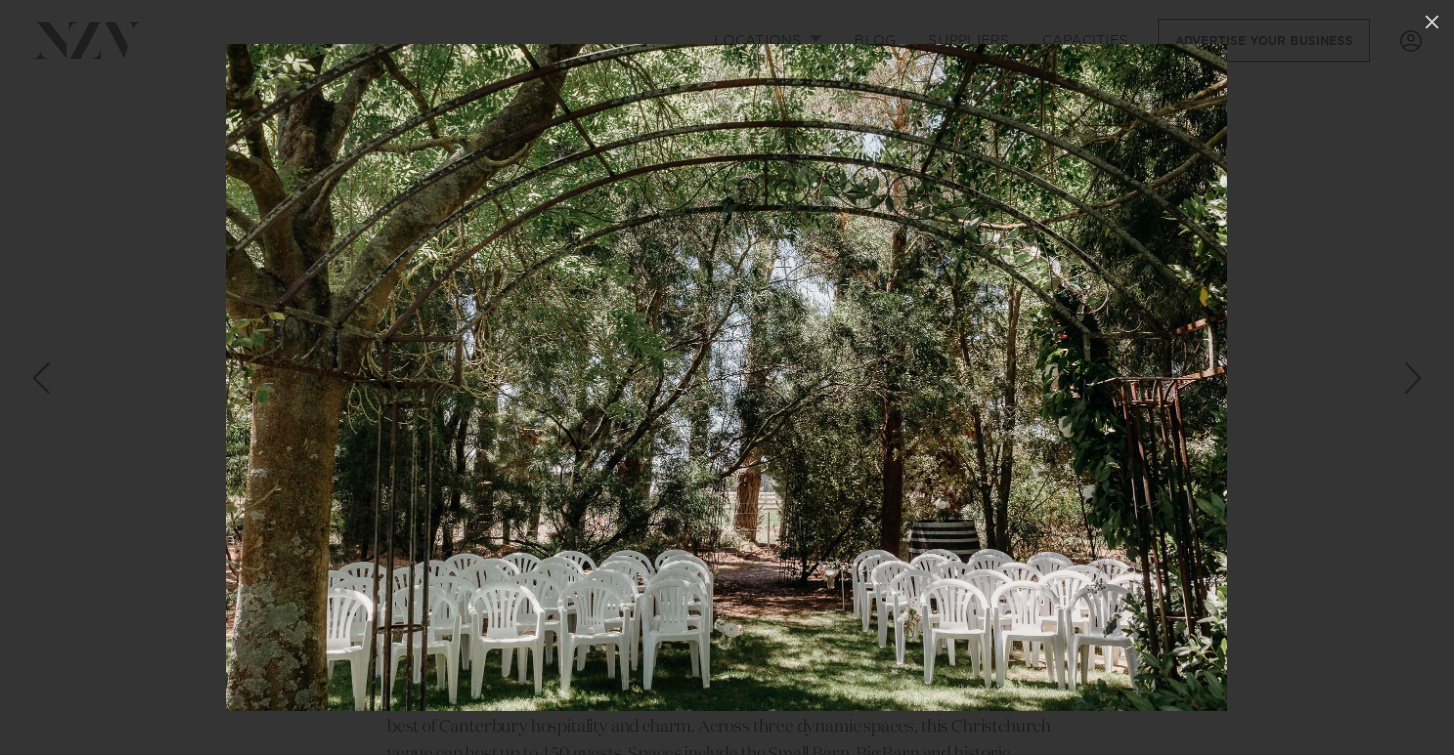 click at bounding box center (1413, 378) 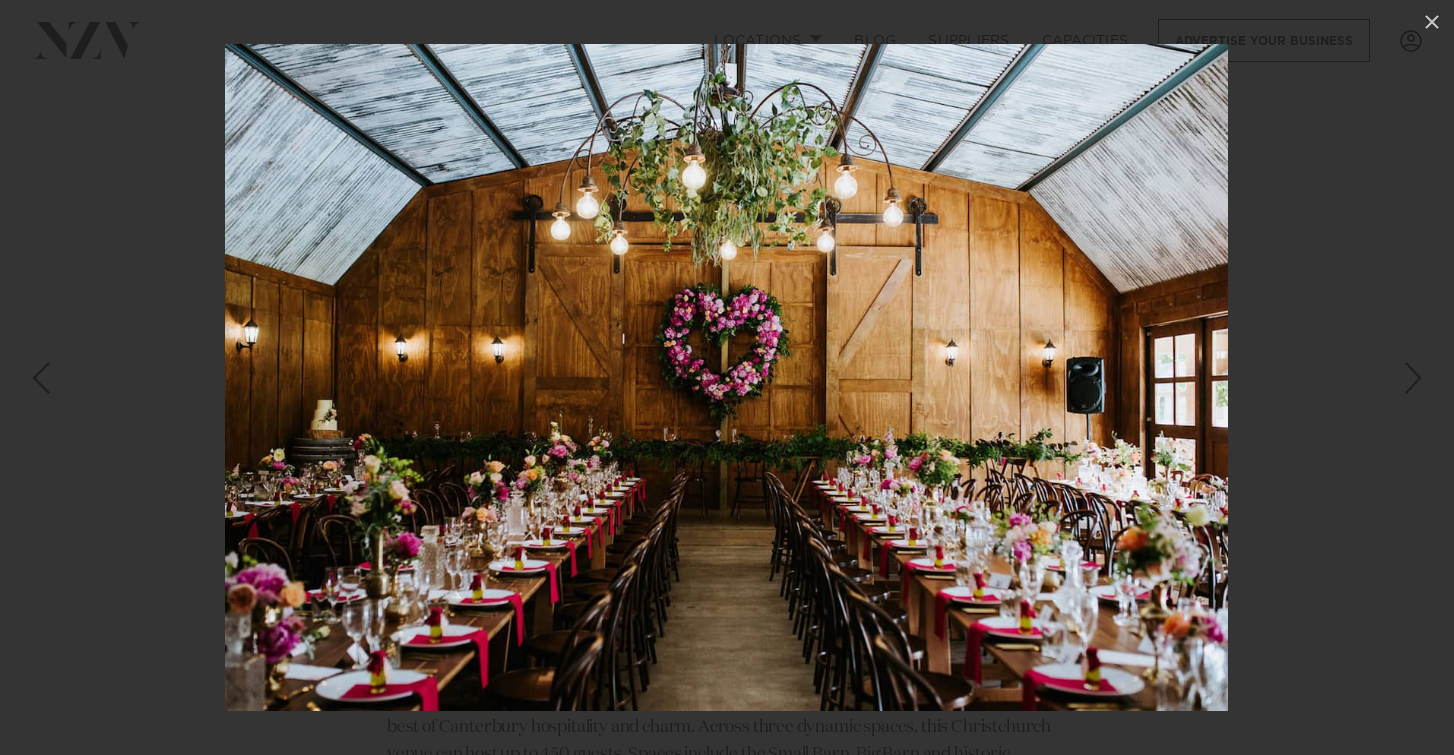 click at bounding box center [1413, 378] 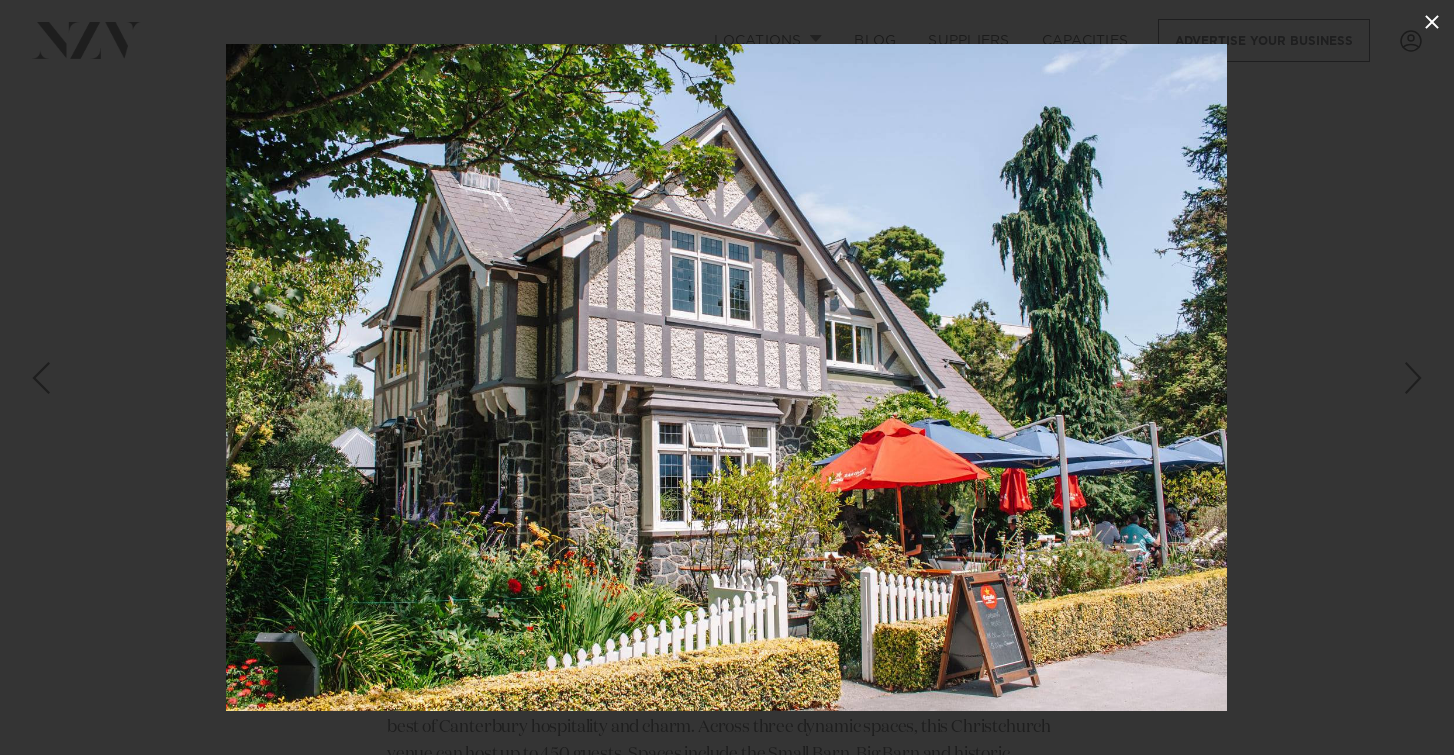 click 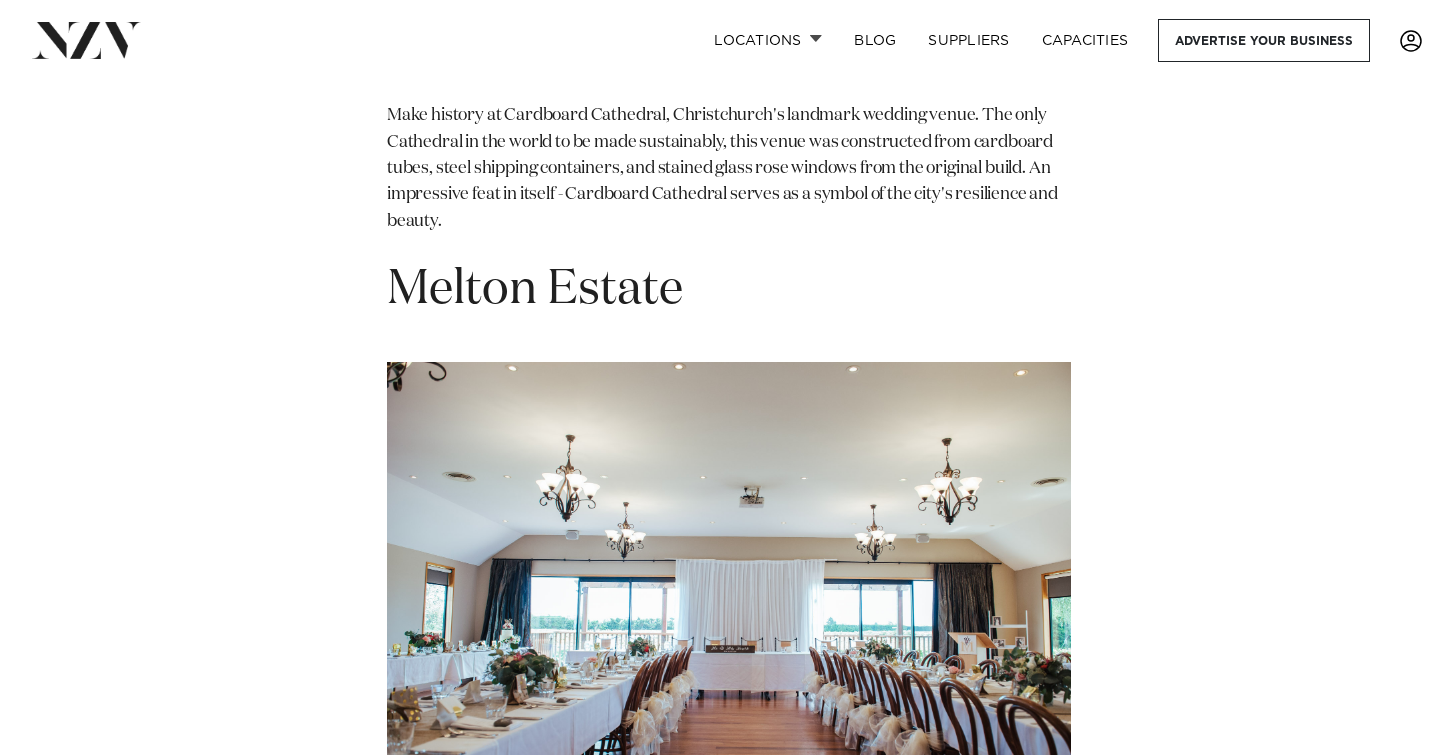 scroll, scrollTop: 10061, scrollLeft: 0, axis: vertical 